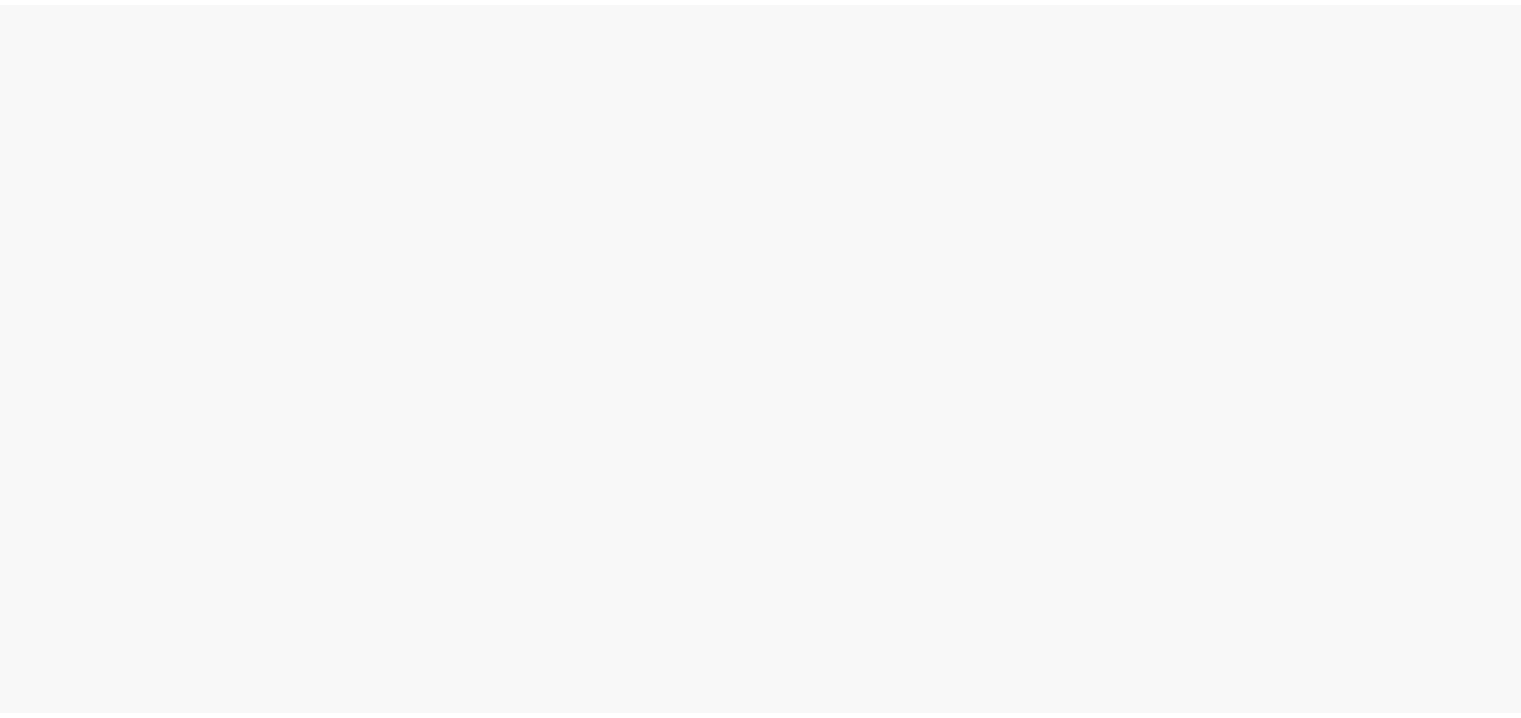 scroll, scrollTop: 0, scrollLeft: 0, axis: both 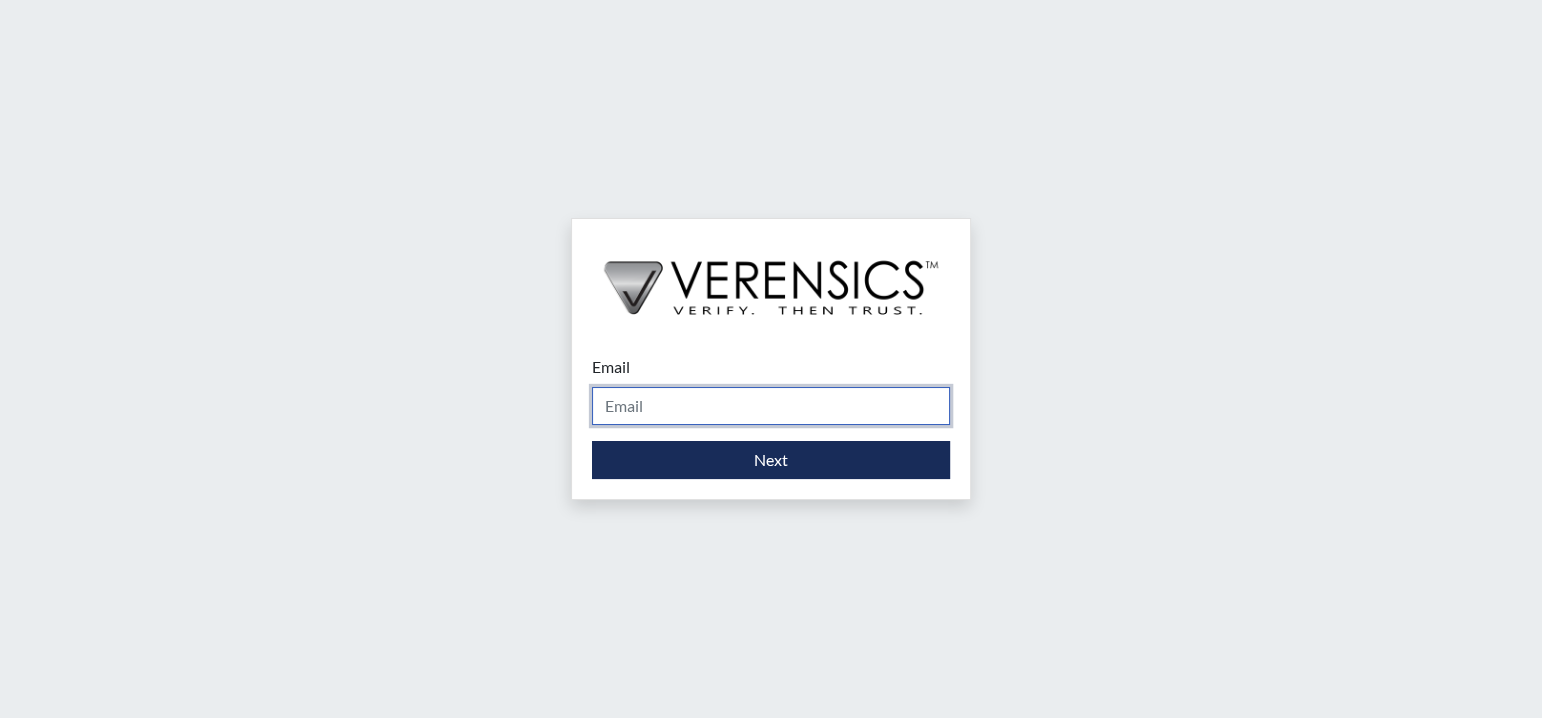 click on "Email" at bounding box center [771, 406] 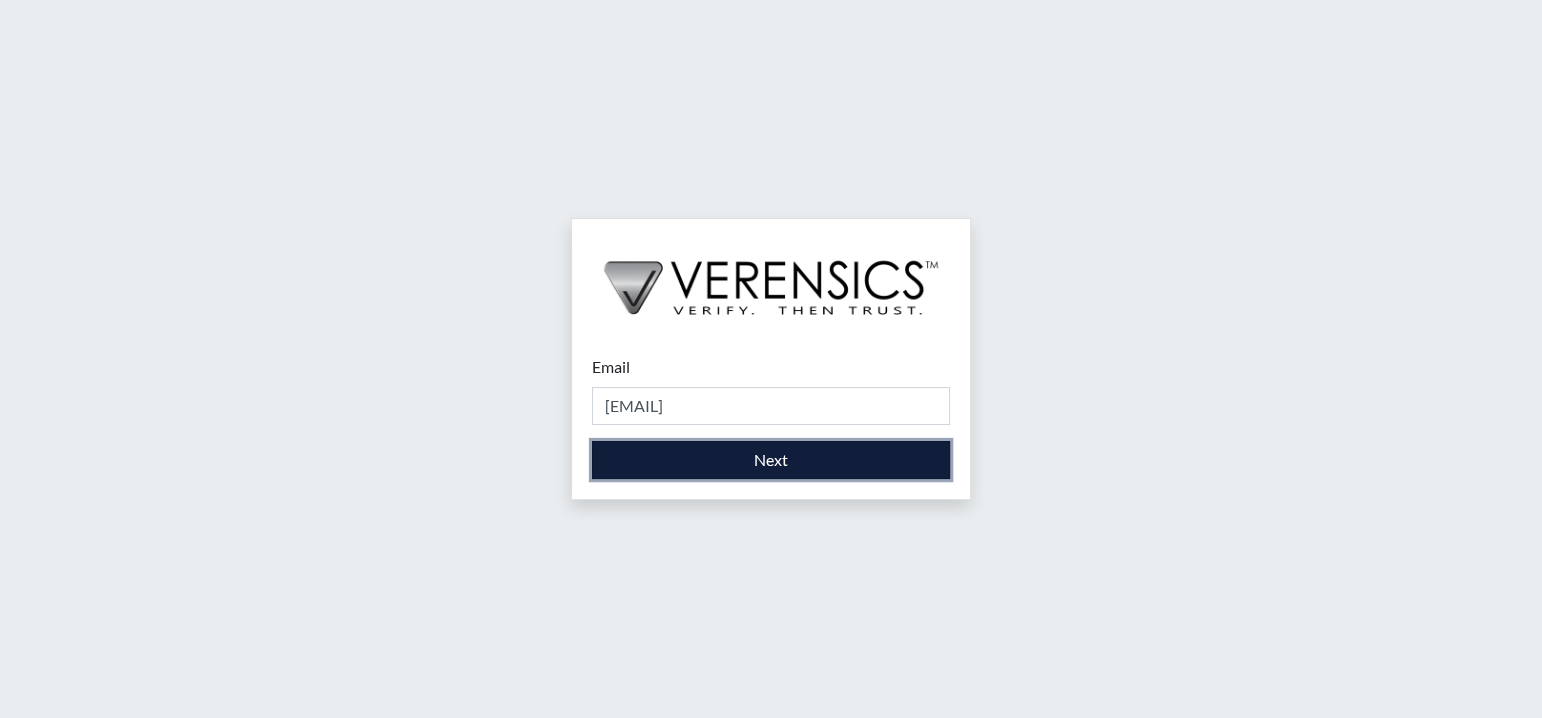 click on "Next" at bounding box center (771, 460) 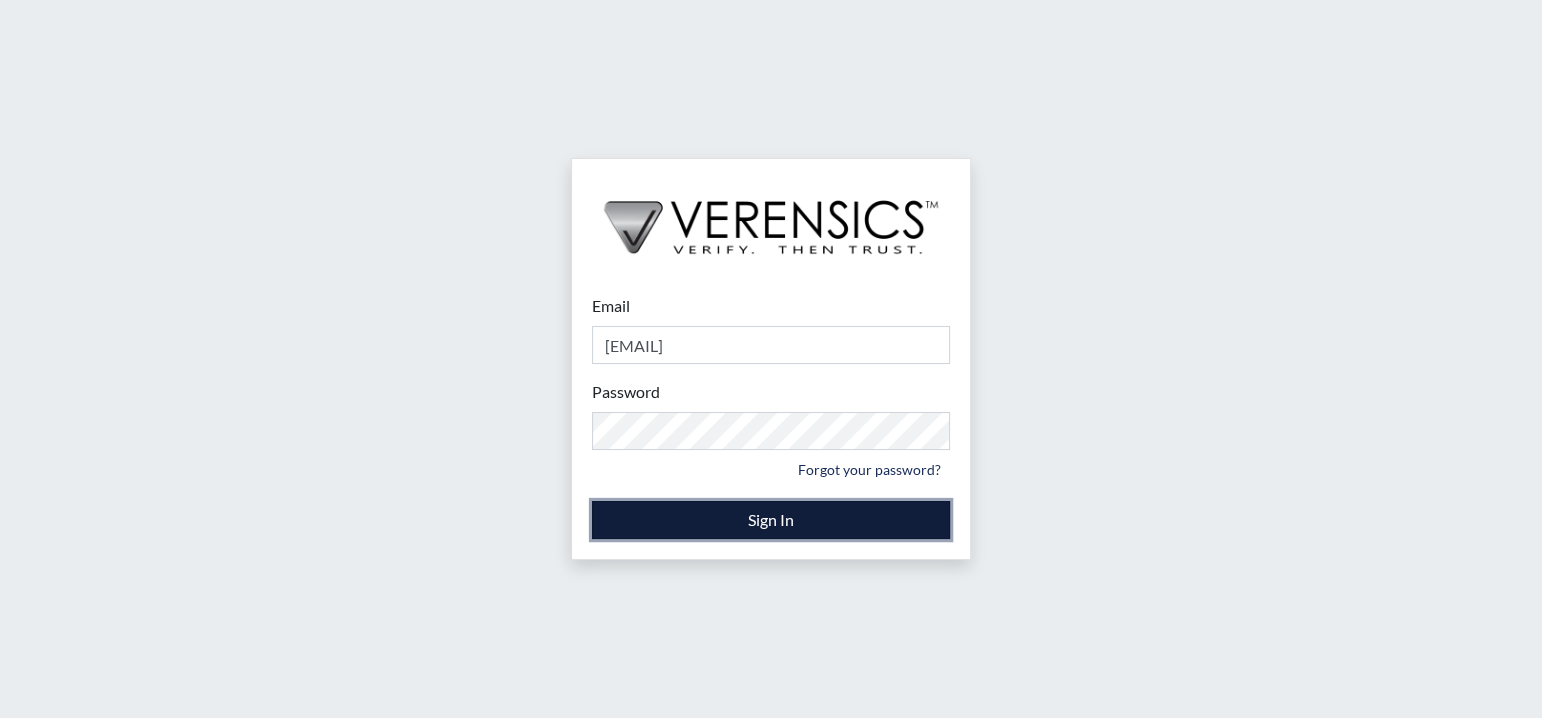 click on "Sign In" at bounding box center [771, 520] 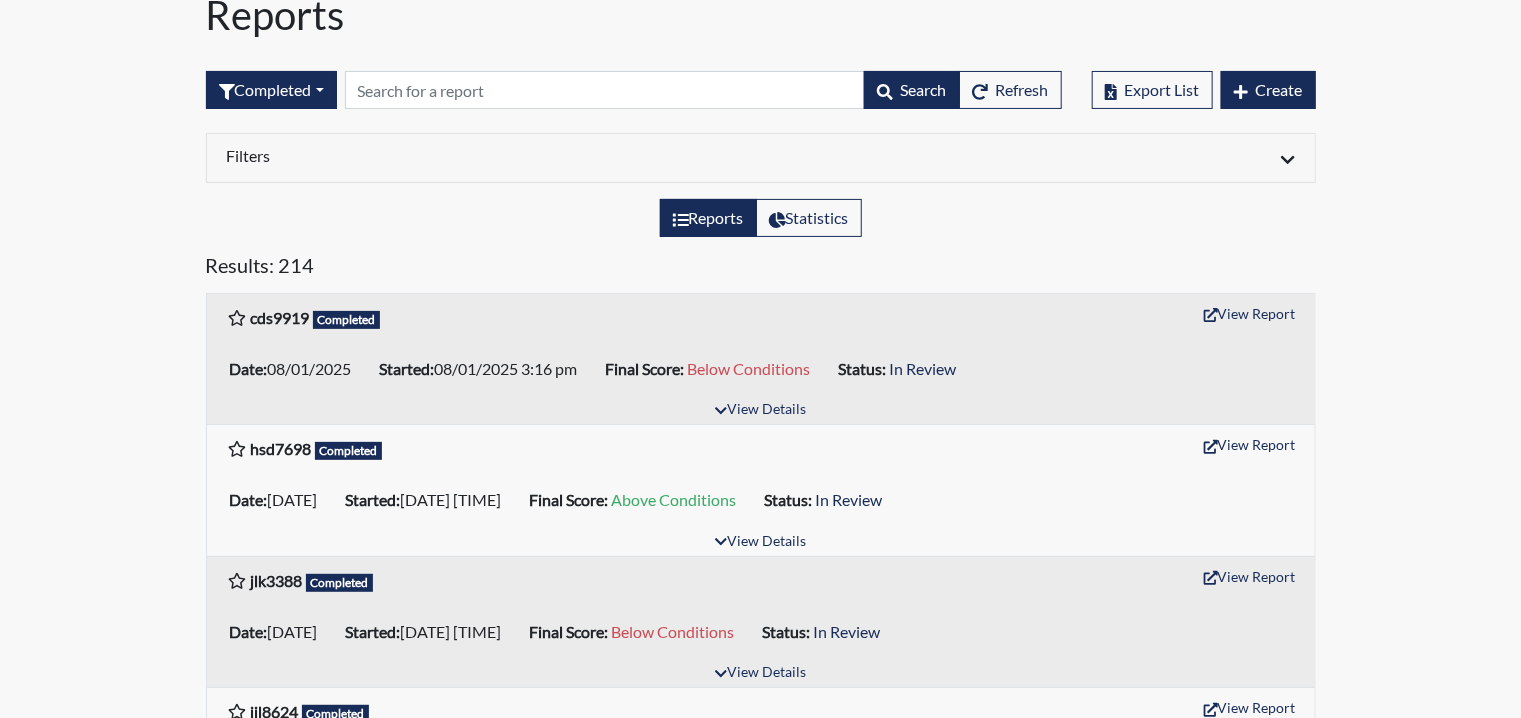scroll, scrollTop: 133, scrollLeft: 0, axis: vertical 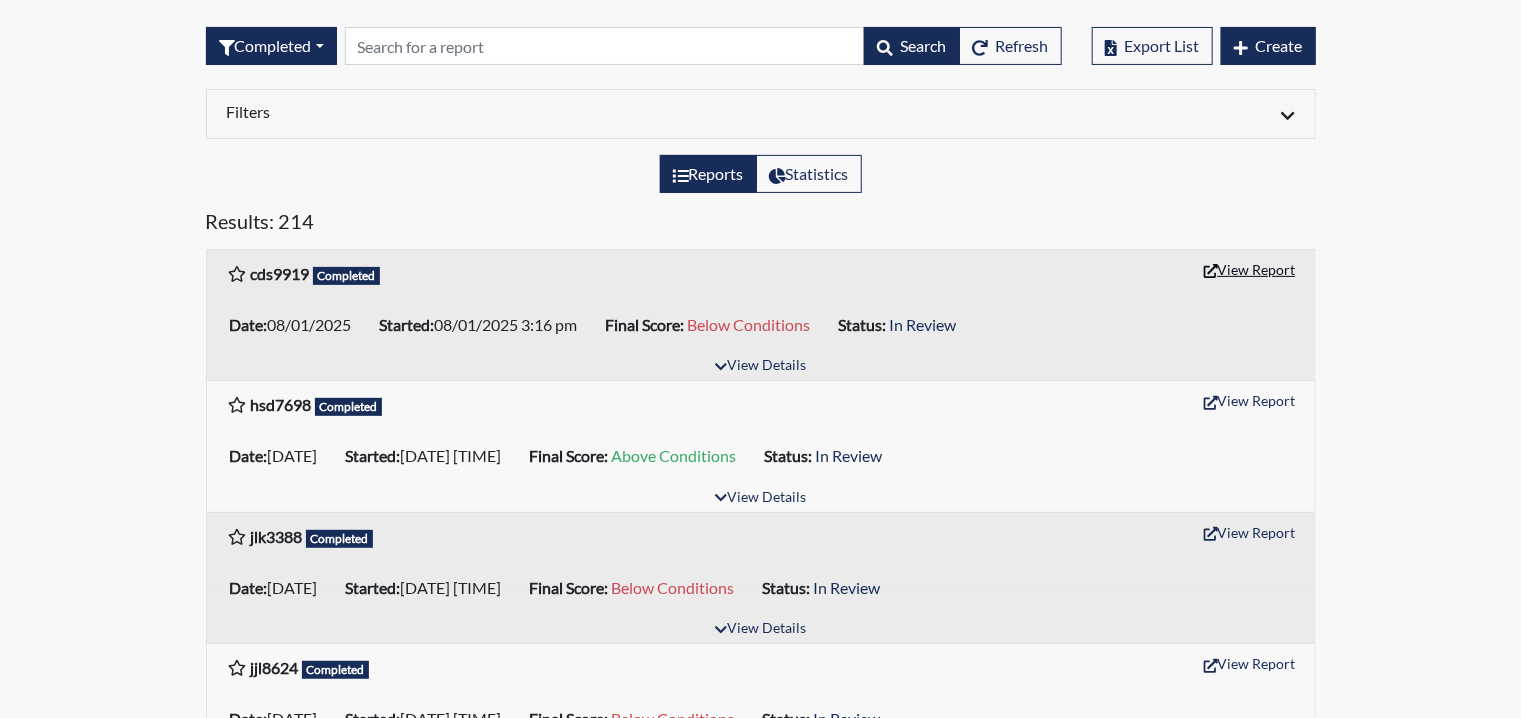 click on "View Report" at bounding box center [1250, 269] 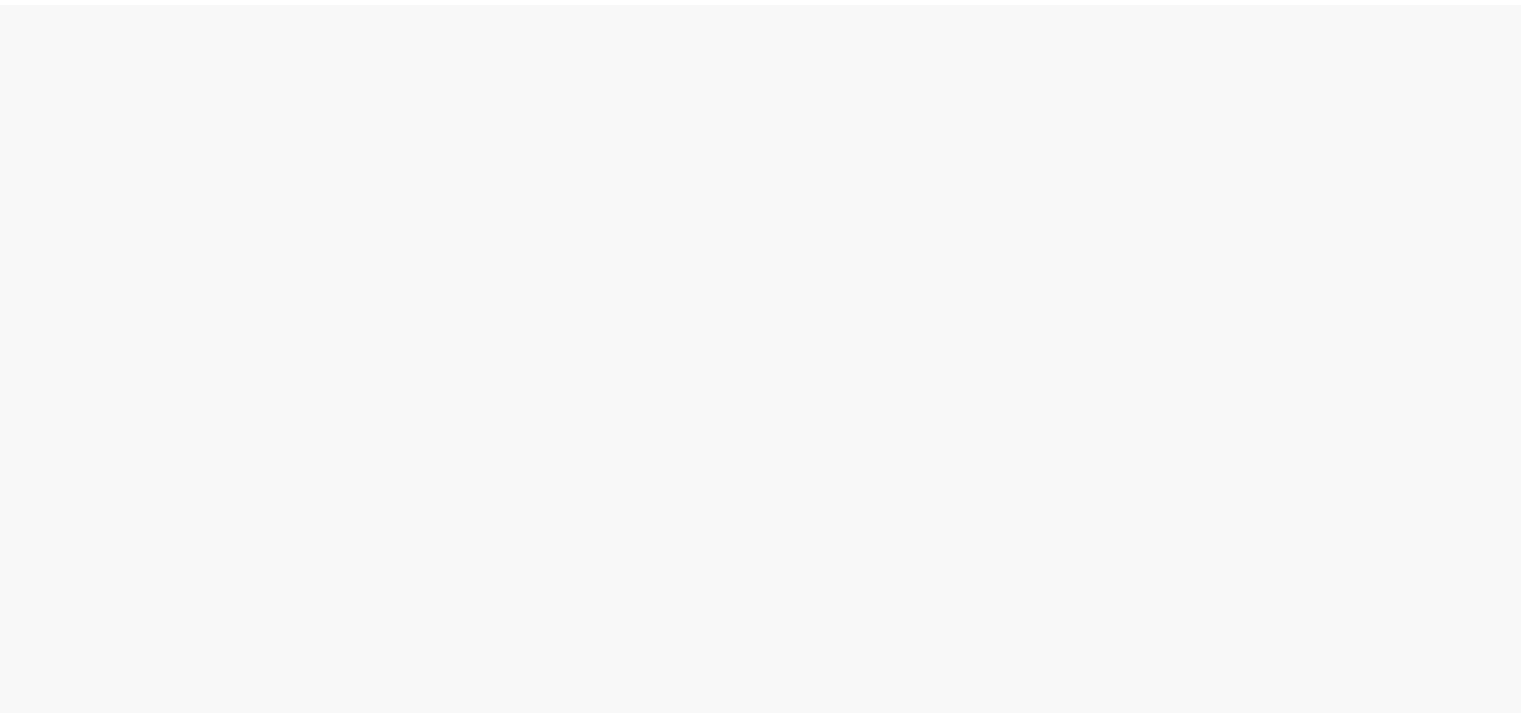 scroll, scrollTop: 0, scrollLeft: 0, axis: both 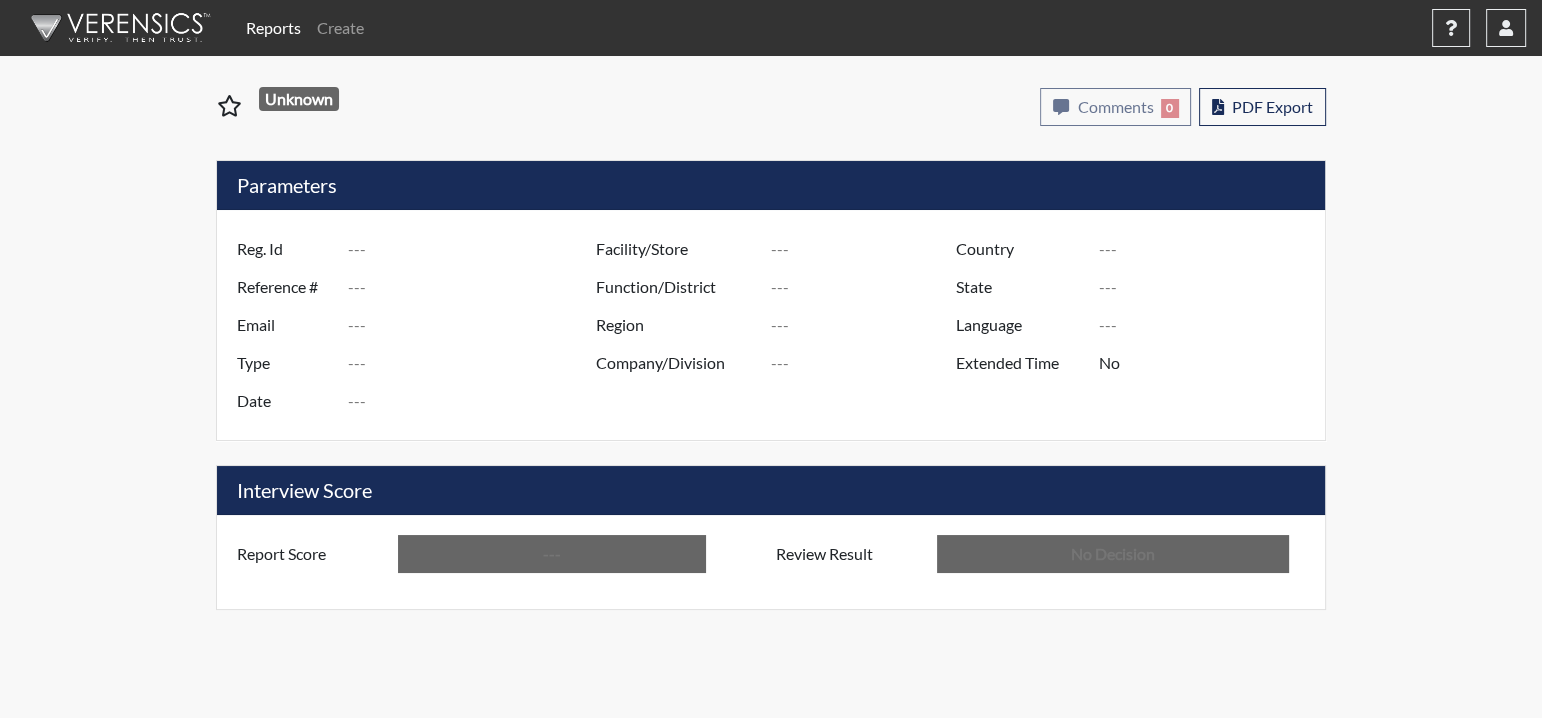 type on "cds9919" 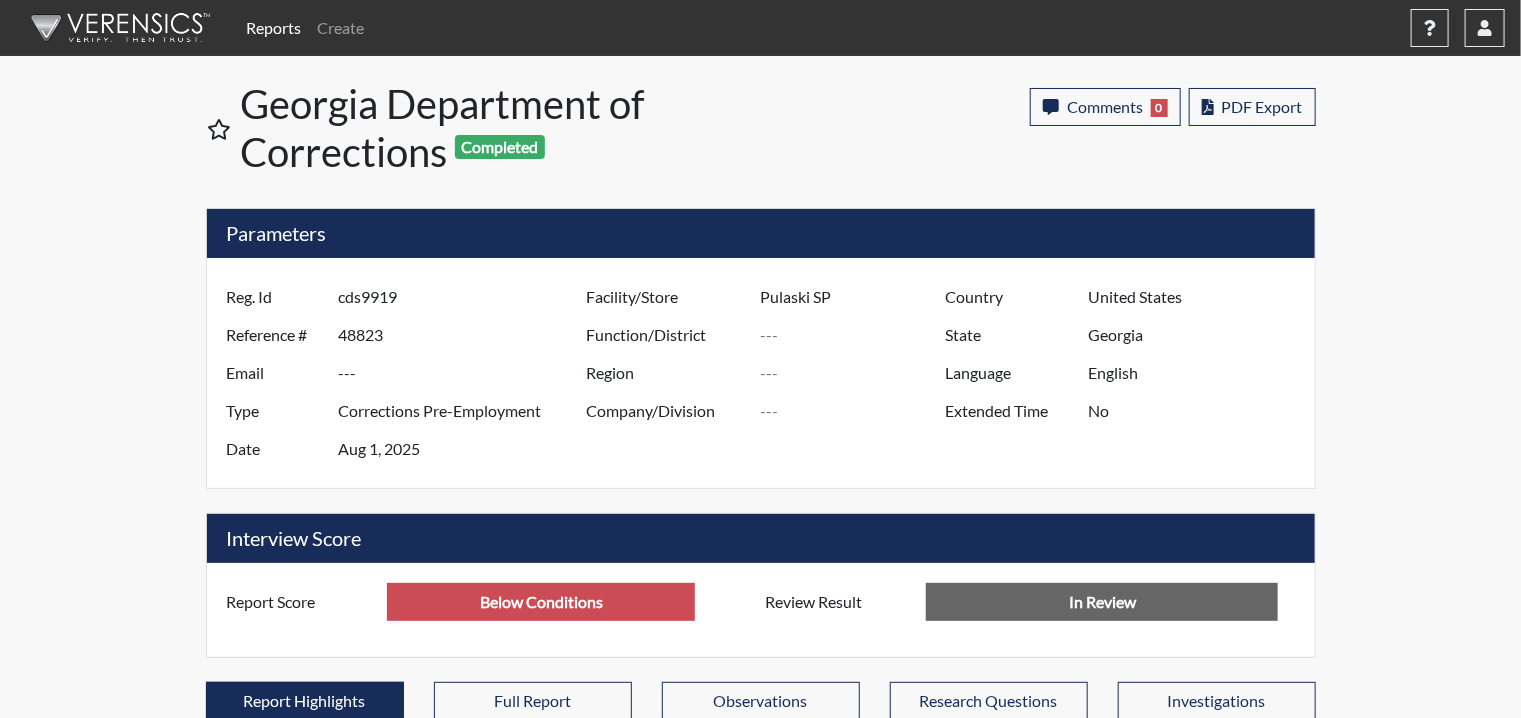 scroll, scrollTop: 667, scrollLeft: 0, axis: vertical 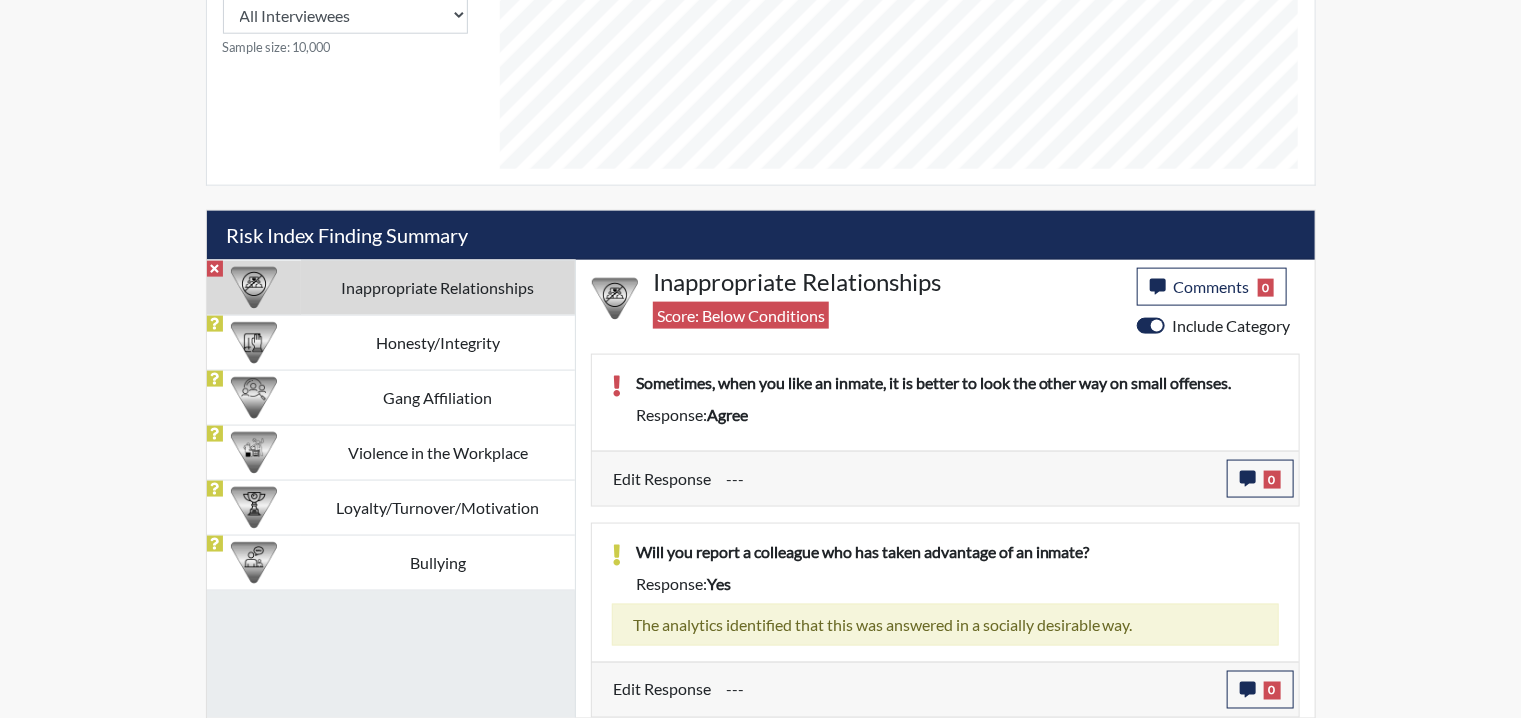 click on "Inappropriate Relationships" at bounding box center [438, 287] 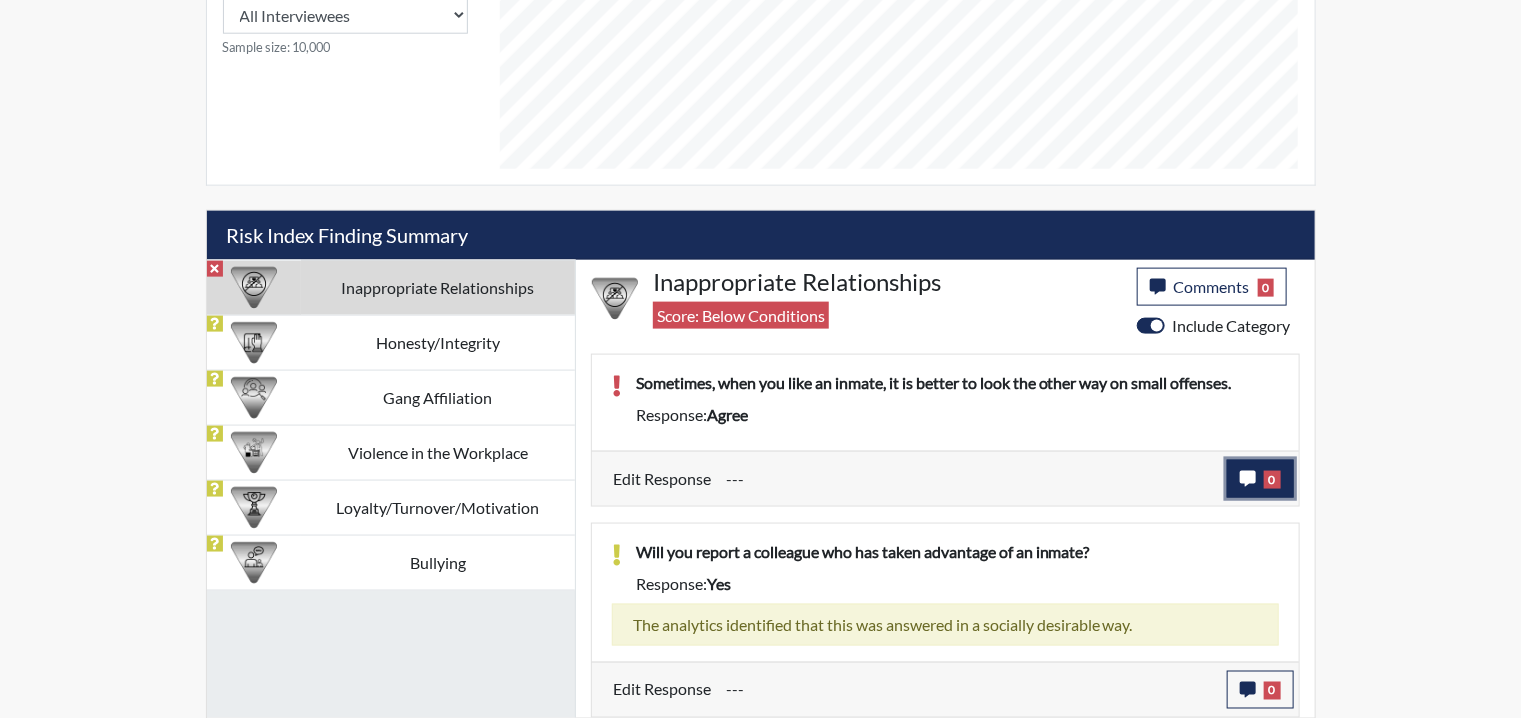 click on "0" at bounding box center [1272, 480] 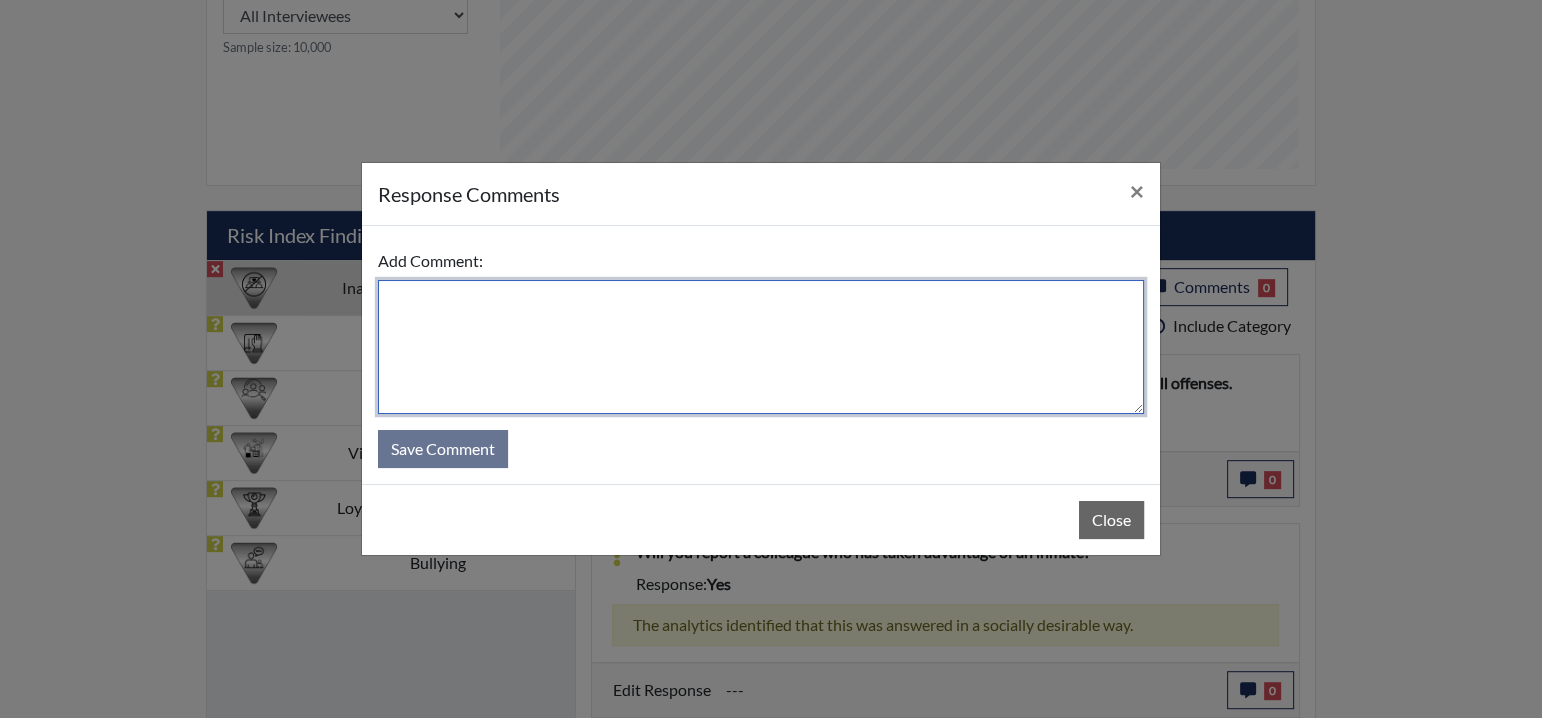 click at bounding box center [761, 347] 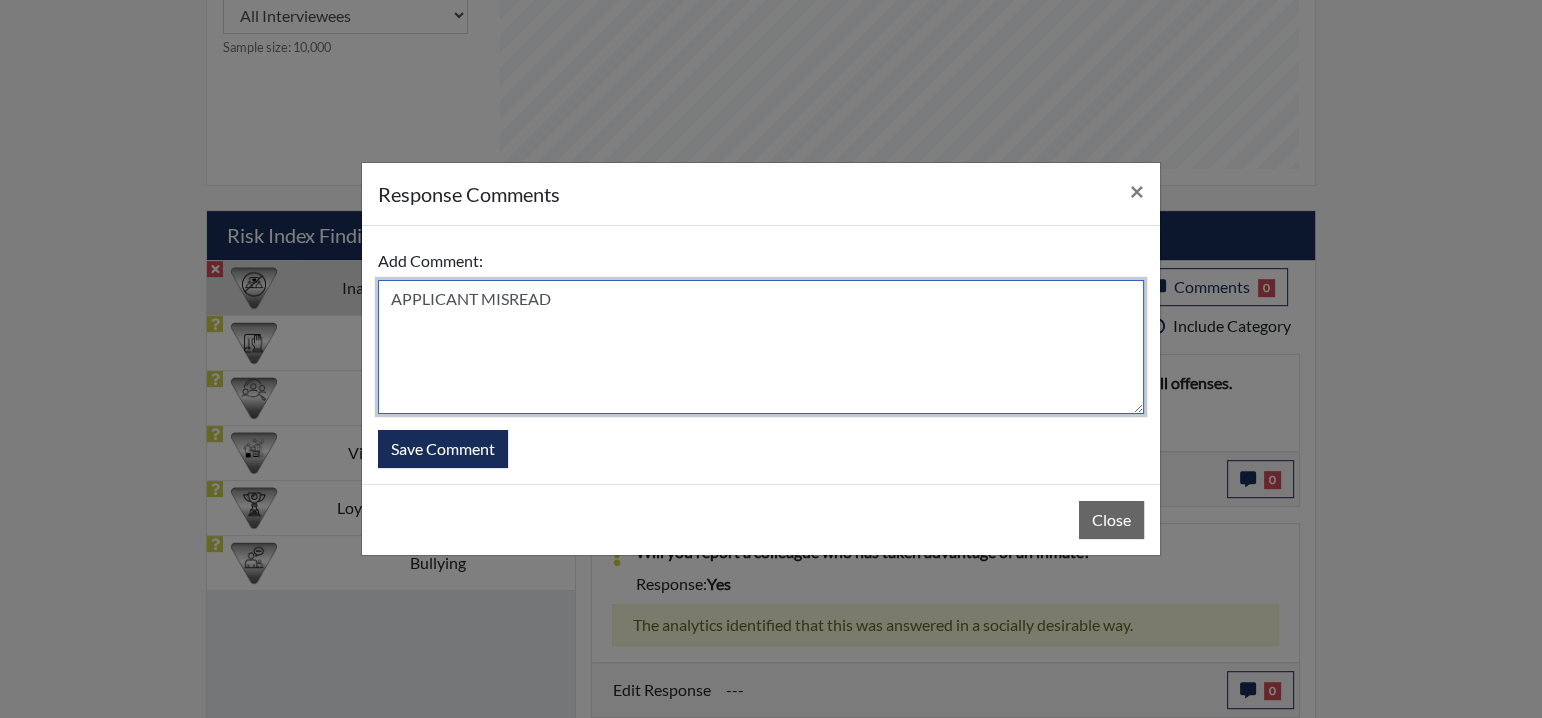 type on "APPLICANT MISREAD" 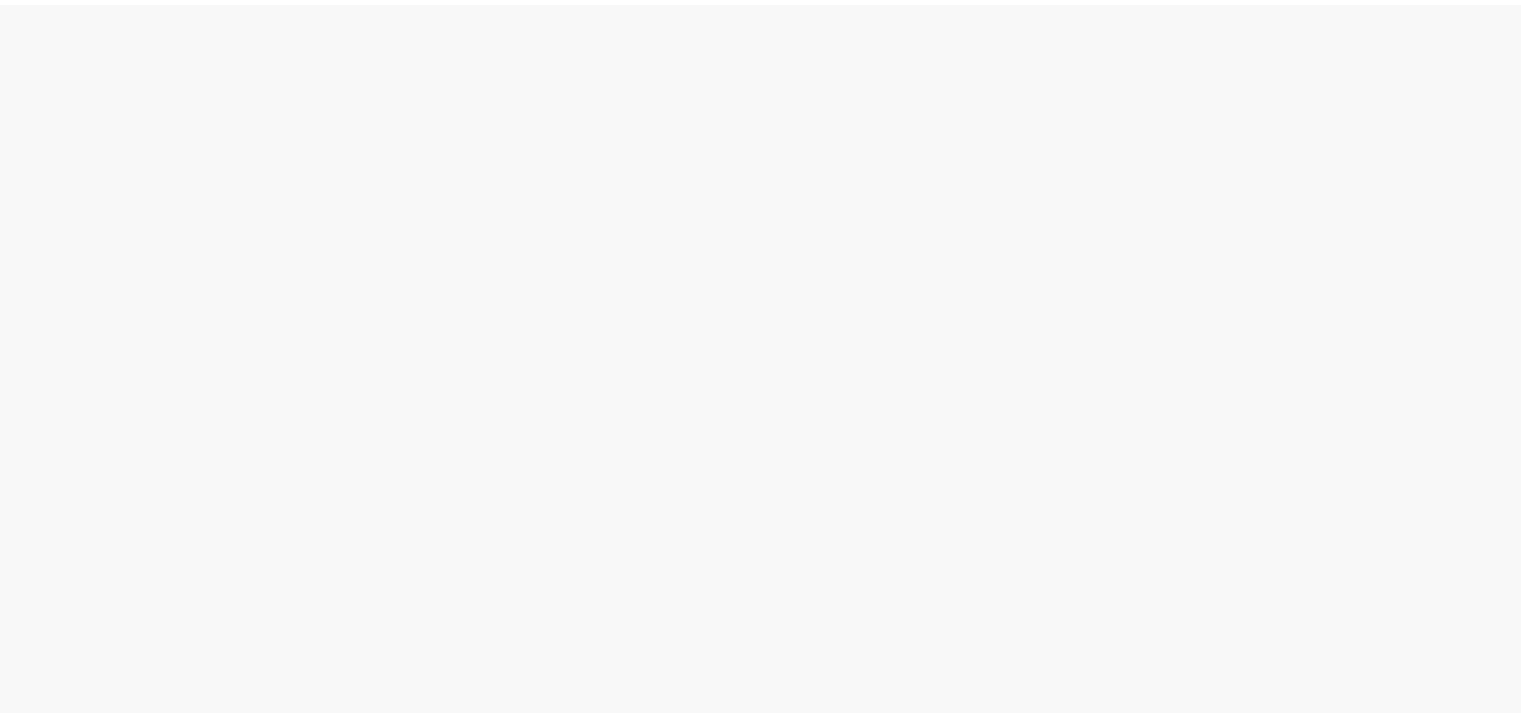 scroll, scrollTop: 0, scrollLeft: 0, axis: both 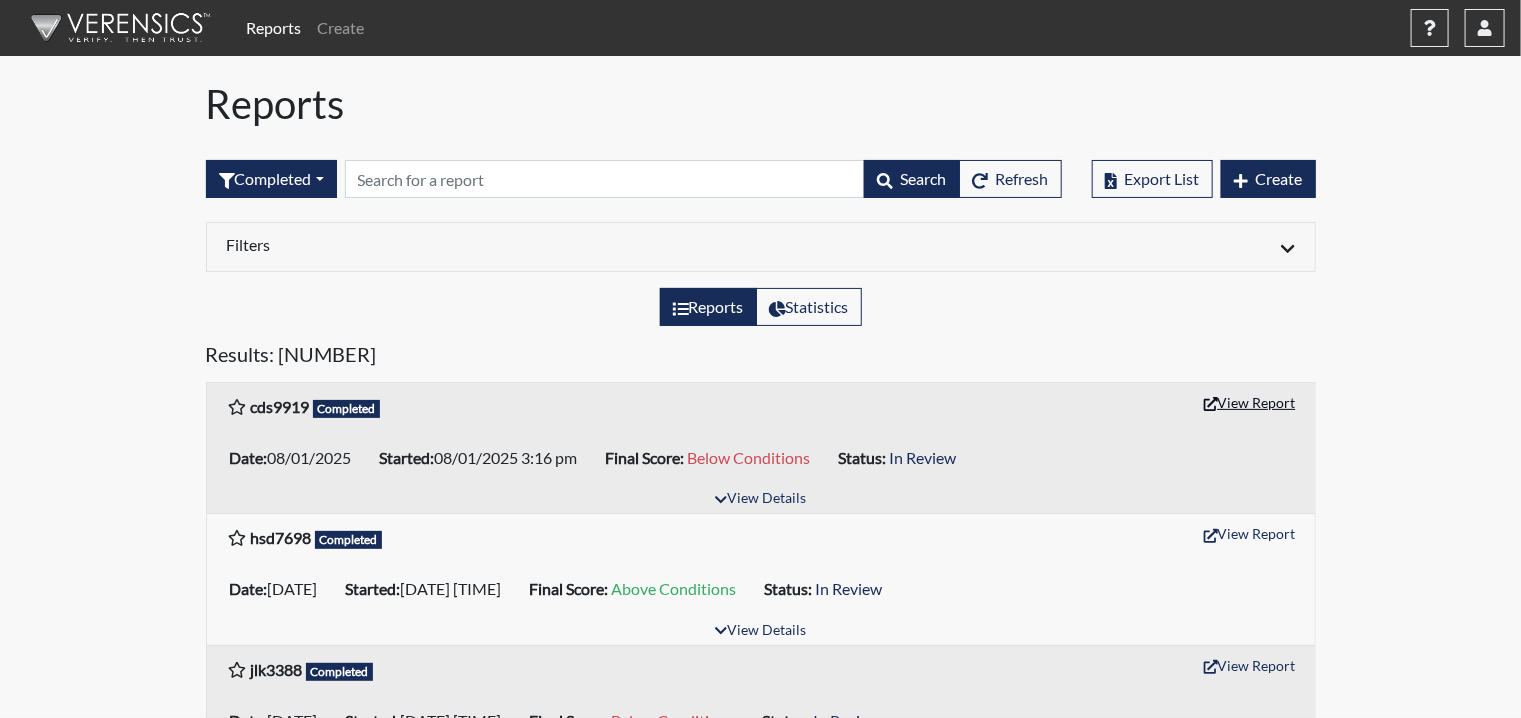 click on "View Report" at bounding box center (1250, 402) 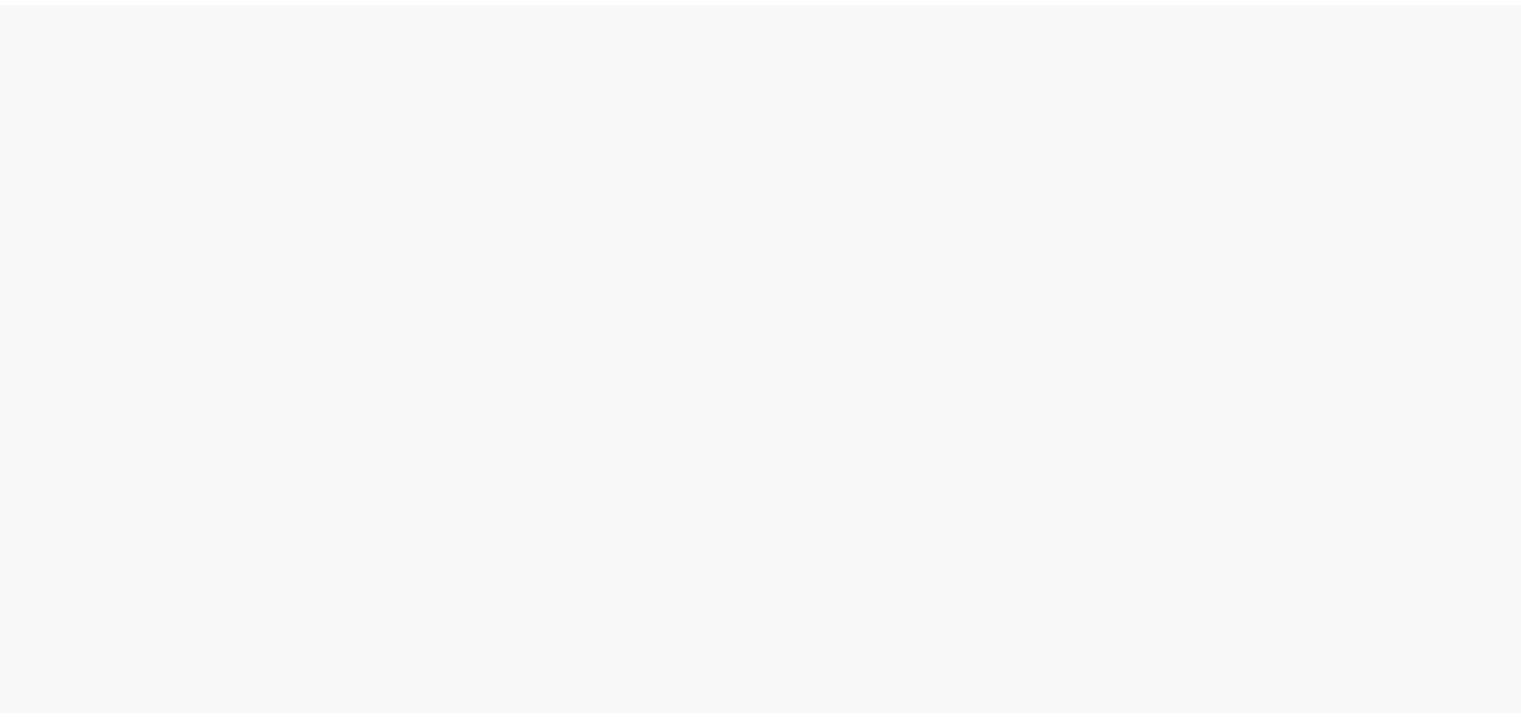 scroll, scrollTop: 0, scrollLeft: 0, axis: both 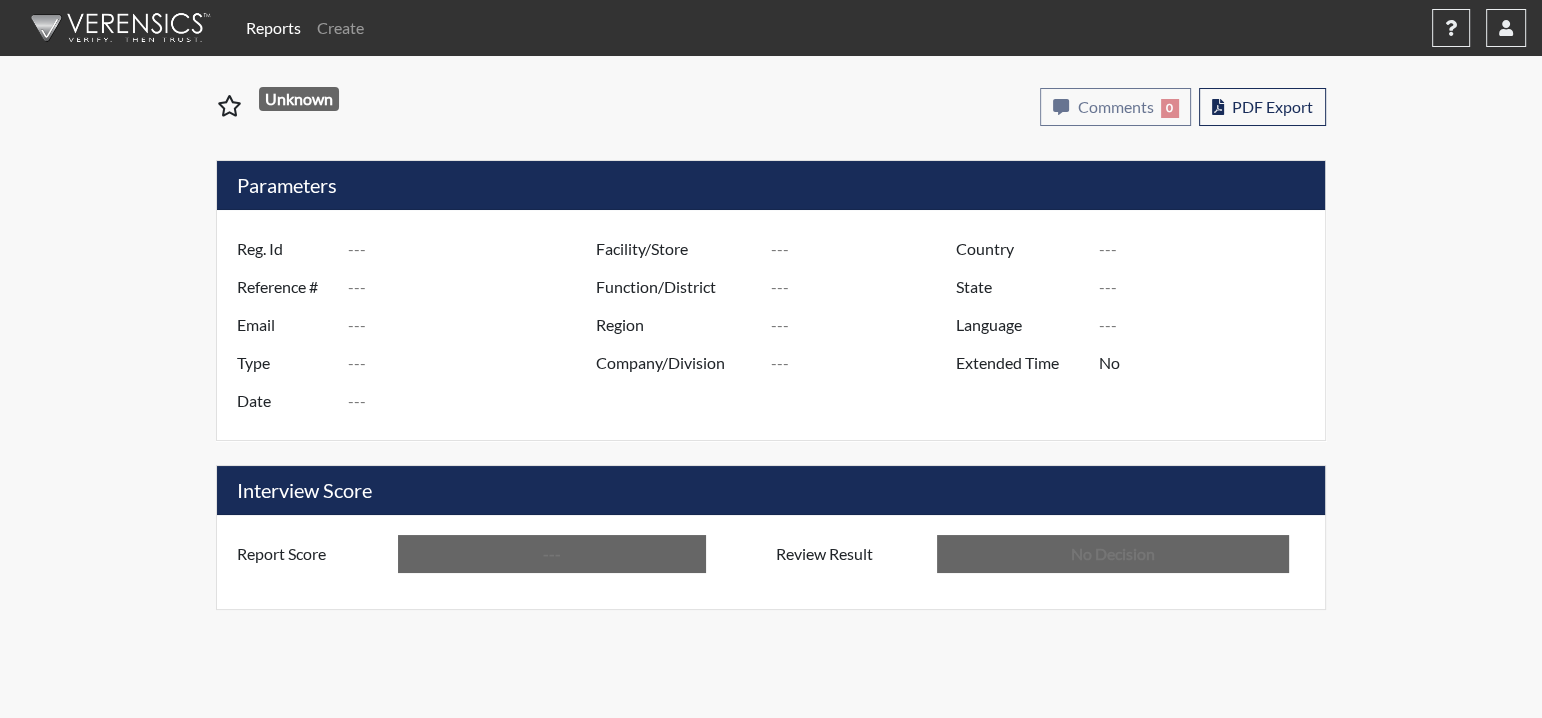 type on "cds9919" 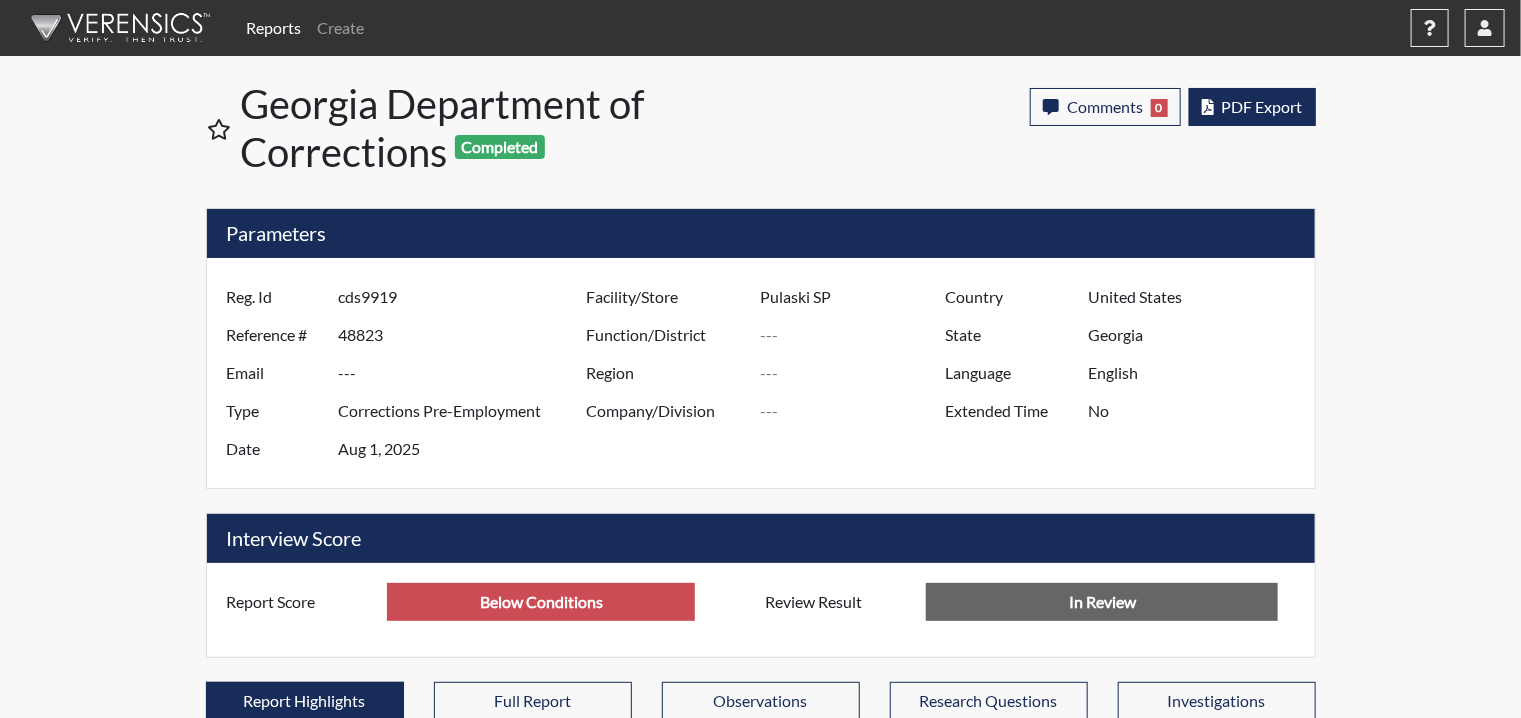 scroll, scrollTop: 999668, scrollLeft: 999168, axis: both 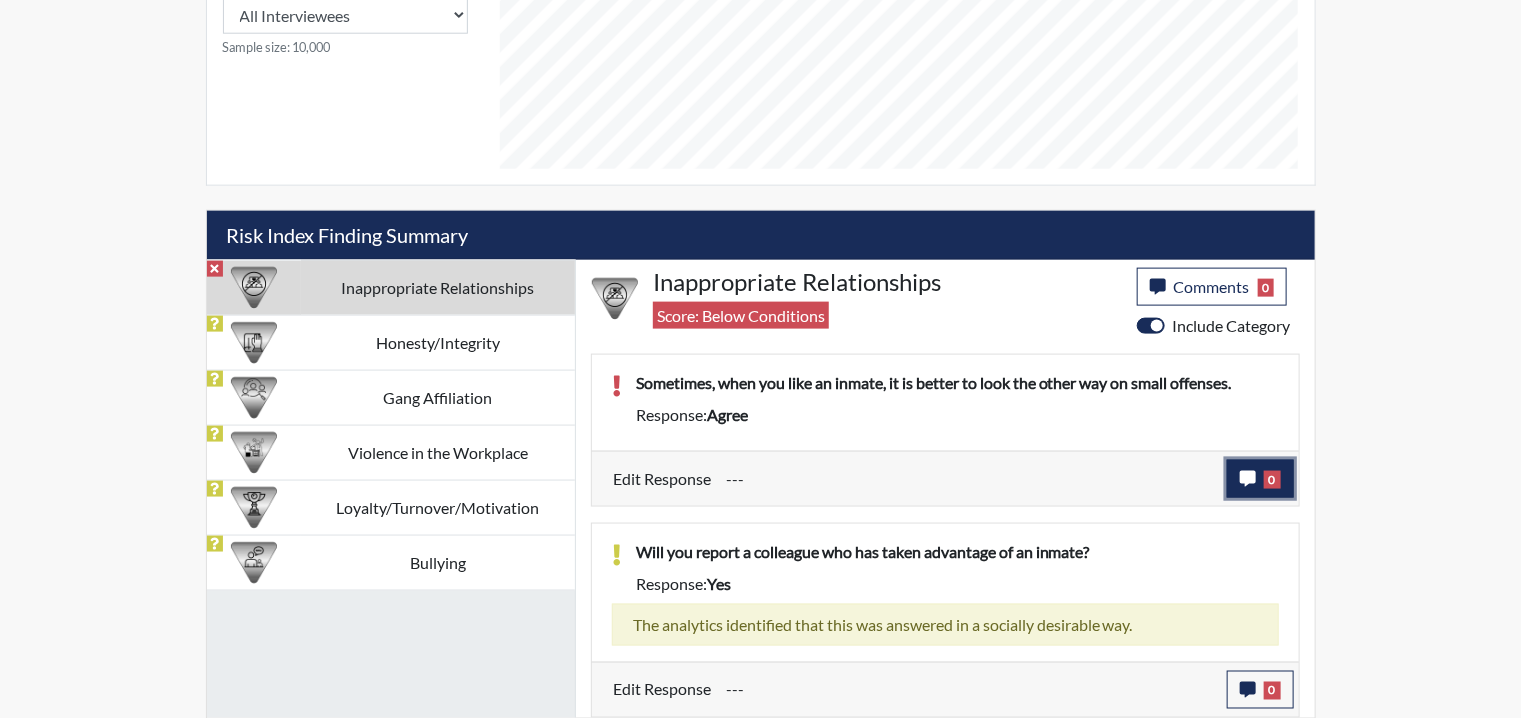 click on "0" at bounding box center [1272, 480] 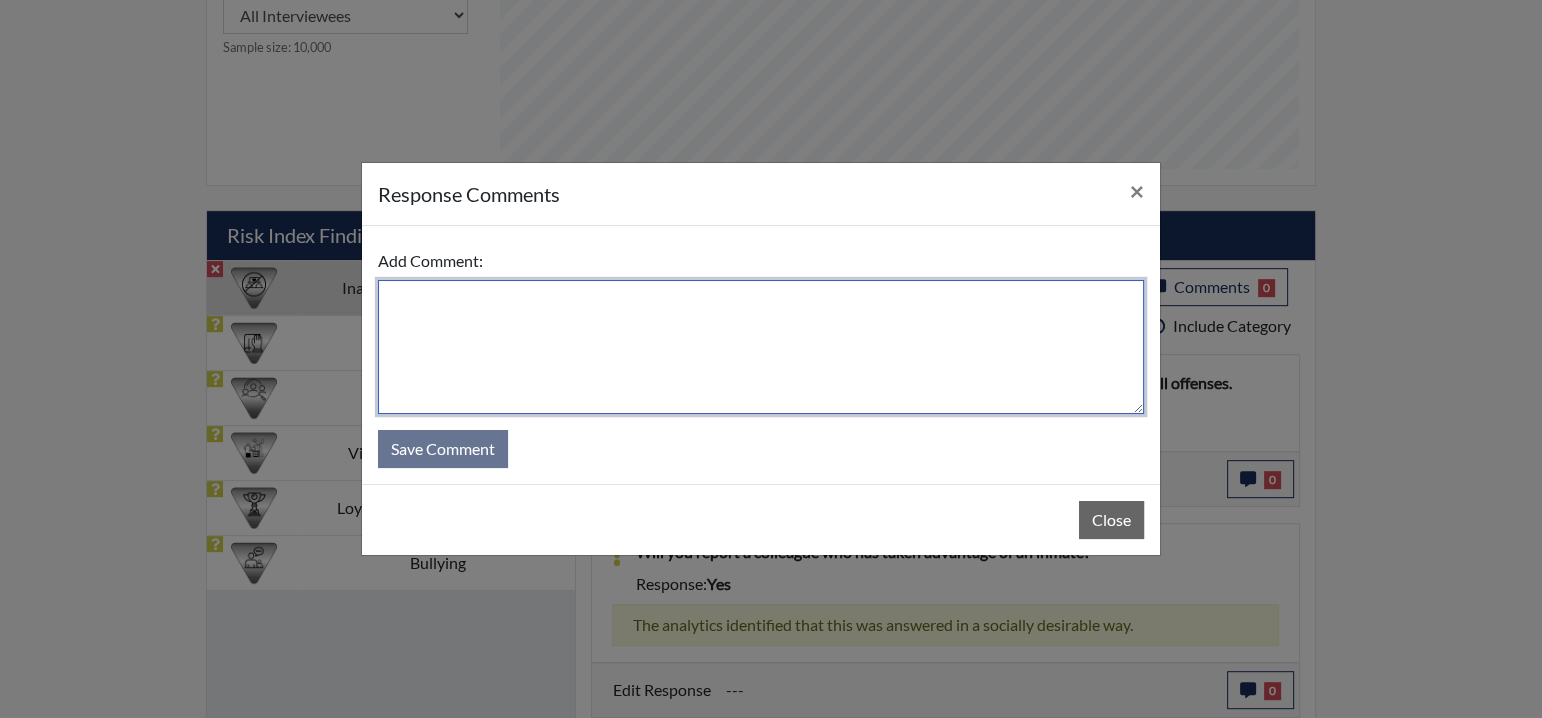 click at bounding box center [761, 347] 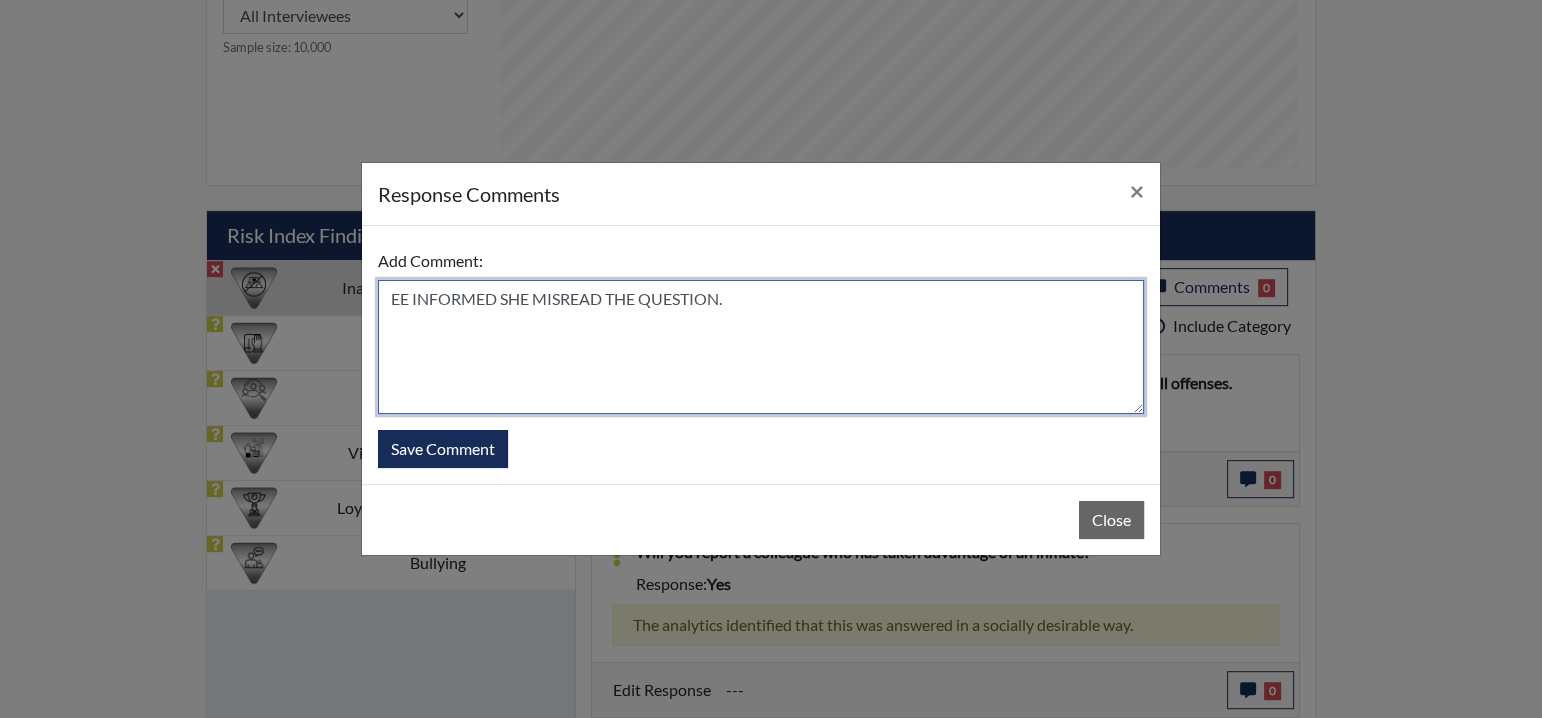 click on "EE INFORMED SHE MISREAD THE QUESTION." at bounding box center [761, 347] 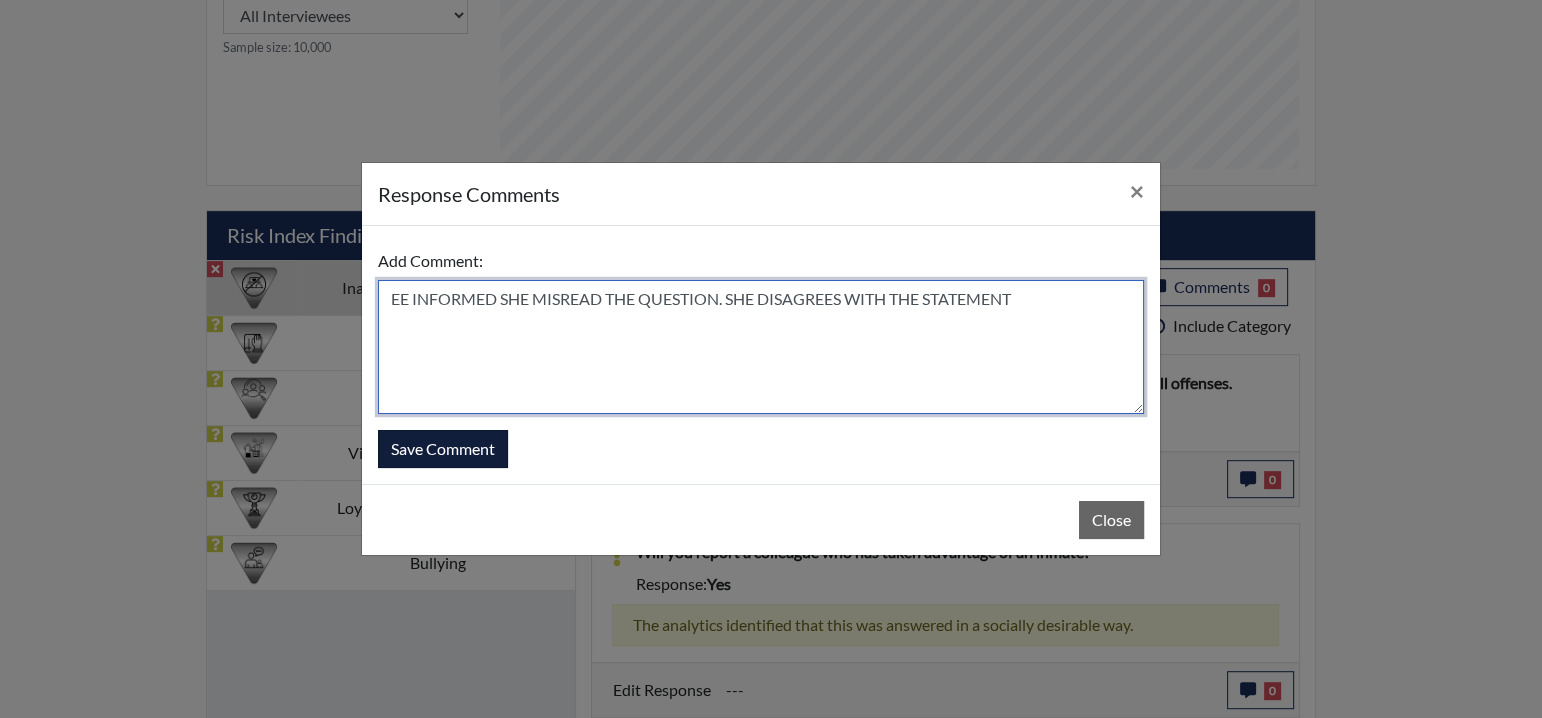 type on "EE INFORMED SHE MISREAD THE QUESTION. SHE DISAGREES WITH THE STATEMENT" 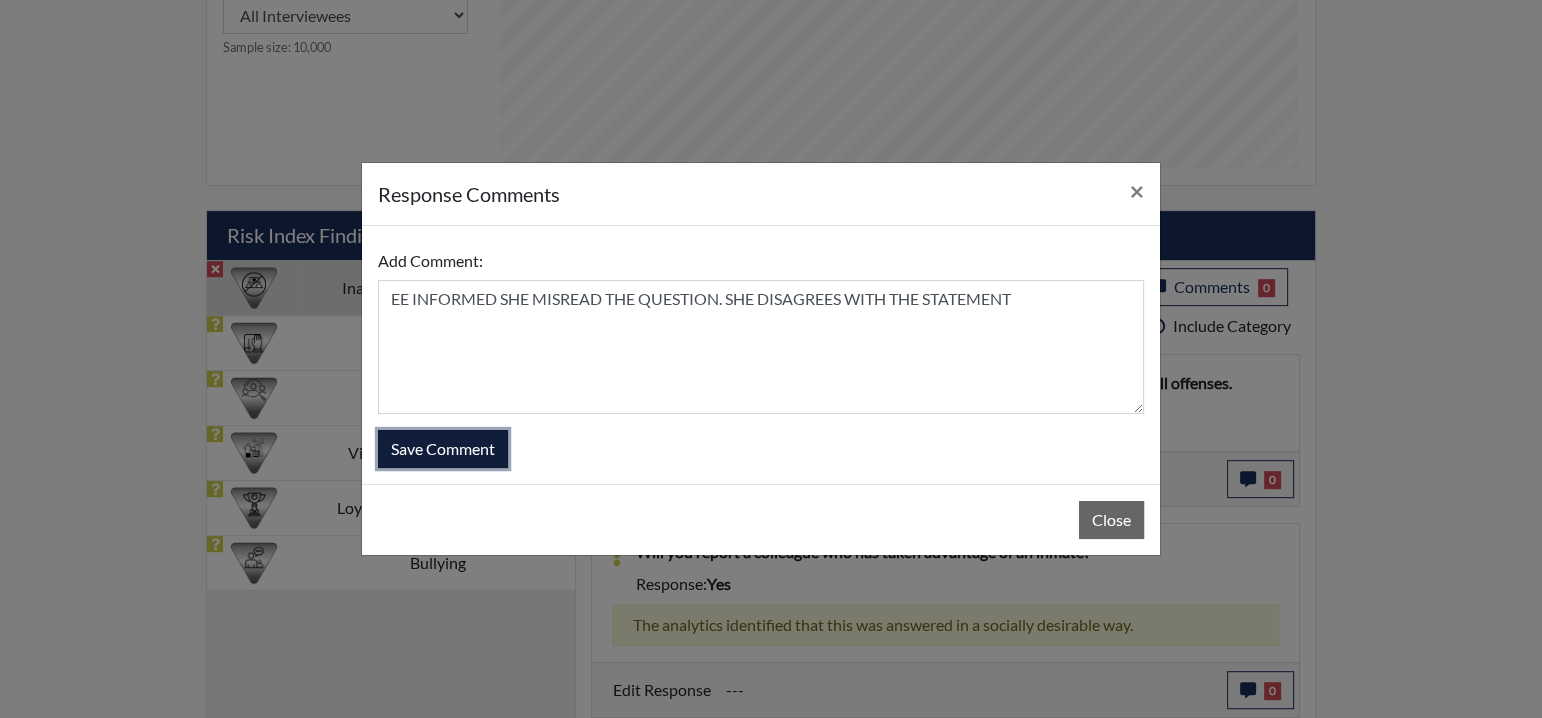 click on "Save Comment" at bounding box center [443, 449] 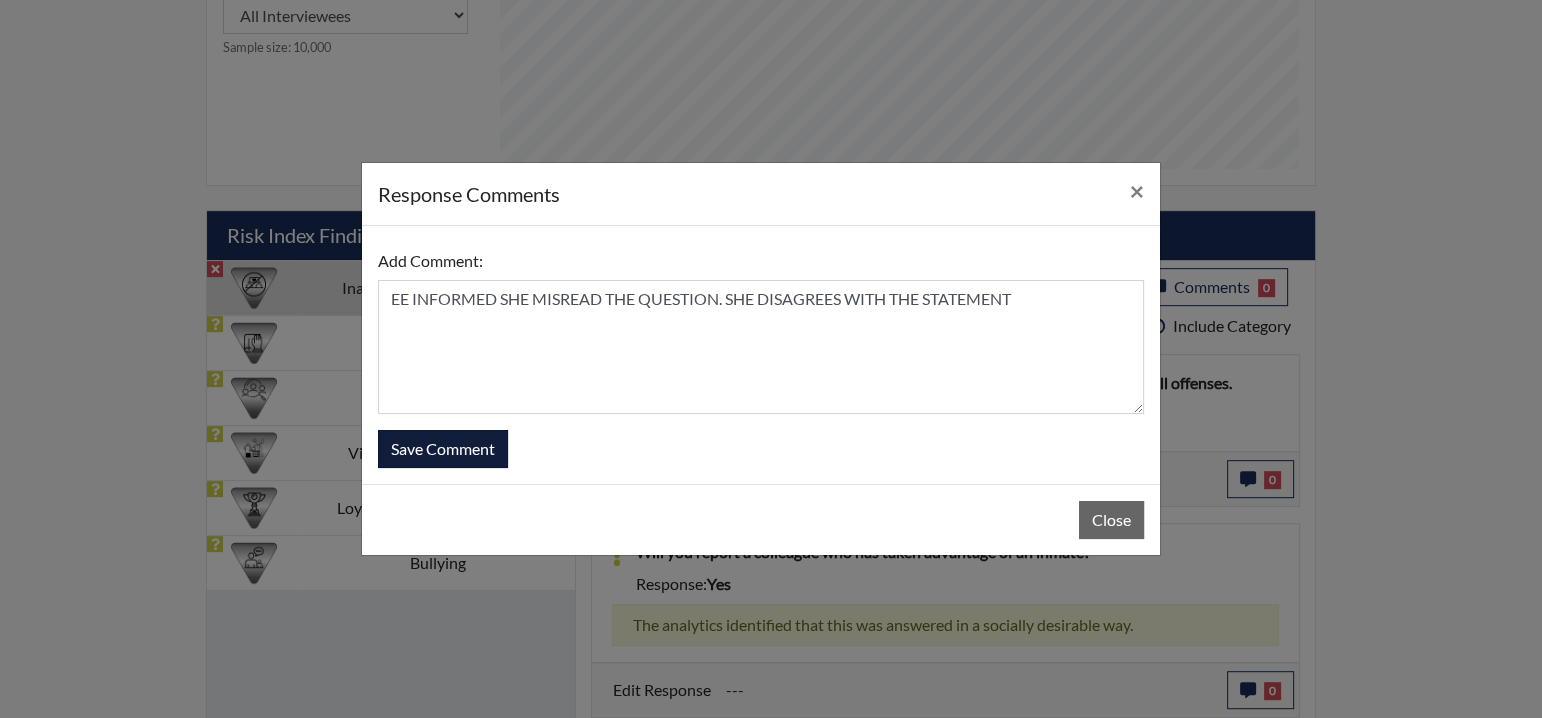 type 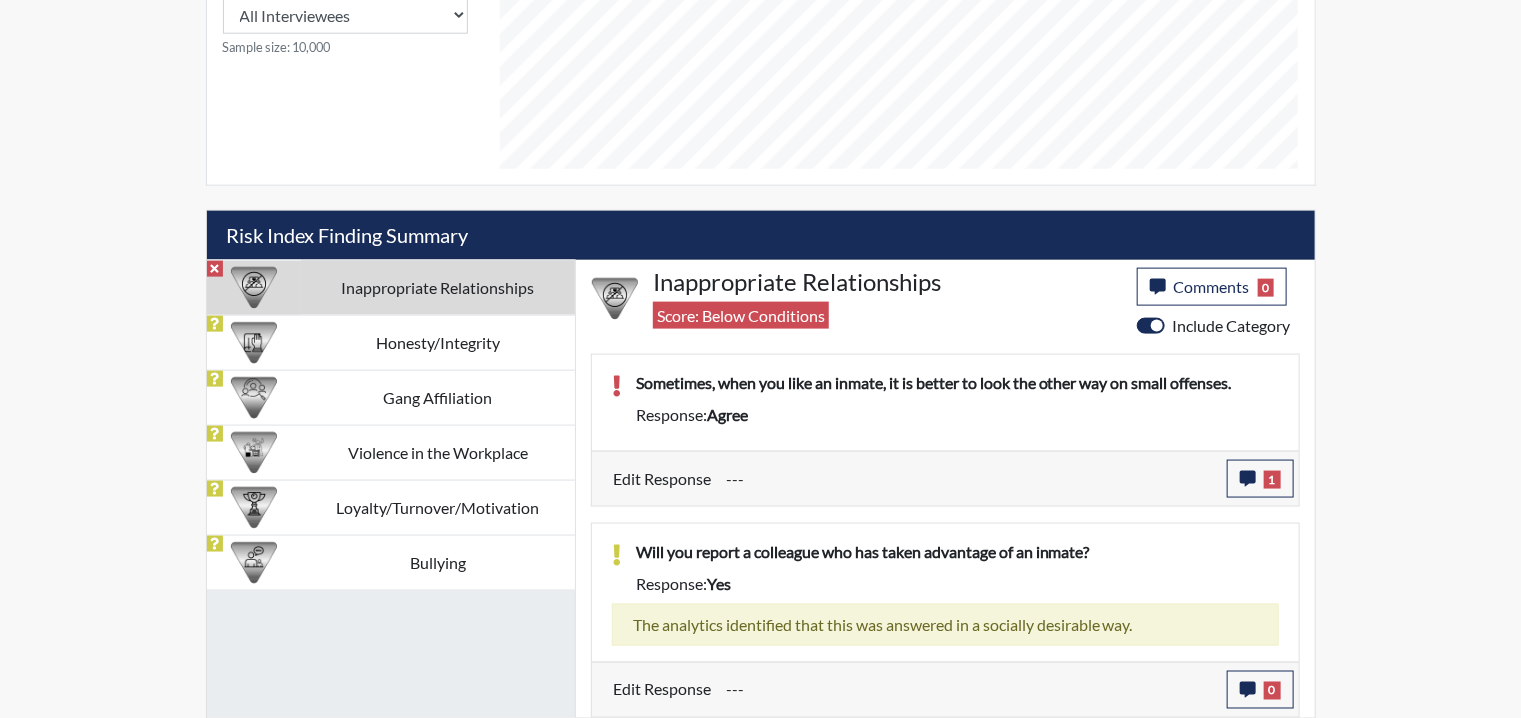 scroll, scrollTop: 999668, scrollLeft: 999168, axis: both 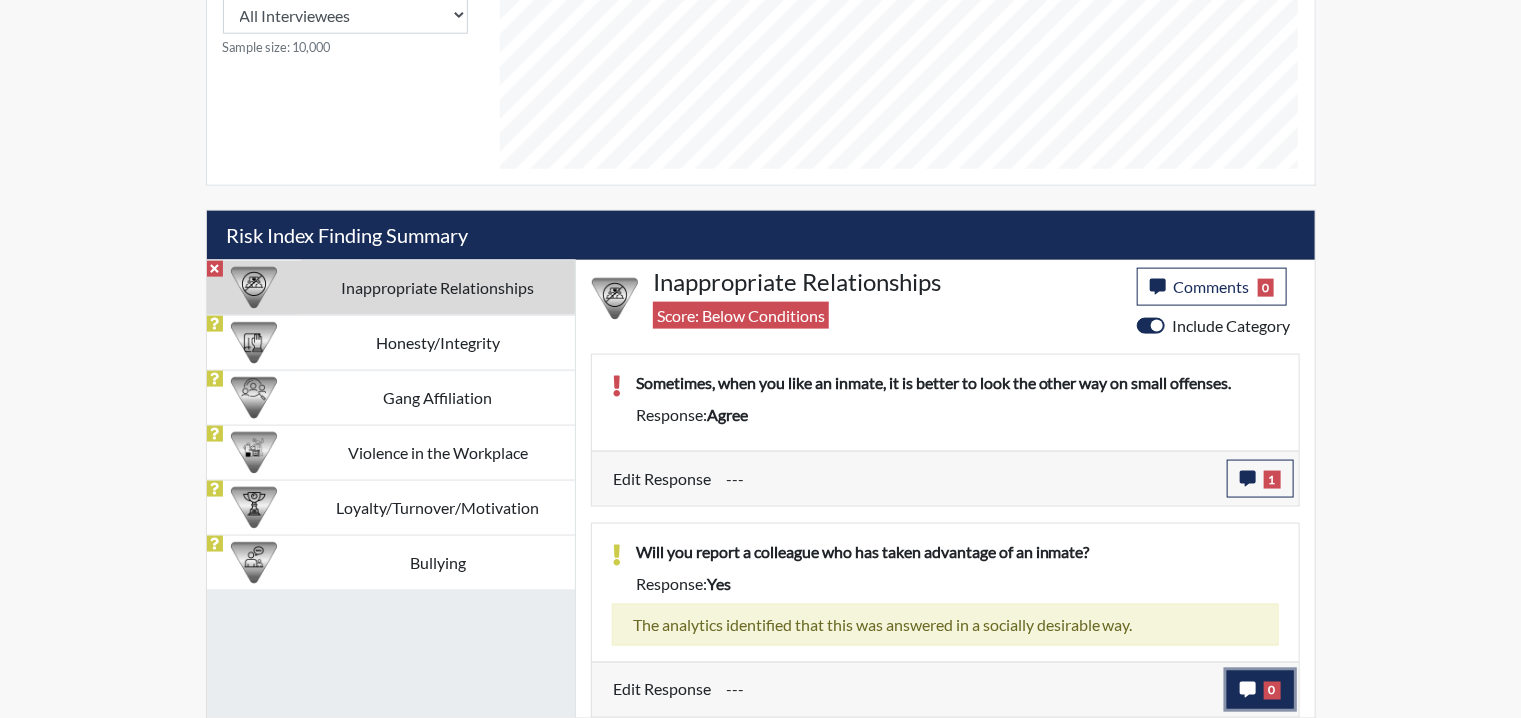click on "0" at bounding box center [1260, 690] 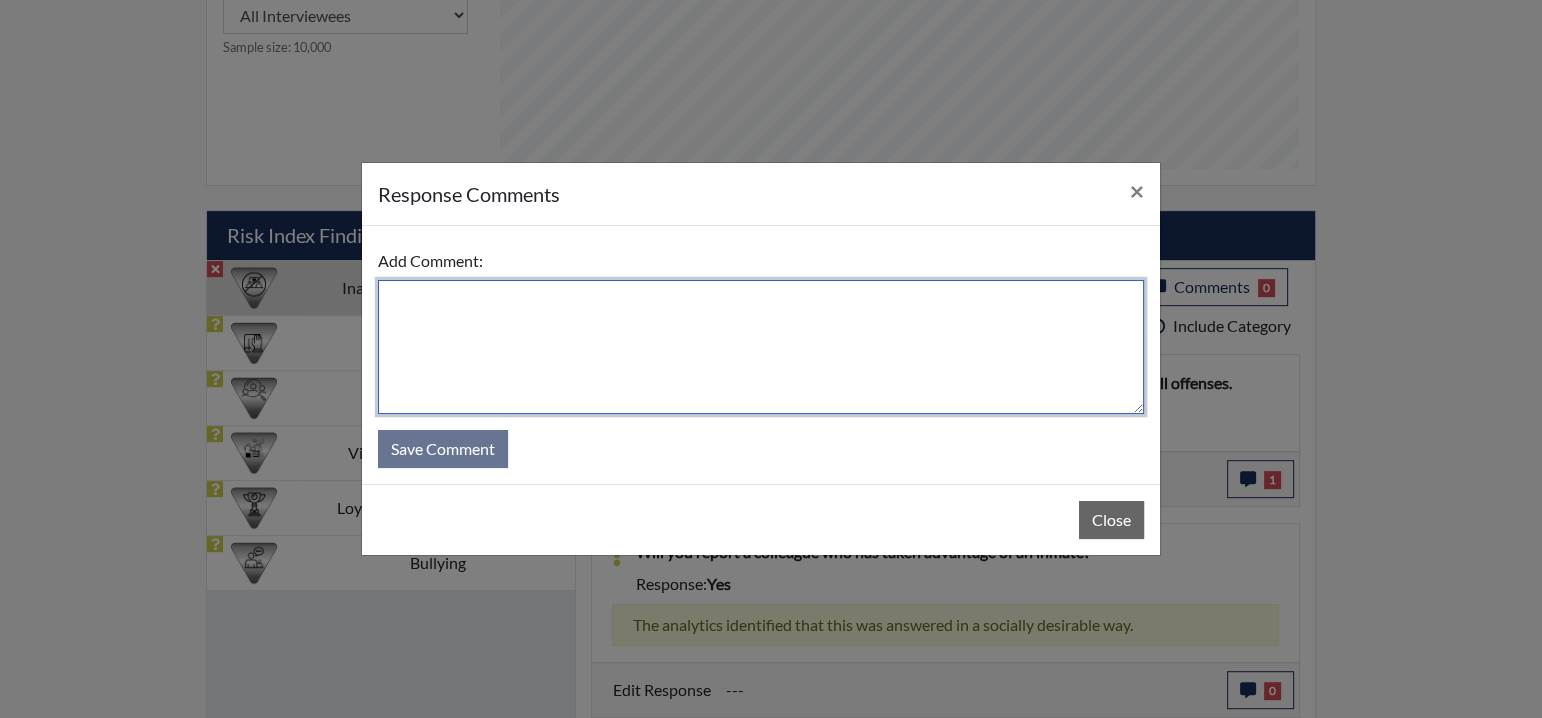 click at bounding box center (761, 347) 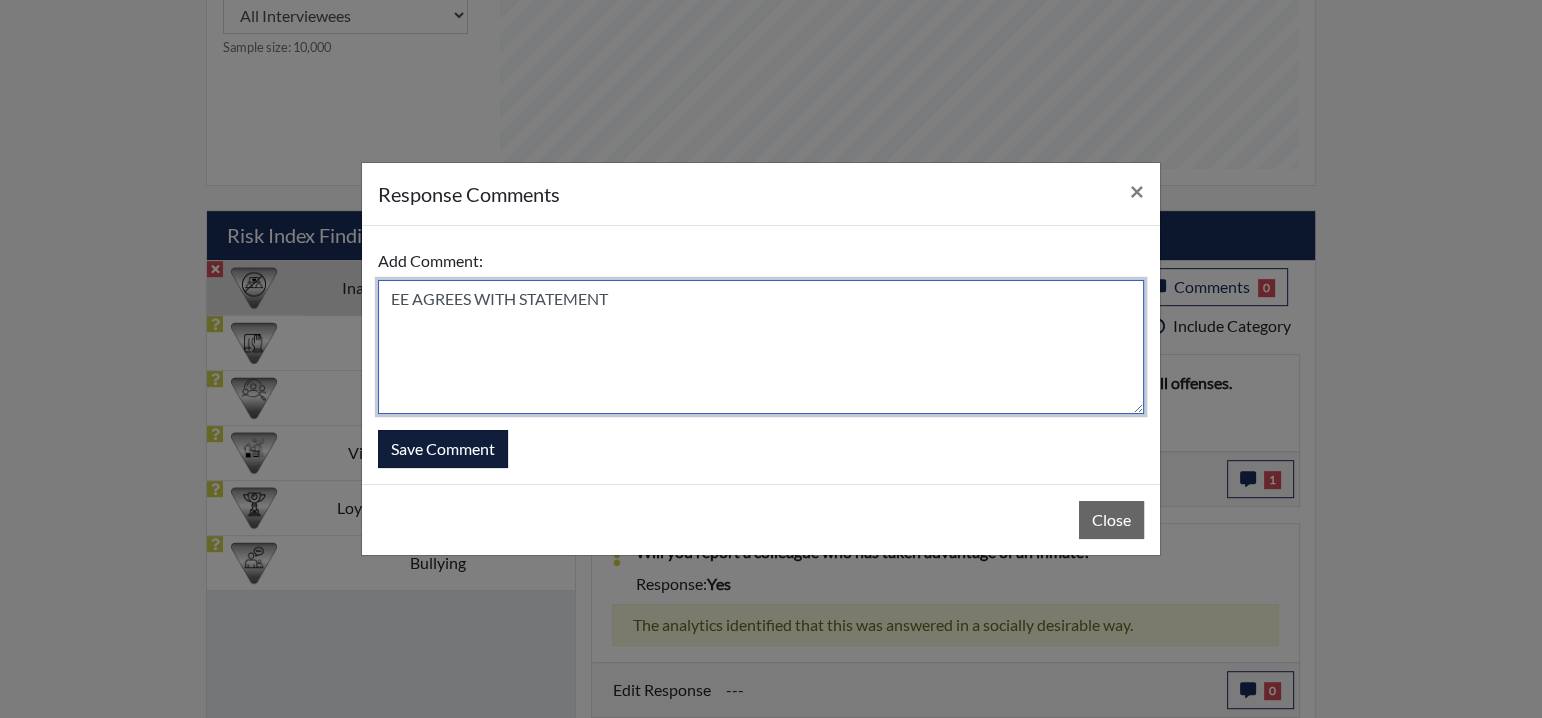 type on "EE AGREES WITH STATEMENT" 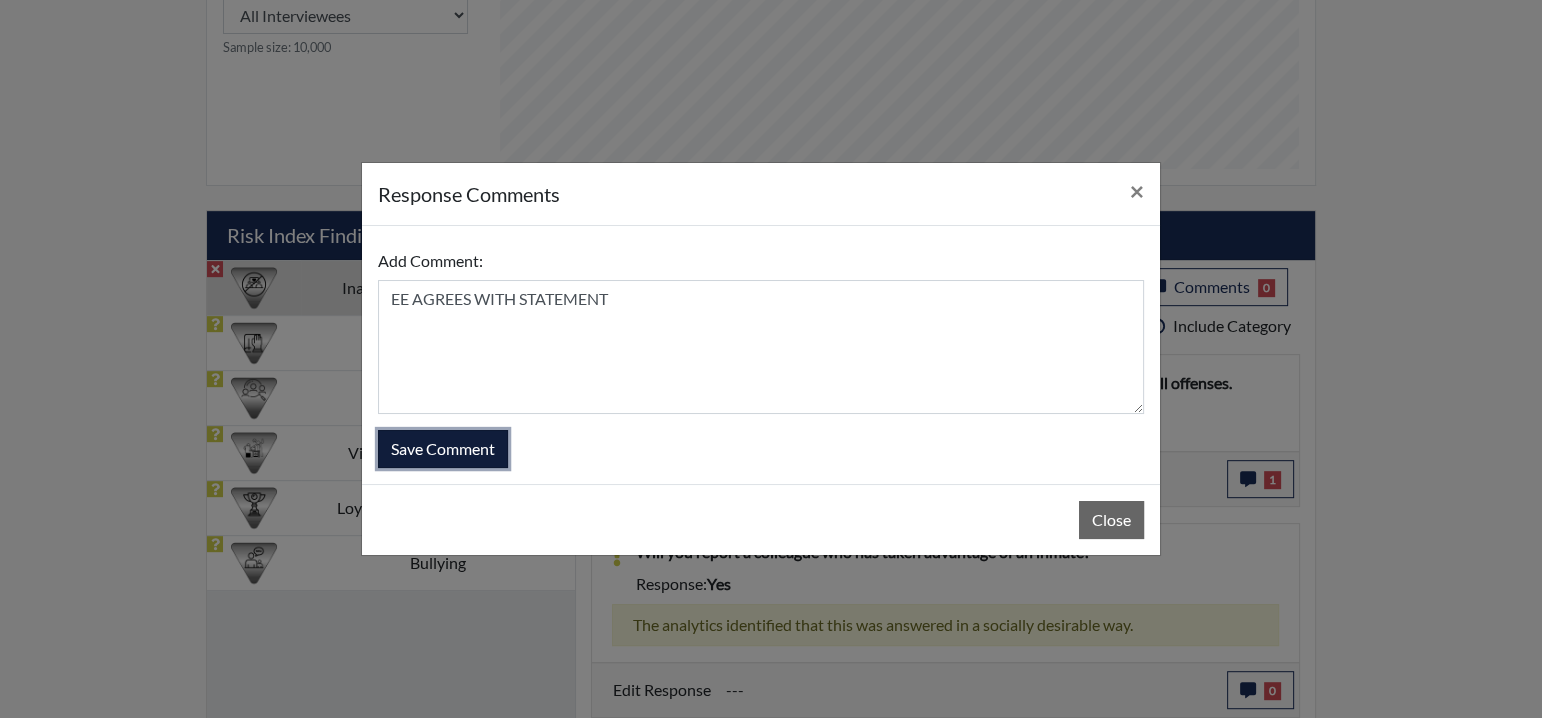 click on "Save Comment" at bounding box center (443, 449) 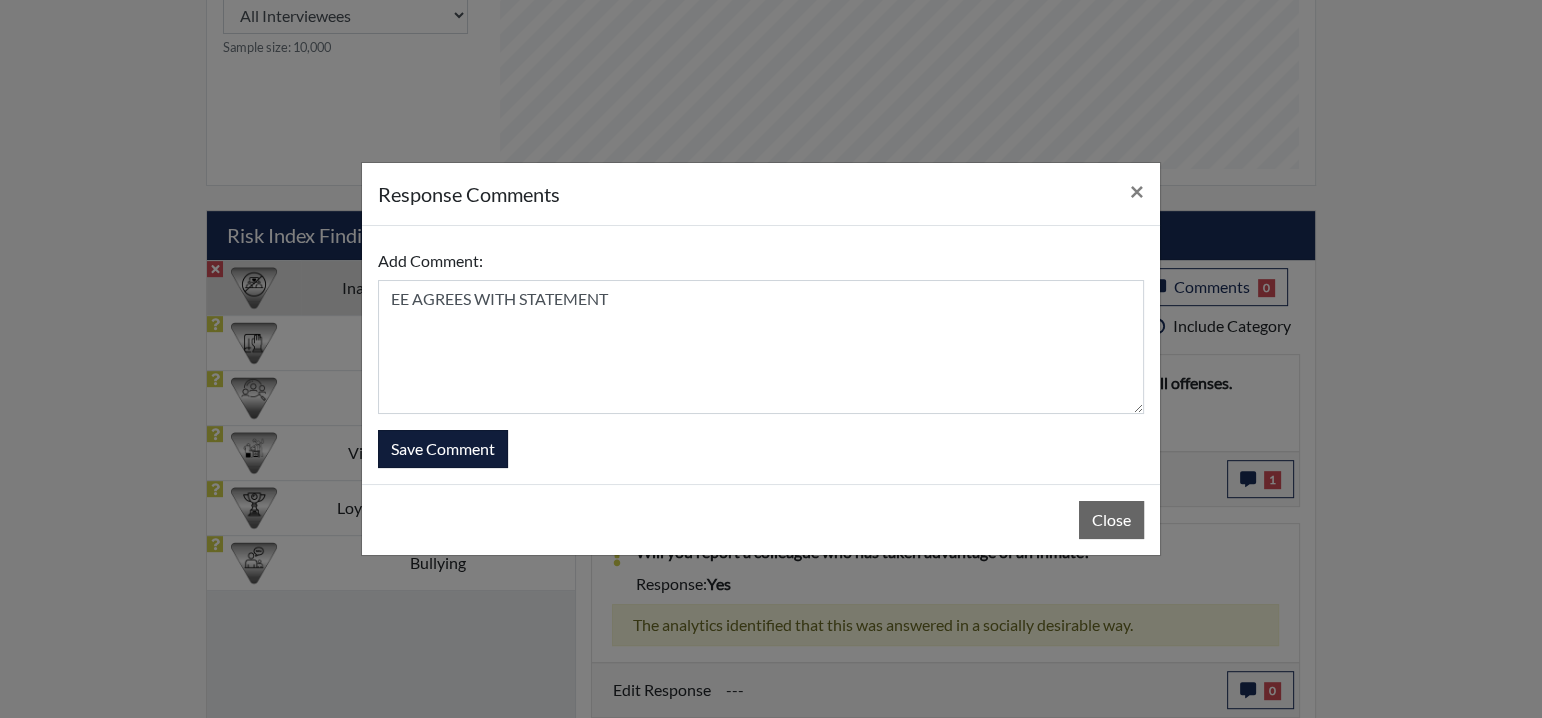 type 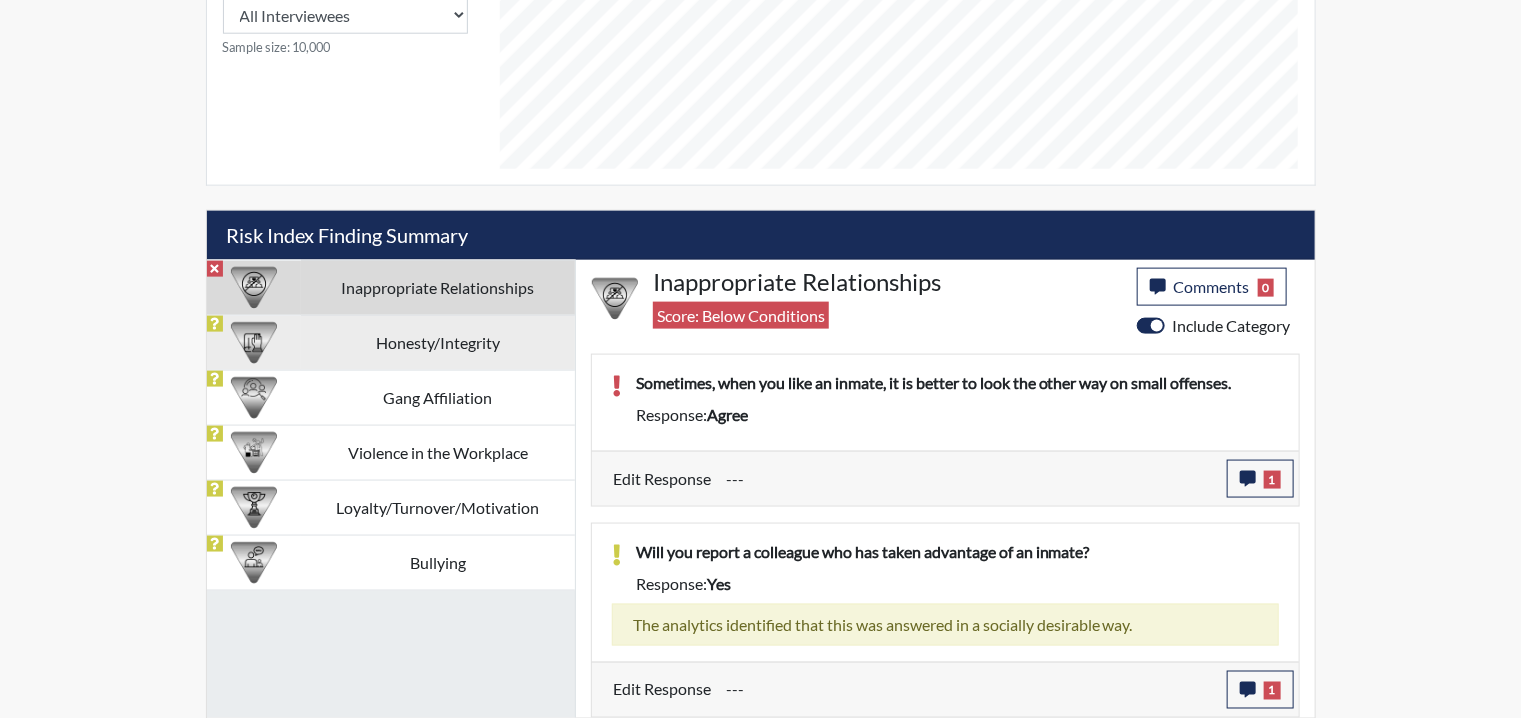click on "Honesty/Integrity" at bounding box center (438, 342) 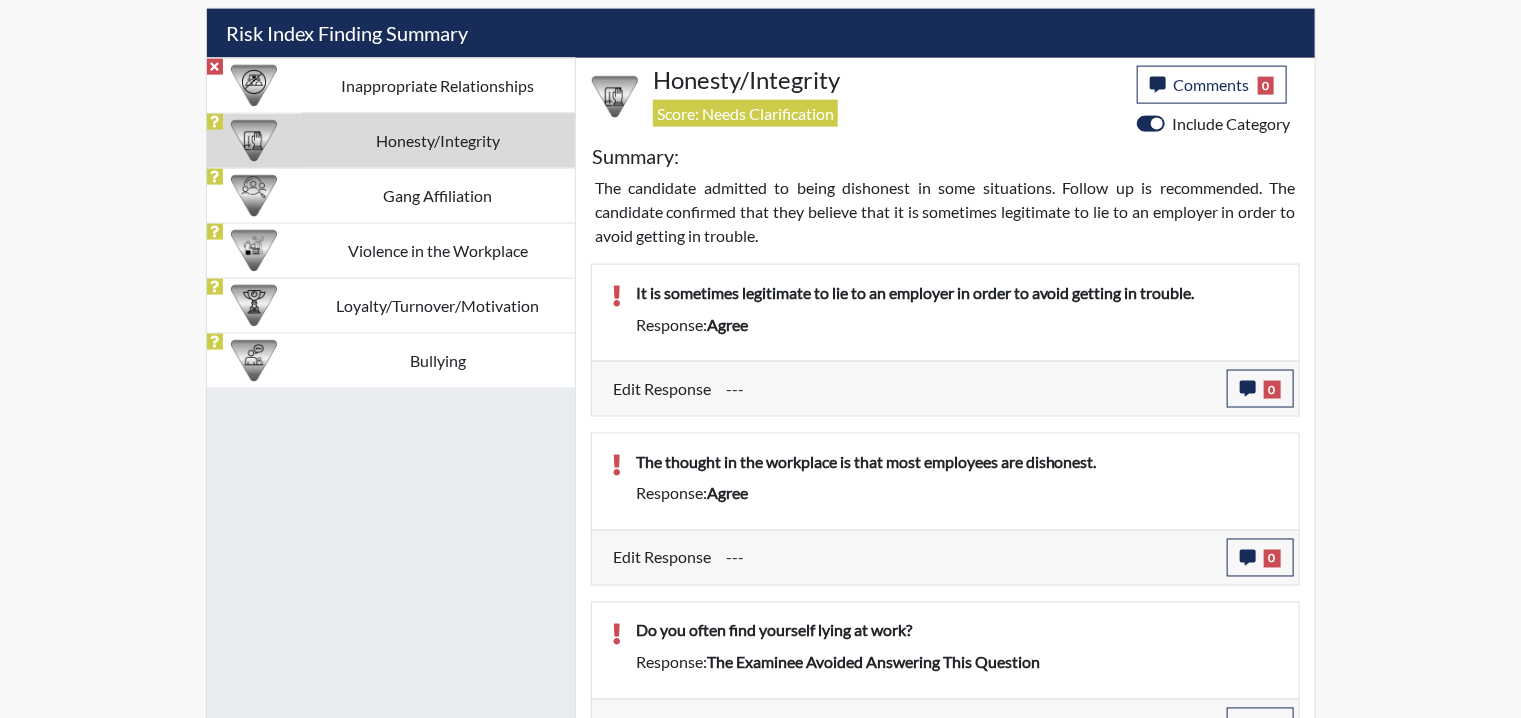 scroll, scrollTop: 1134, scrollLeft: 0, axis: vertical 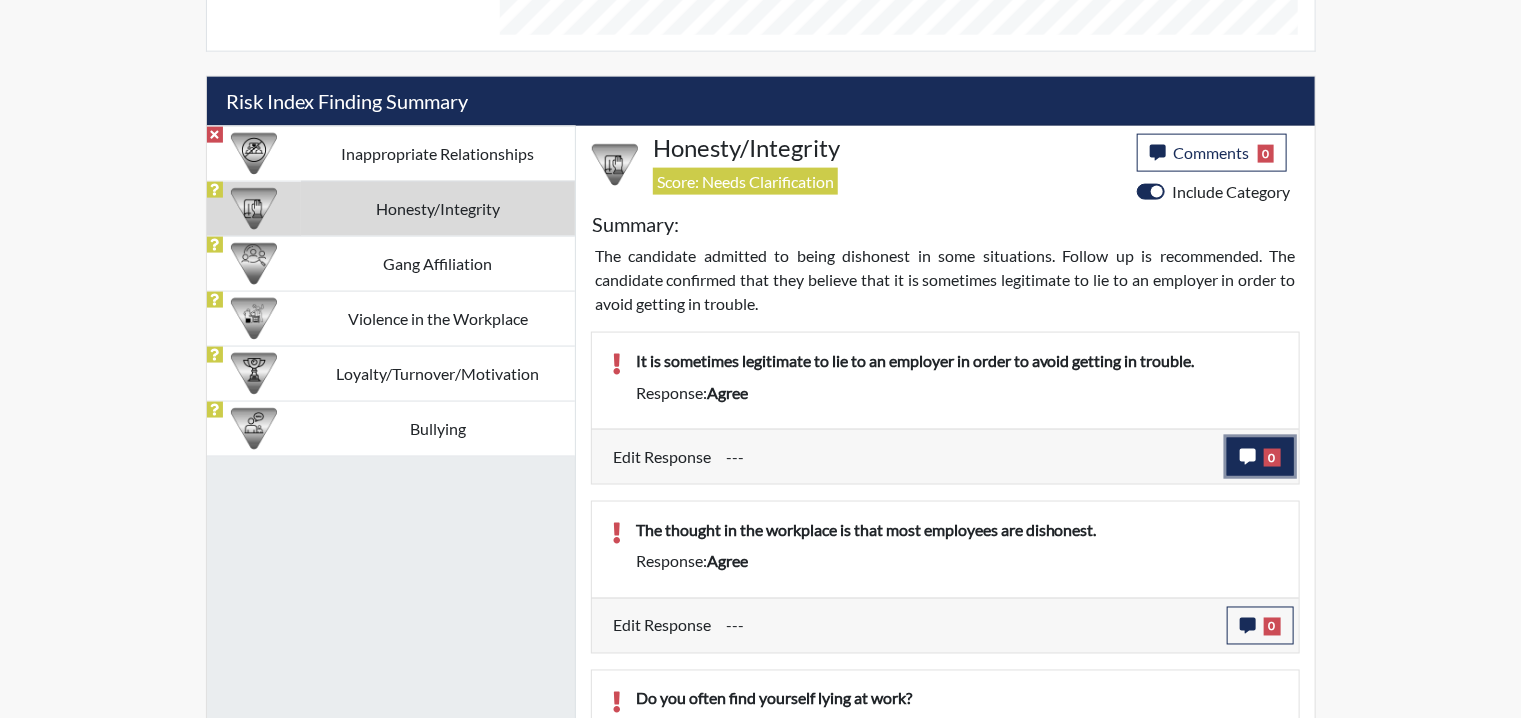 click on "0" at bounding box center [1260, 457] 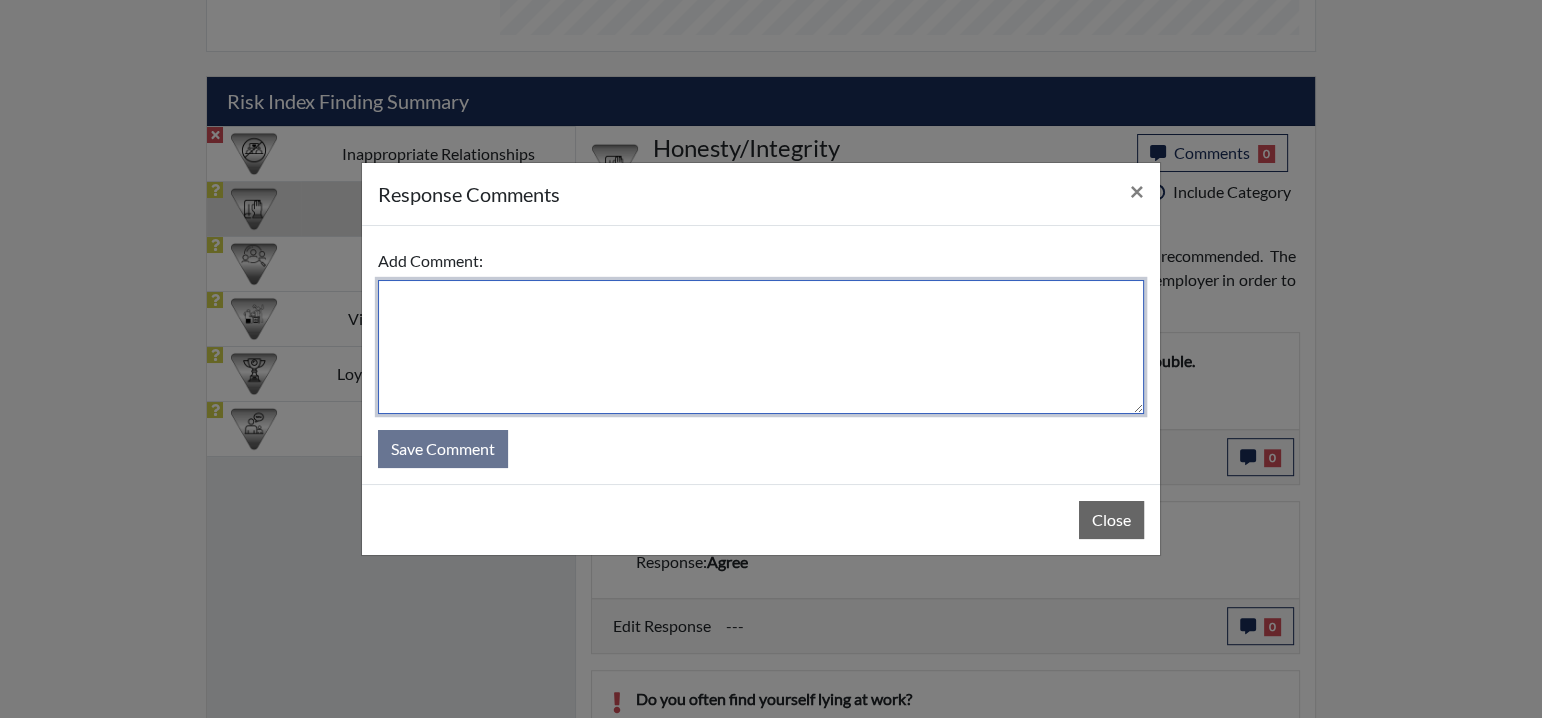 click at bounding box center (761, 347) 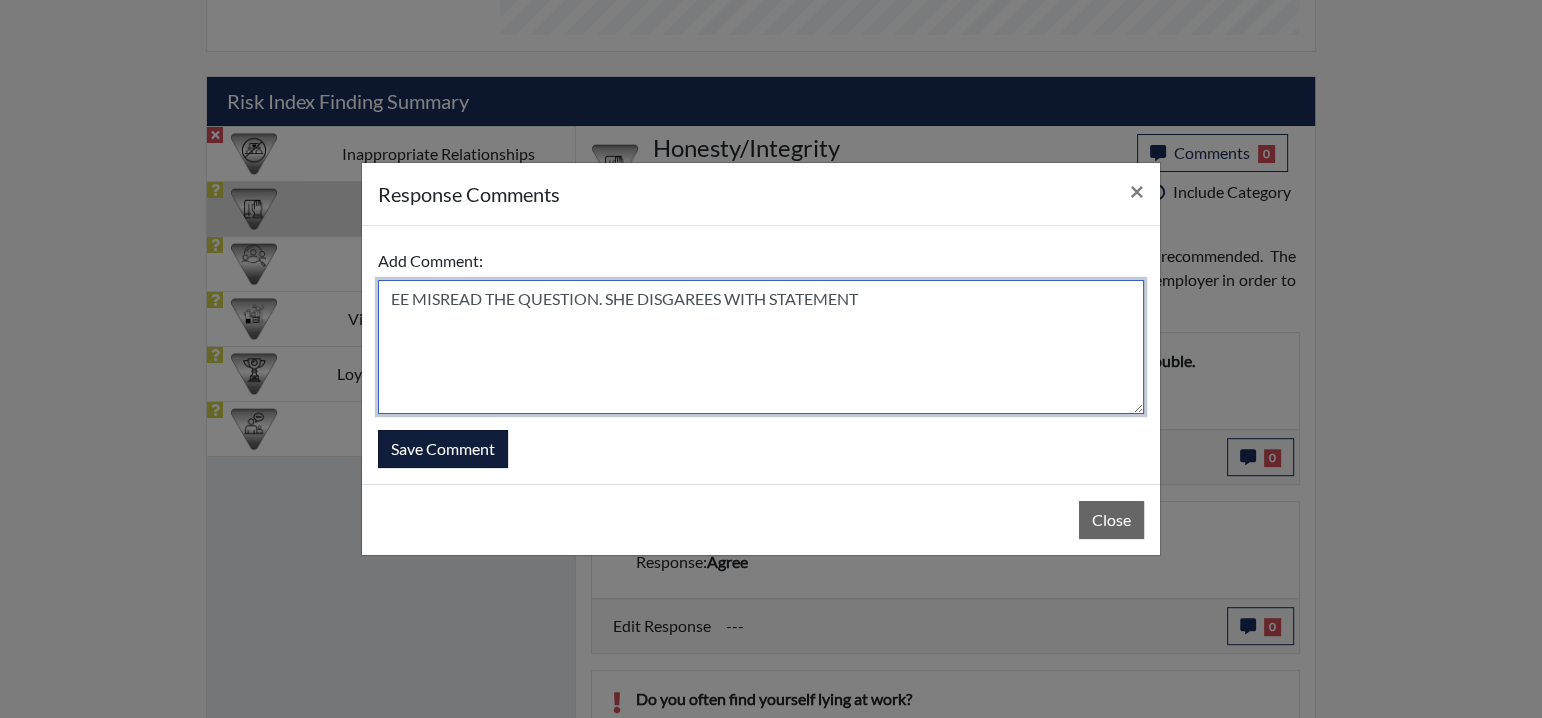 type on "EE MISREAD THE QUESTION. SHE DISGAREES WITH STATEMENT" 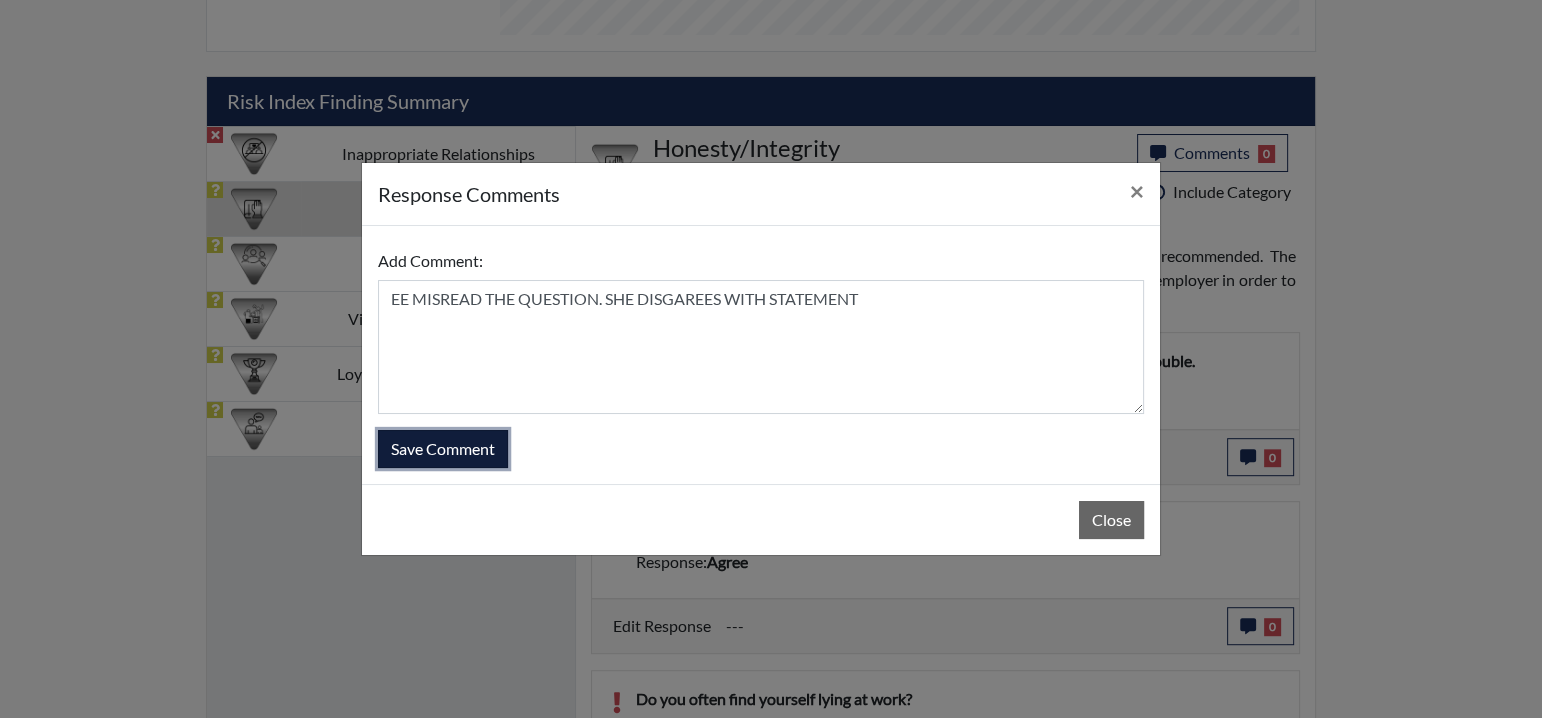 click on "Save Comment" at bounding box center (443, 449) 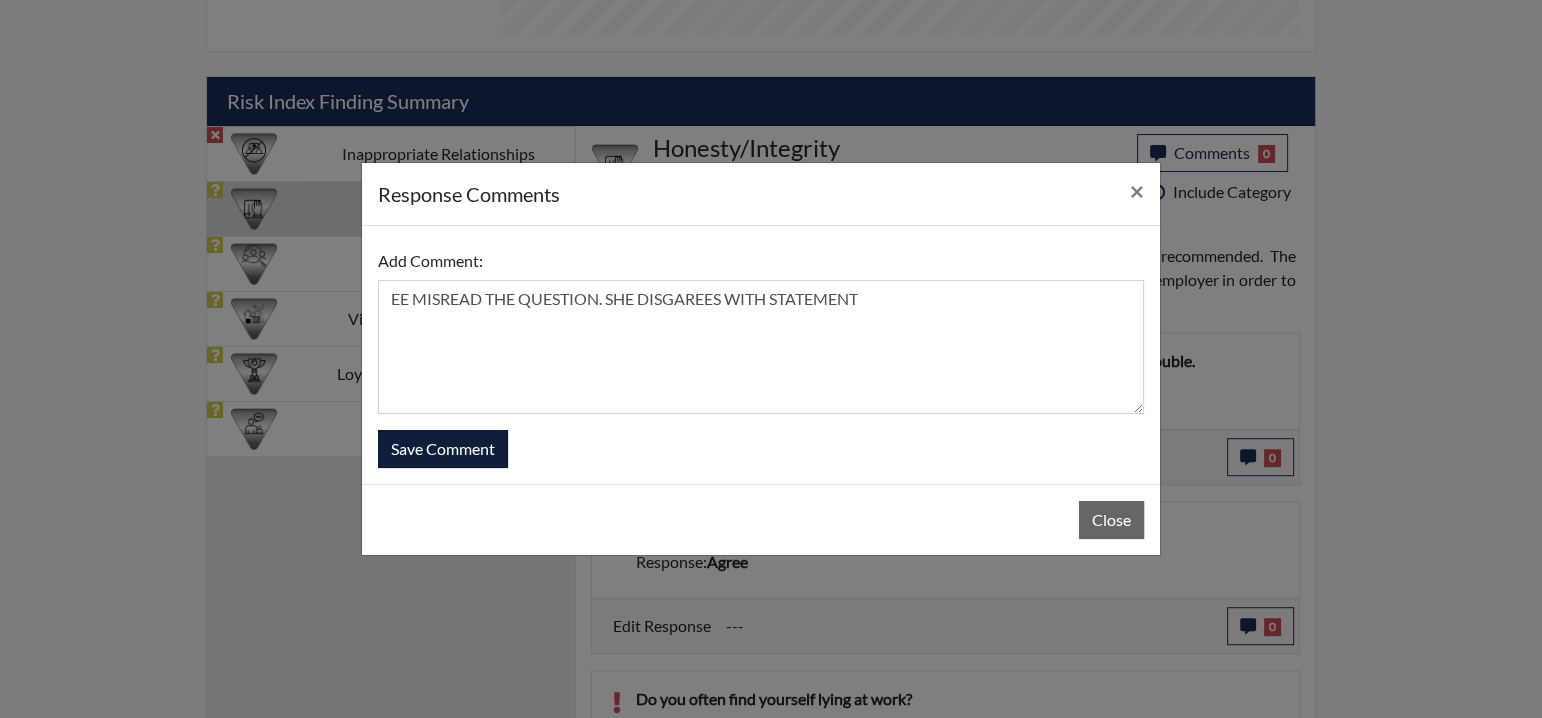 type 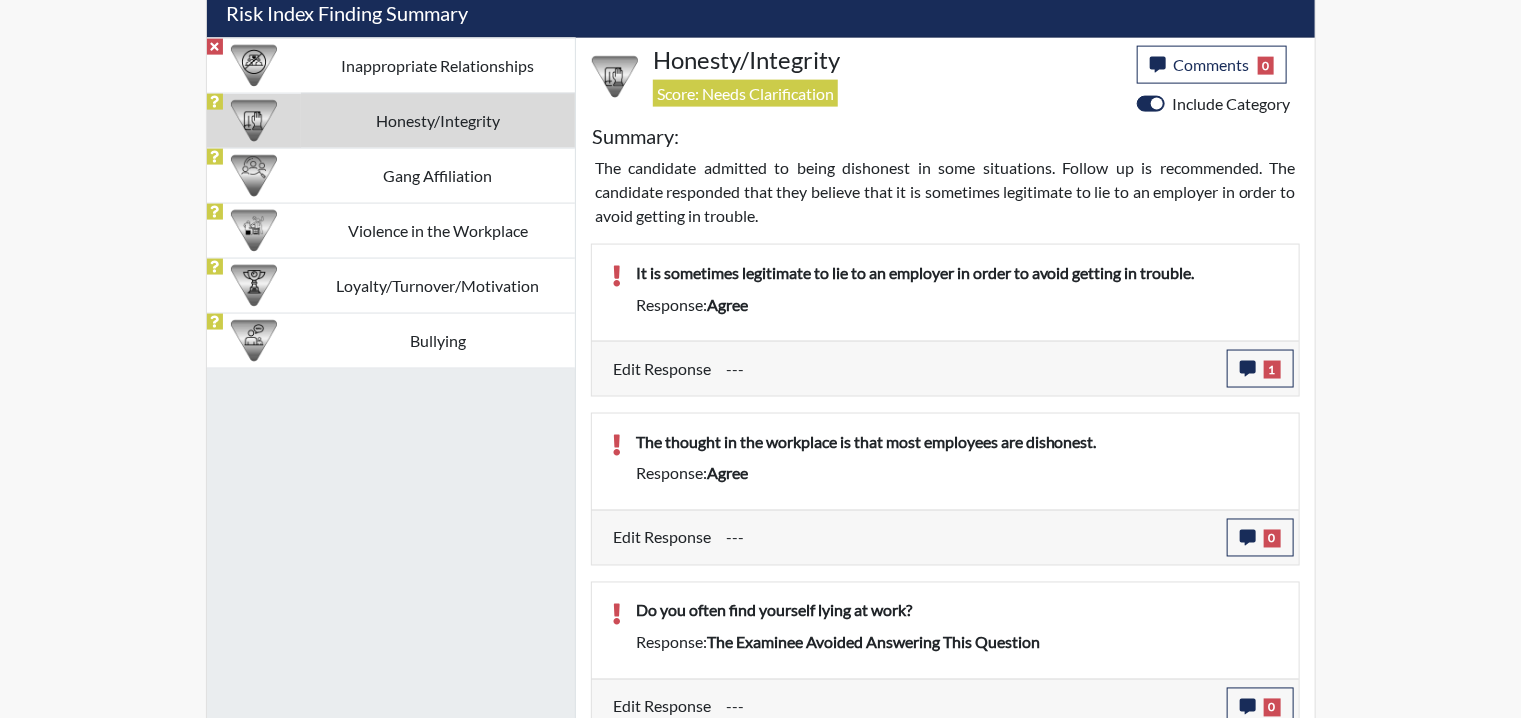 scroll, scrollTop: 1267, scrollLeft: 0, axis: vertical 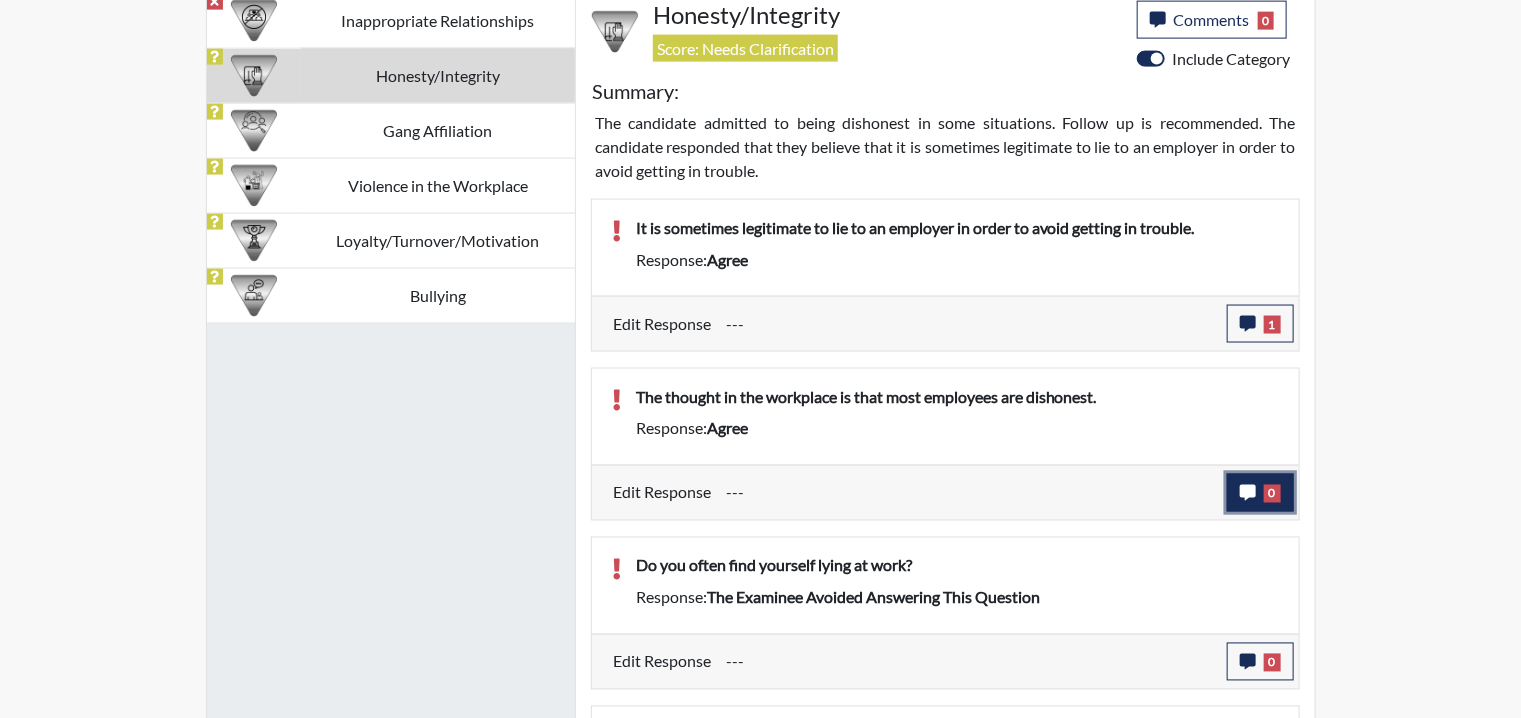 click on "0" at bounding box center (1272, 494) 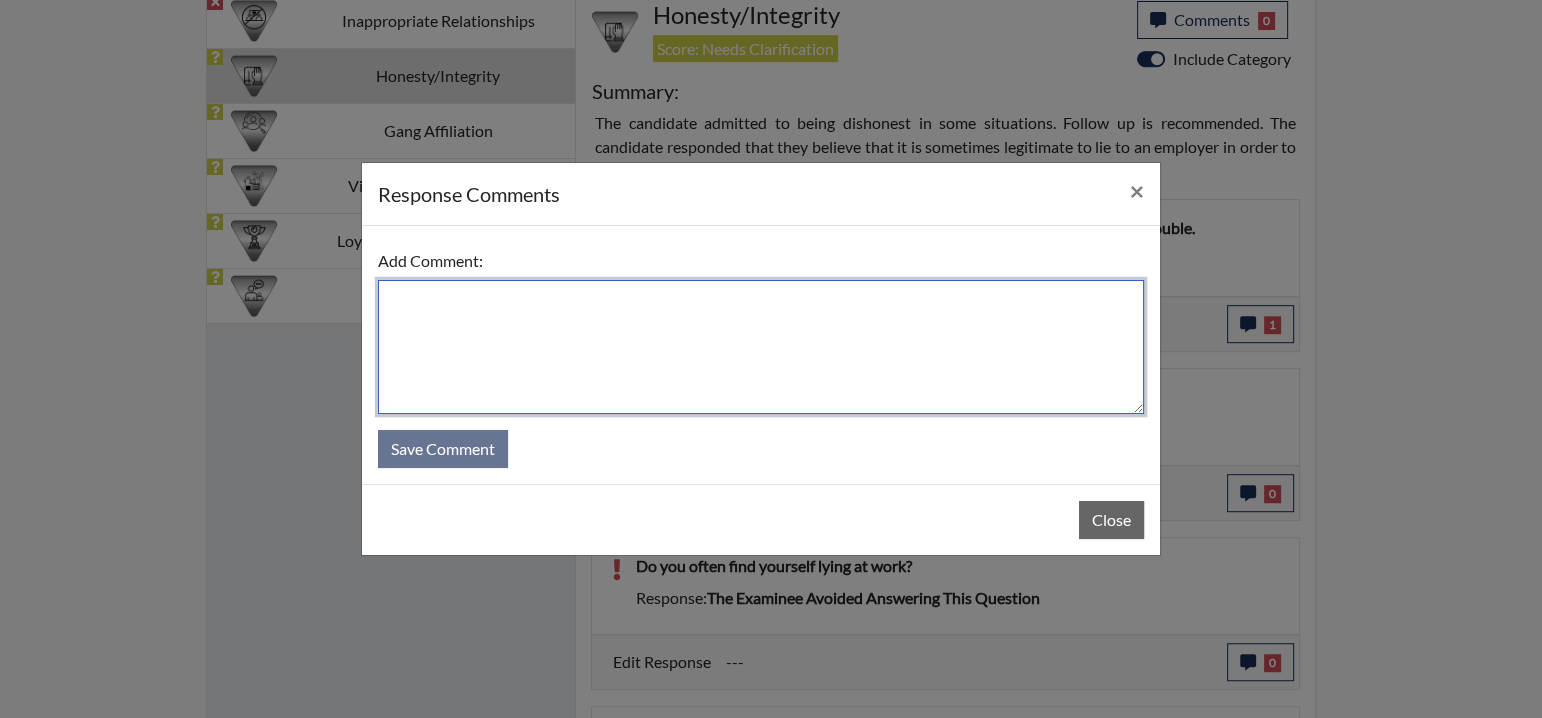 click at bounding box center (761, 347) 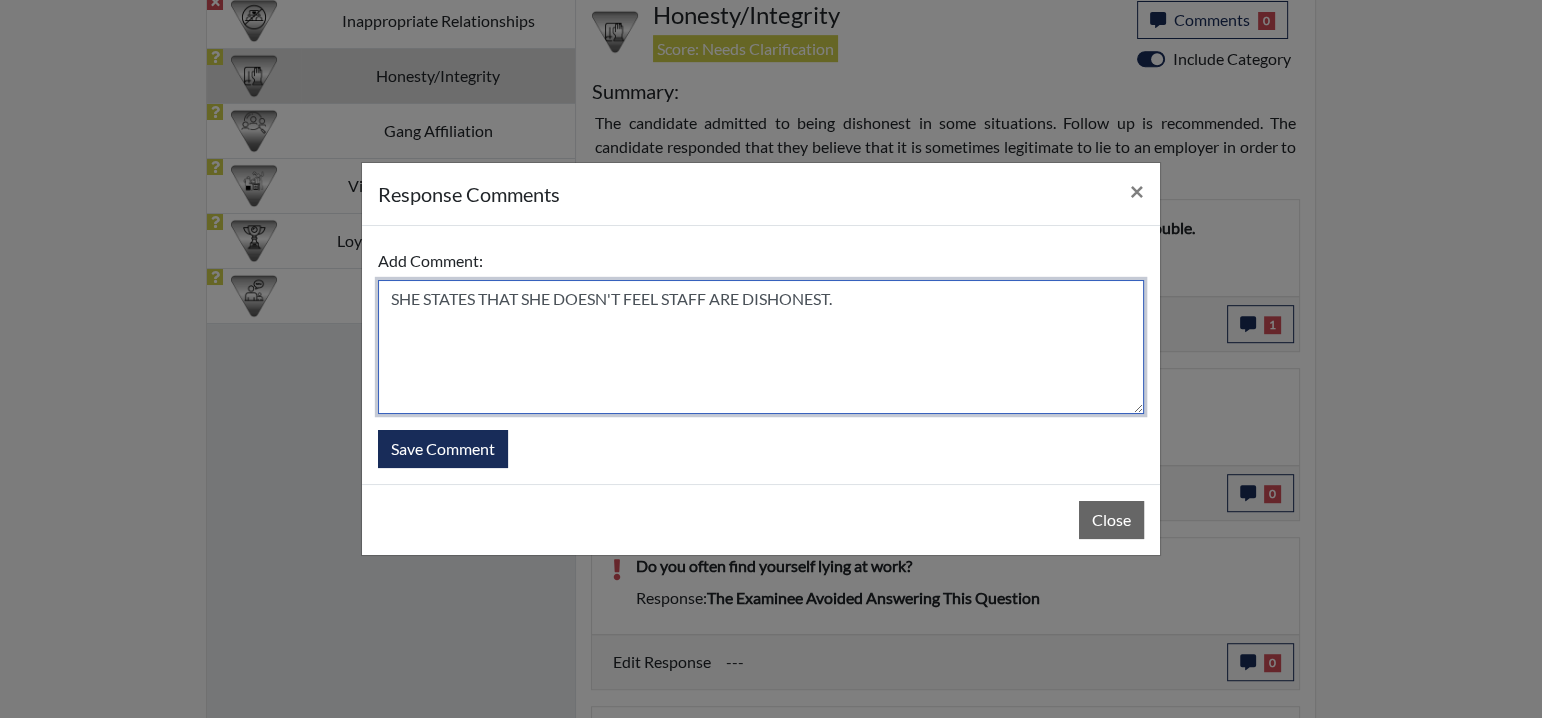 click on "SHE STATES THAT SHE DOESN'T FEEL STAFF ARE DISHONEST." at bounding box center (761, 347) 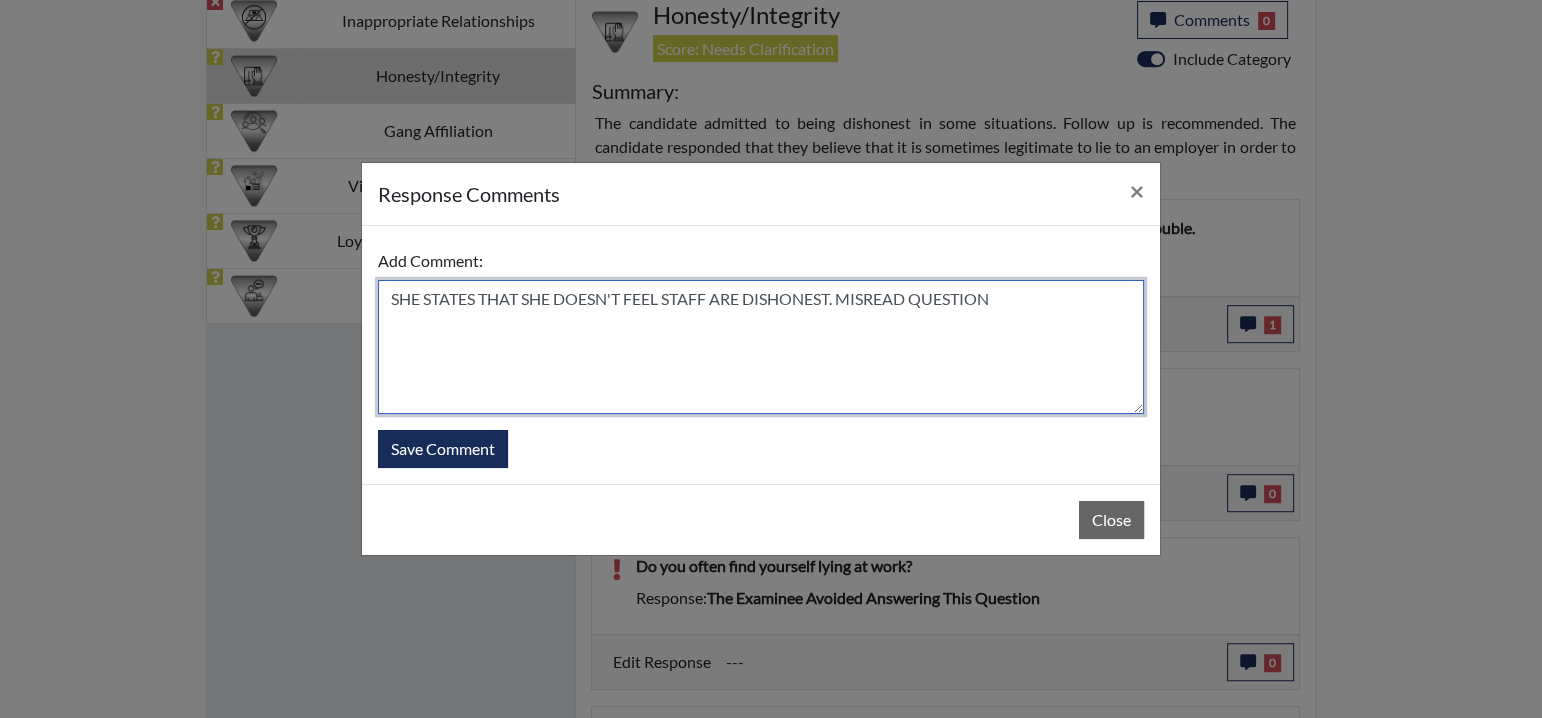 drag, startPoint x: 845, startPoint y: 295, endPoint x: 1020, endPoint y: 295, distance: 175 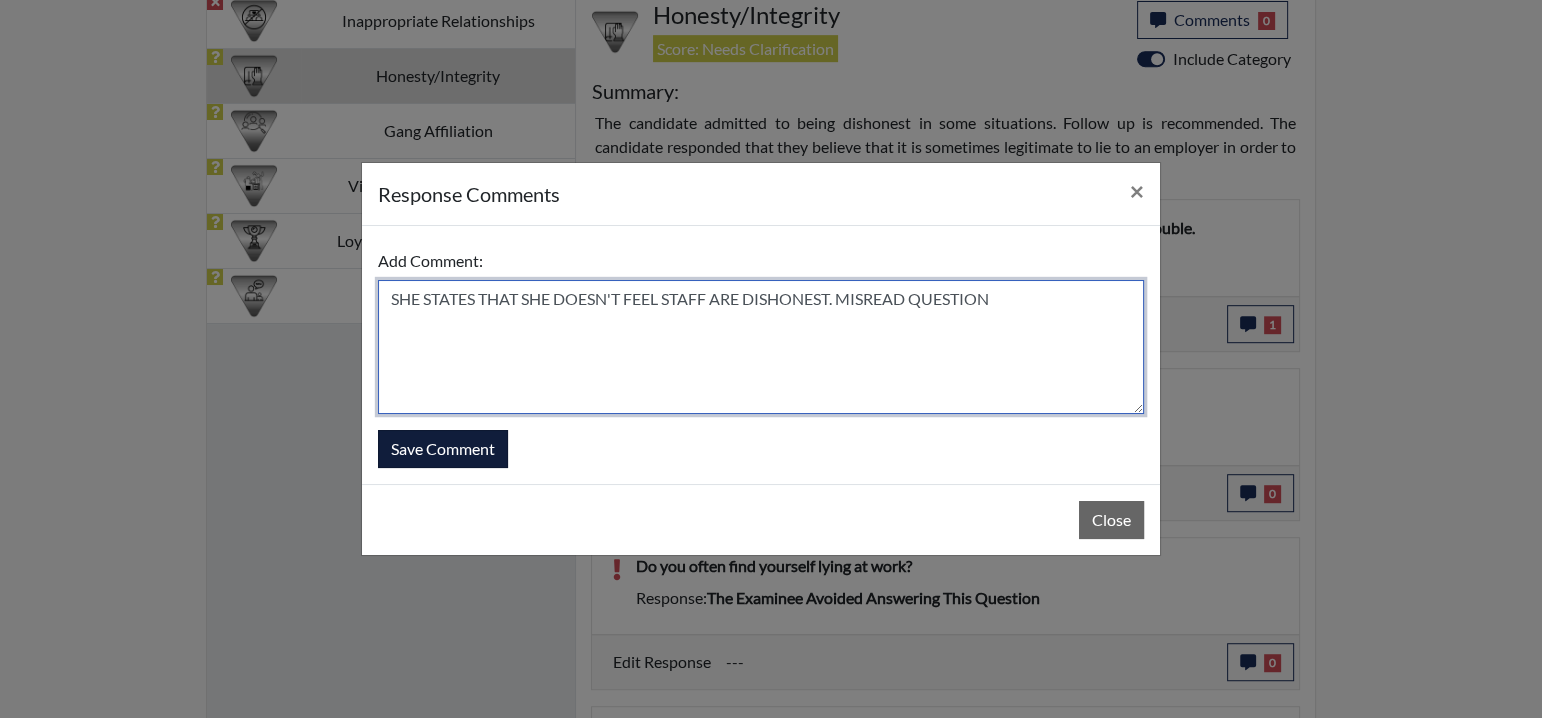 type on "SHE STATES THAT SHE DOESN'T FEEL STAFF ARE DISHONEST. MISREAD QUESTION" 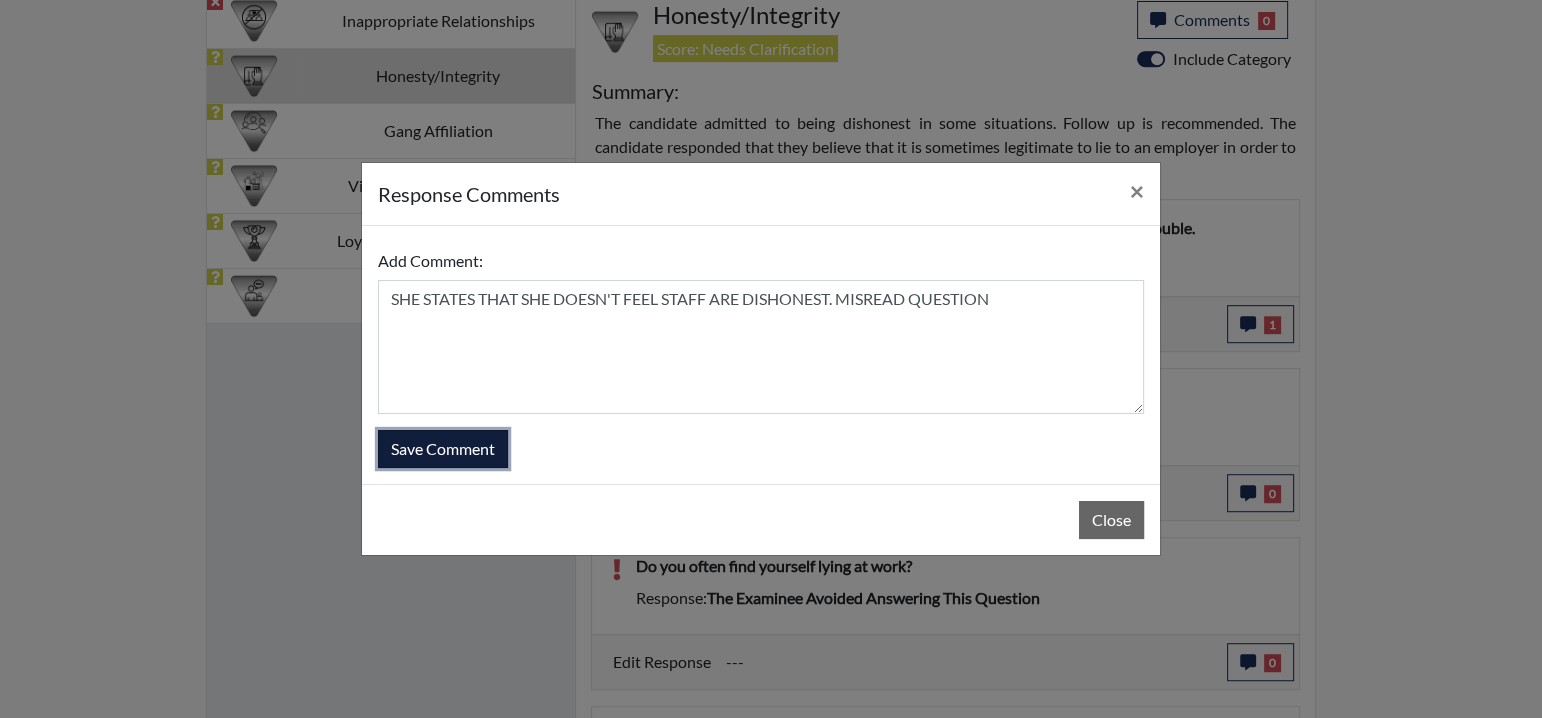 click on "Save Comment" at bounding box center (443, 449) 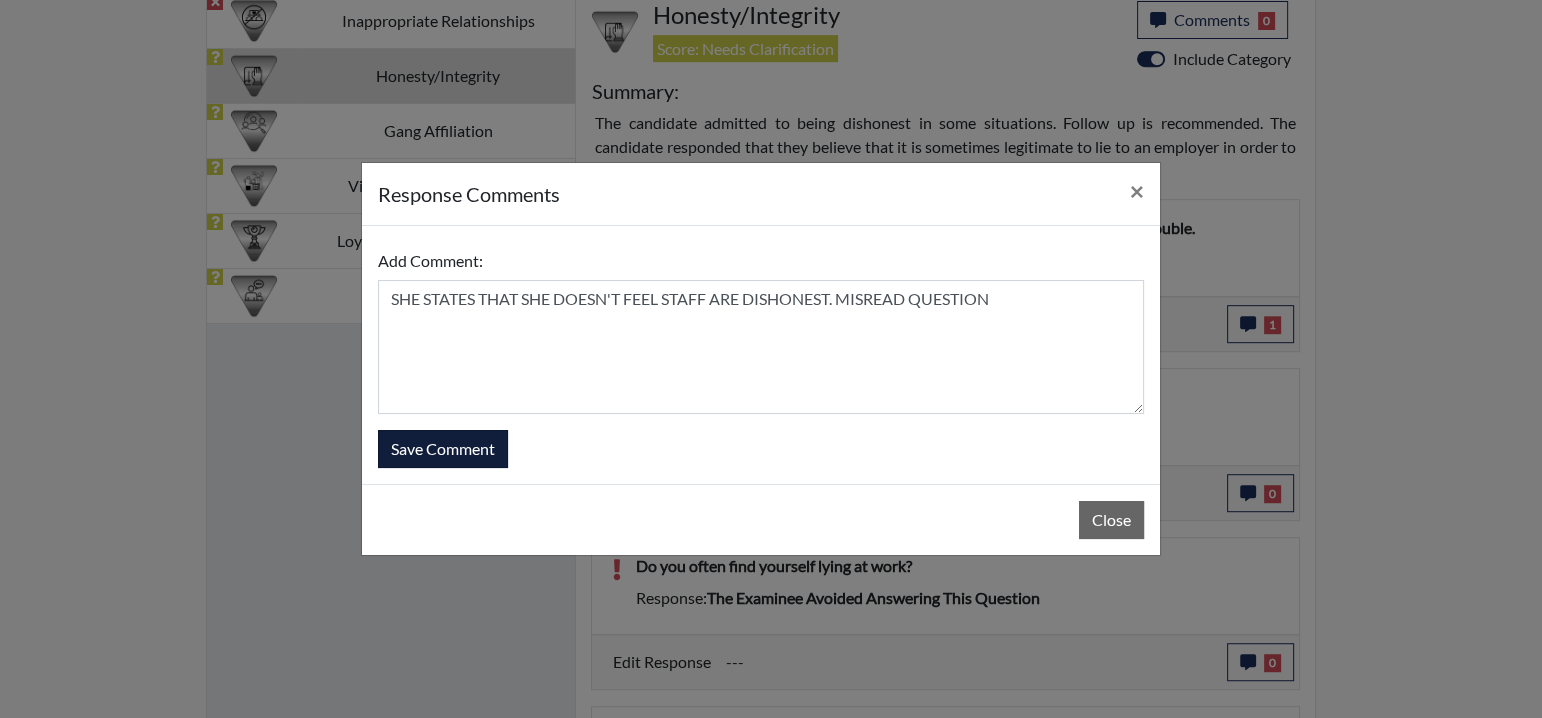 type 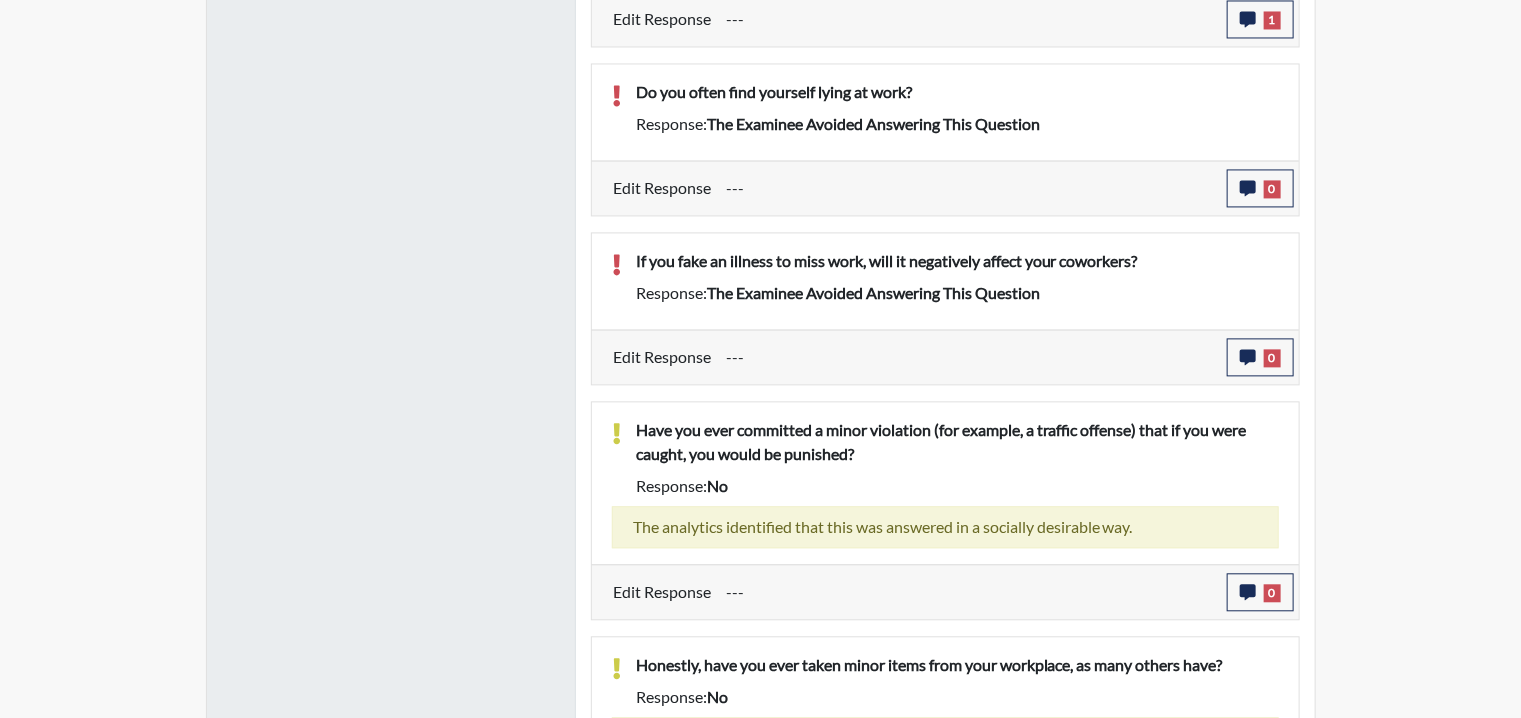 scroll, scrollTop: 1800, scrollLeft: 0, axis: vertical 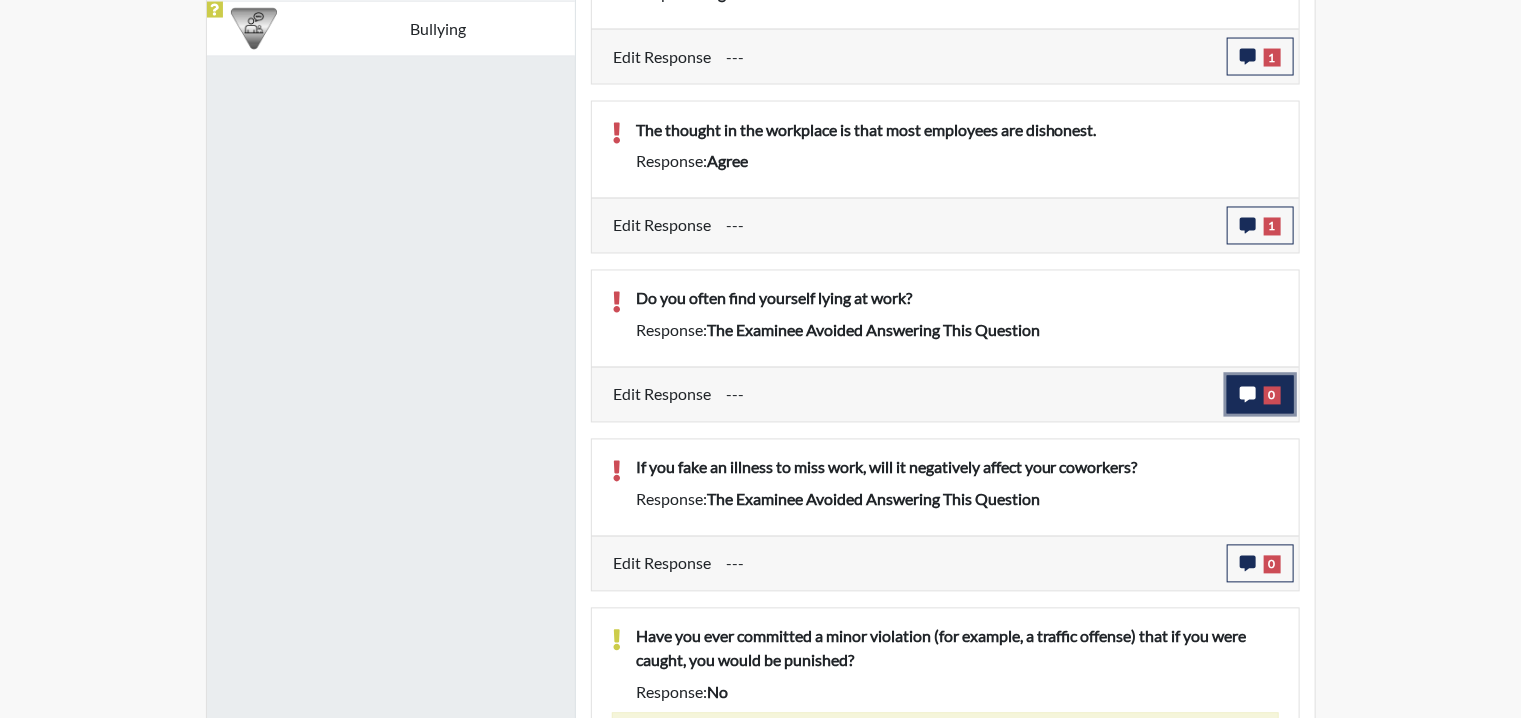 click on "0" at bounding box center [1260, 395] 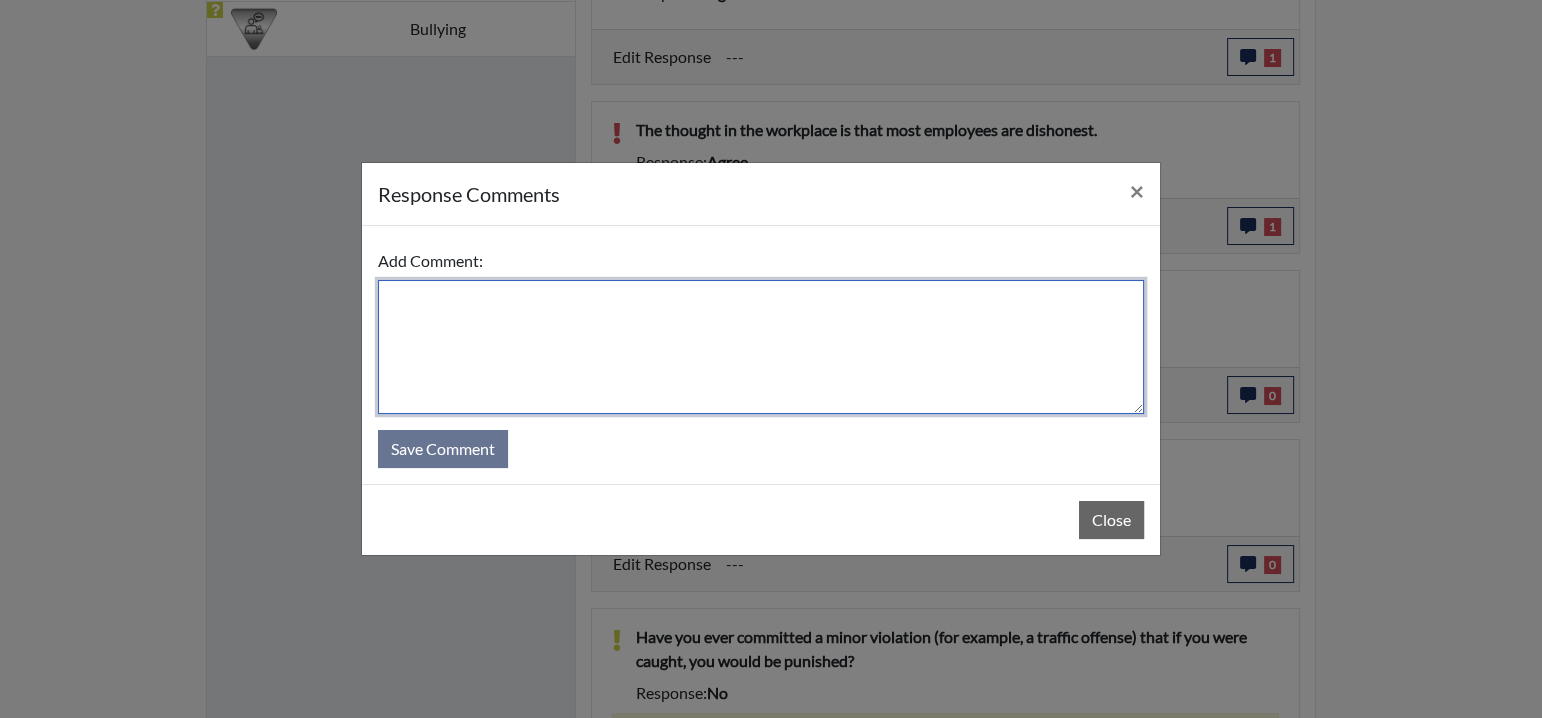 click at bounding box center (761, 347) 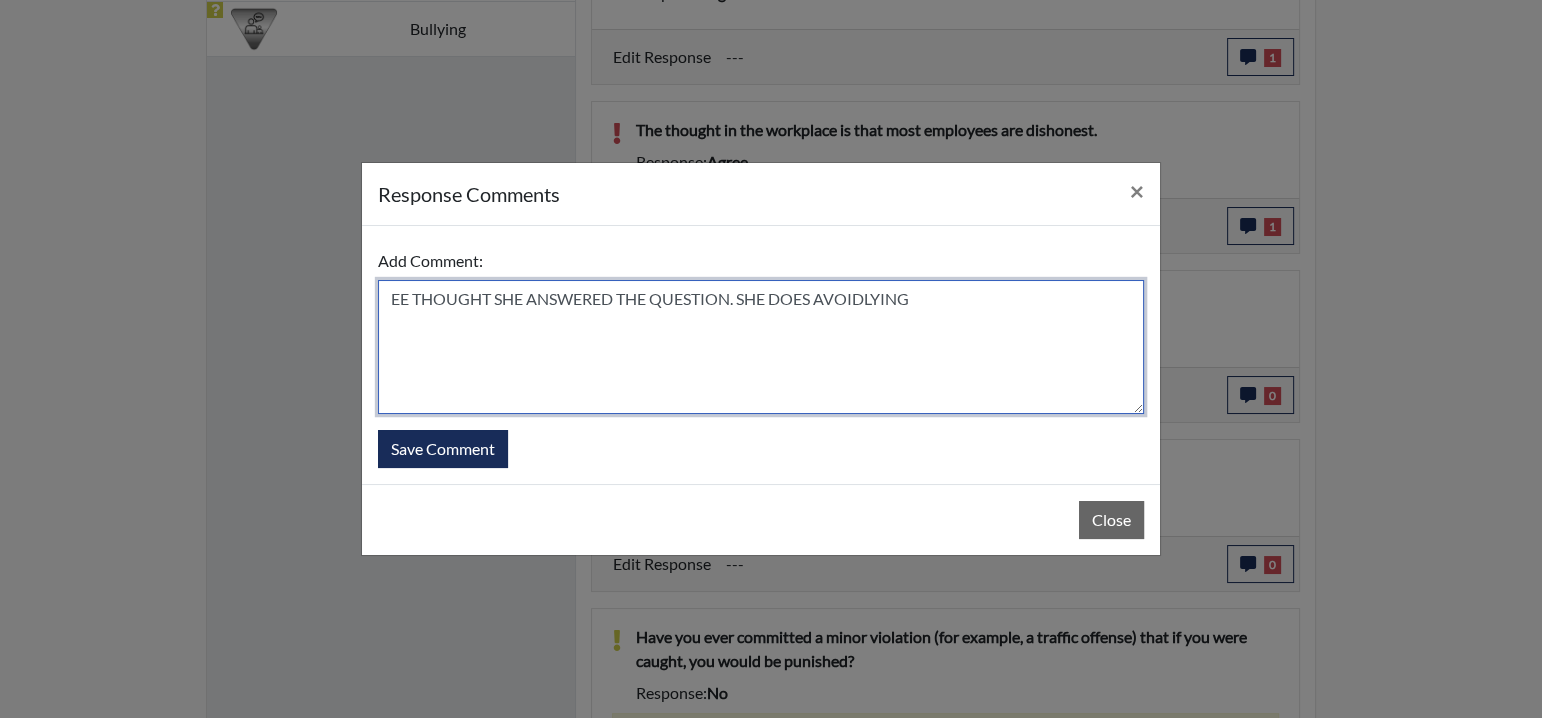 click on "EE THOUGHT SHE ANSWERED THE QUESTION. SHE DOES AVOIDLYING" at bounding box center [761, 347] 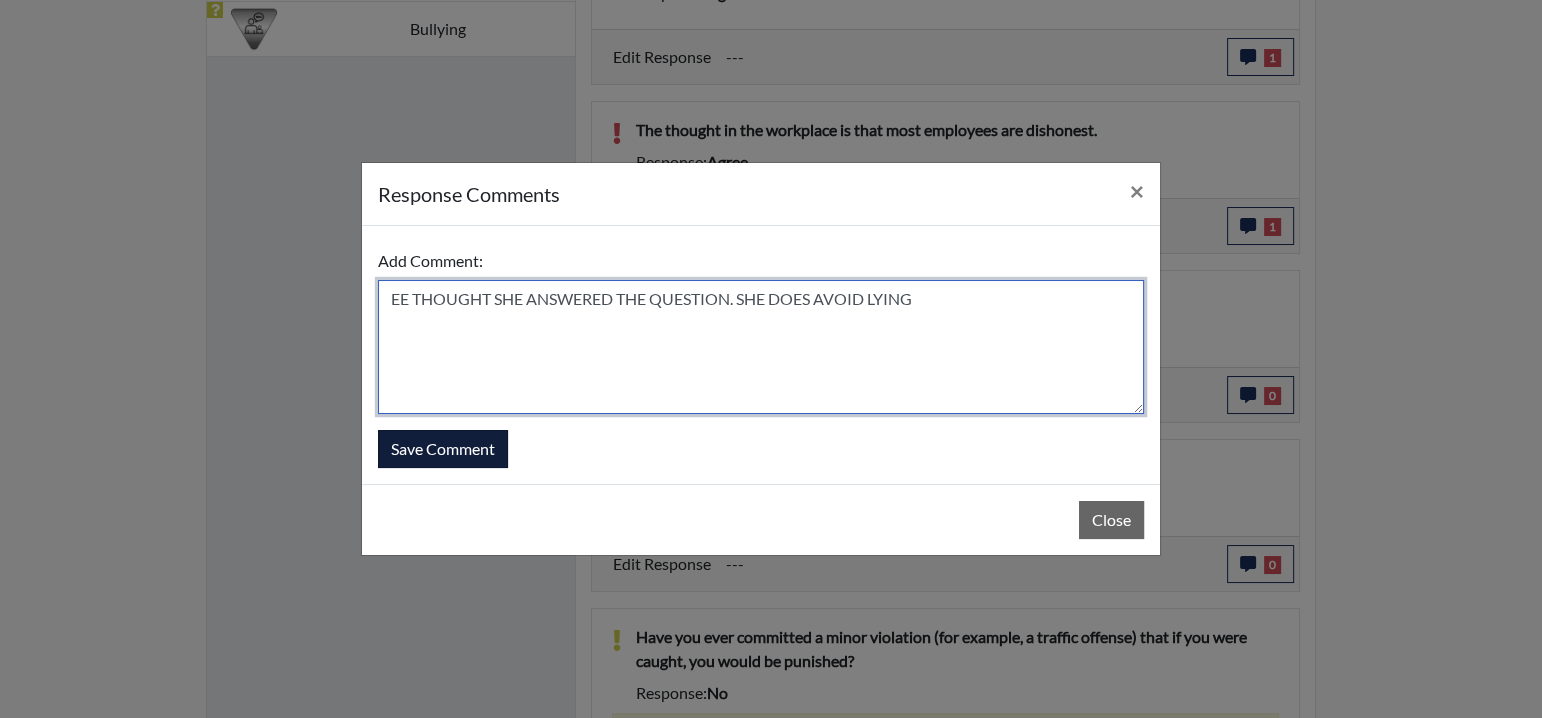 type on "EE THOUGHT SHE ANSWERED THE QUESTION. SHE DOES AVOID LYING" 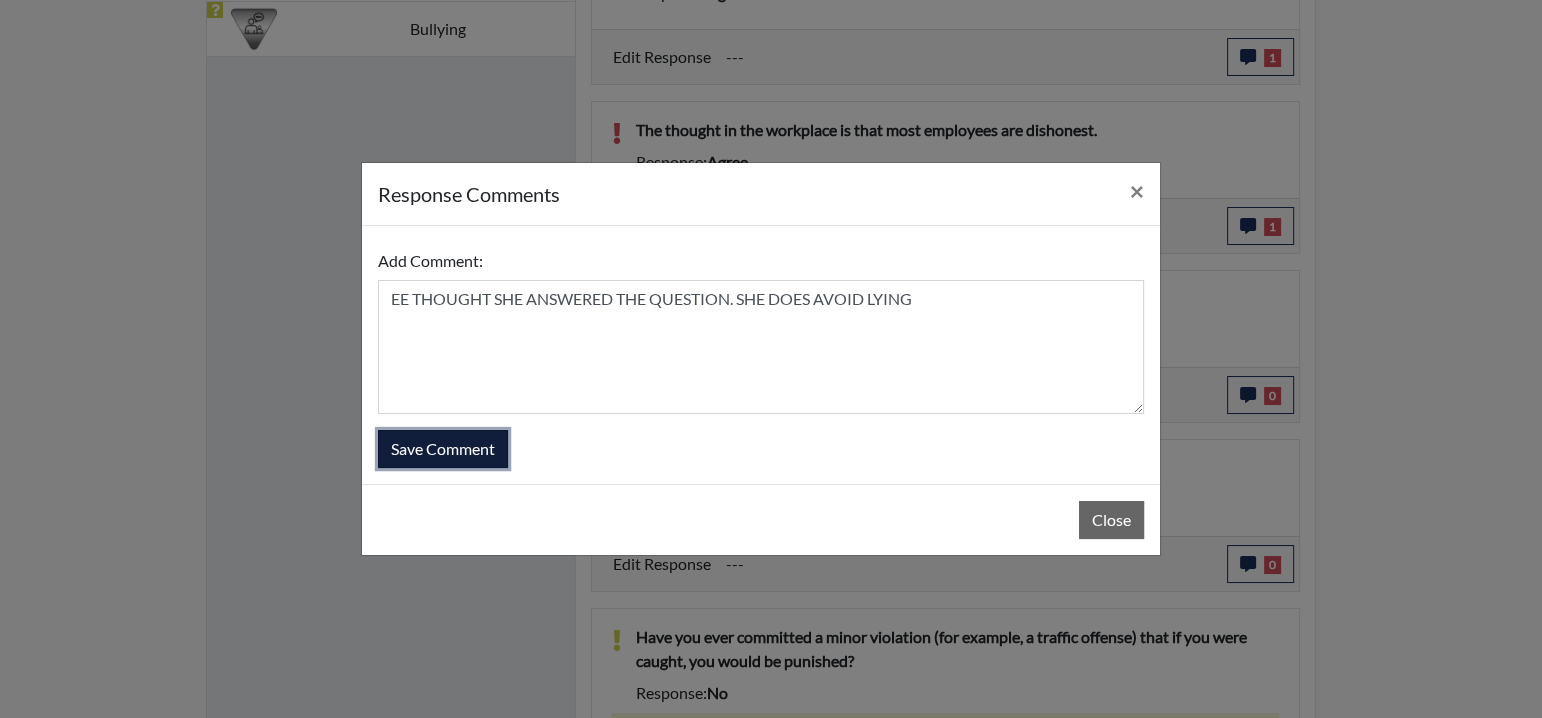 click on "Save Comment" at bounding box center [443, 449] 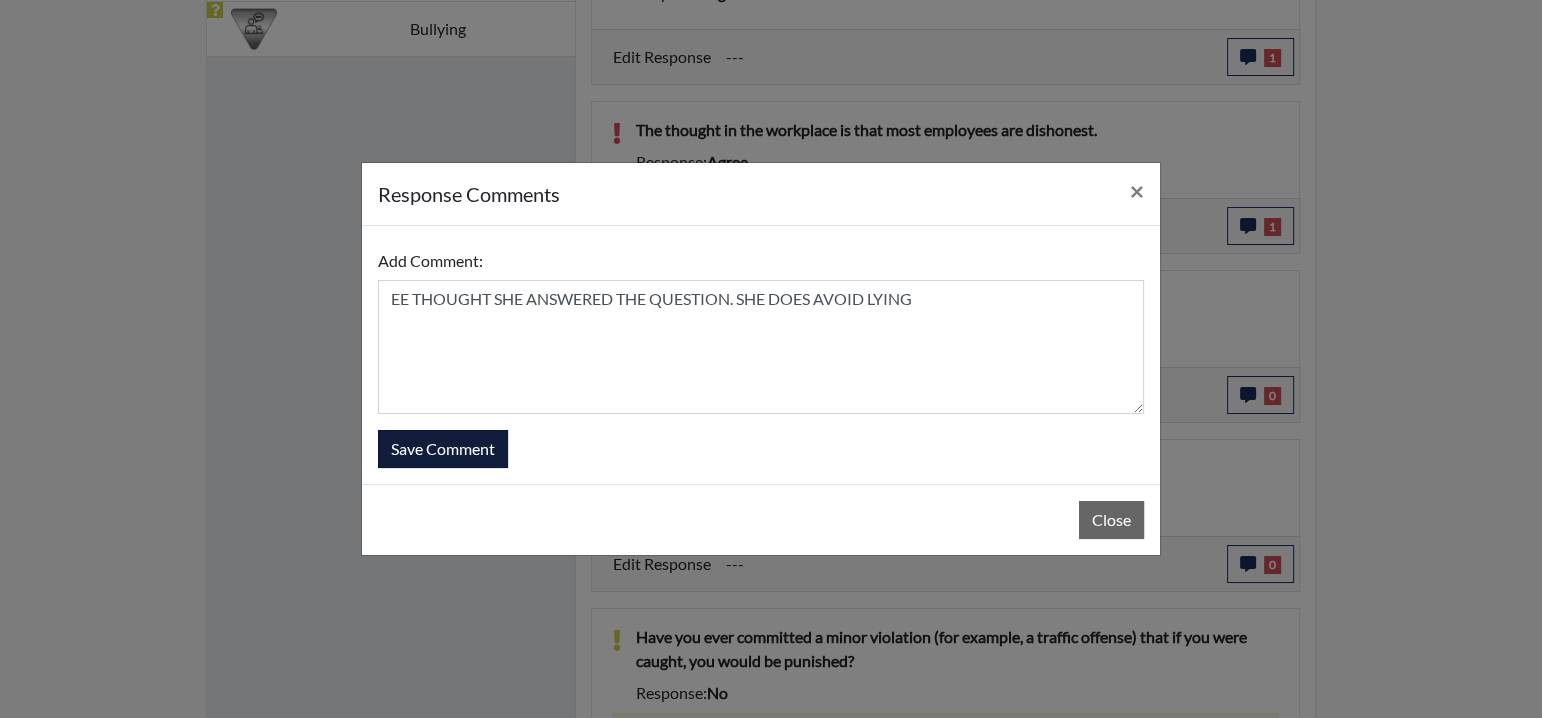 type 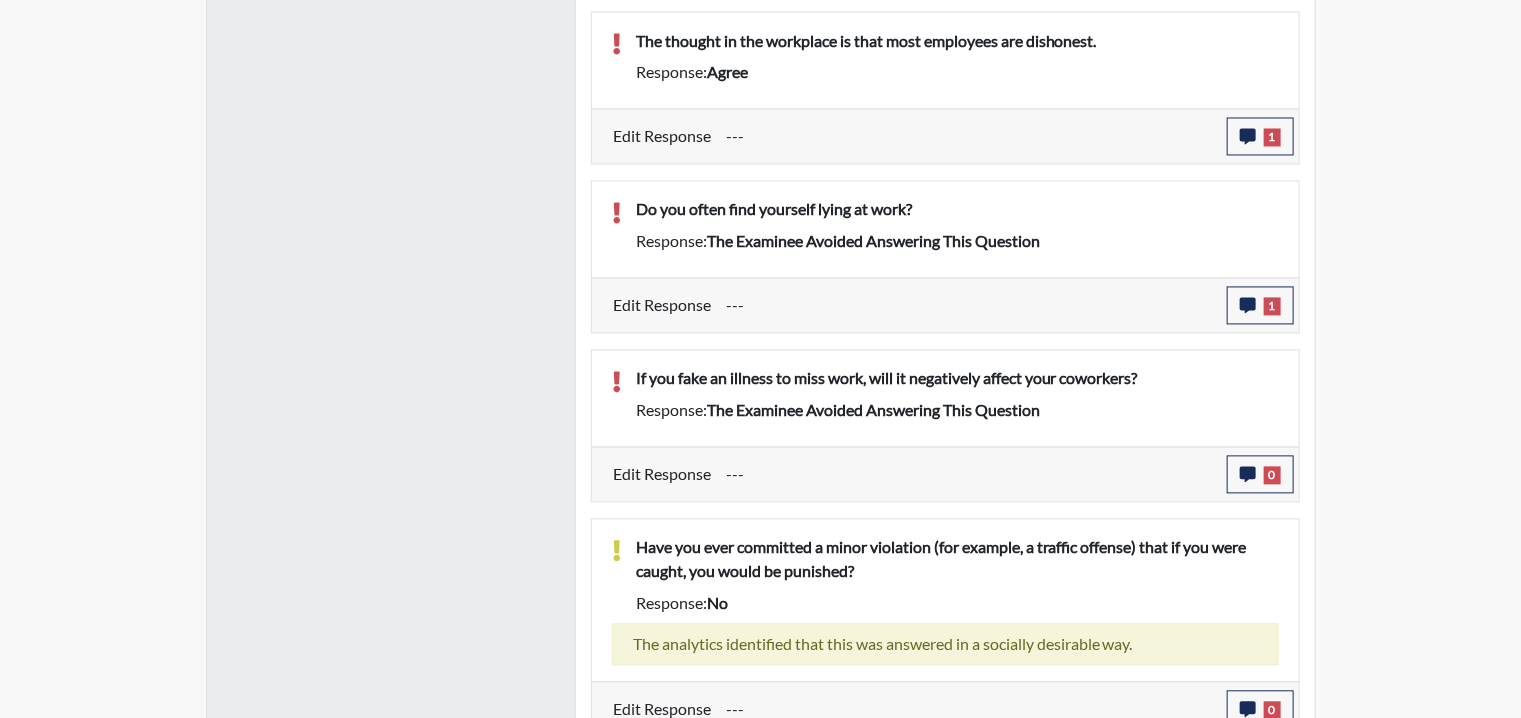 scroll, scrollTop: 1667, scrollLeft: 0, axis: vertical 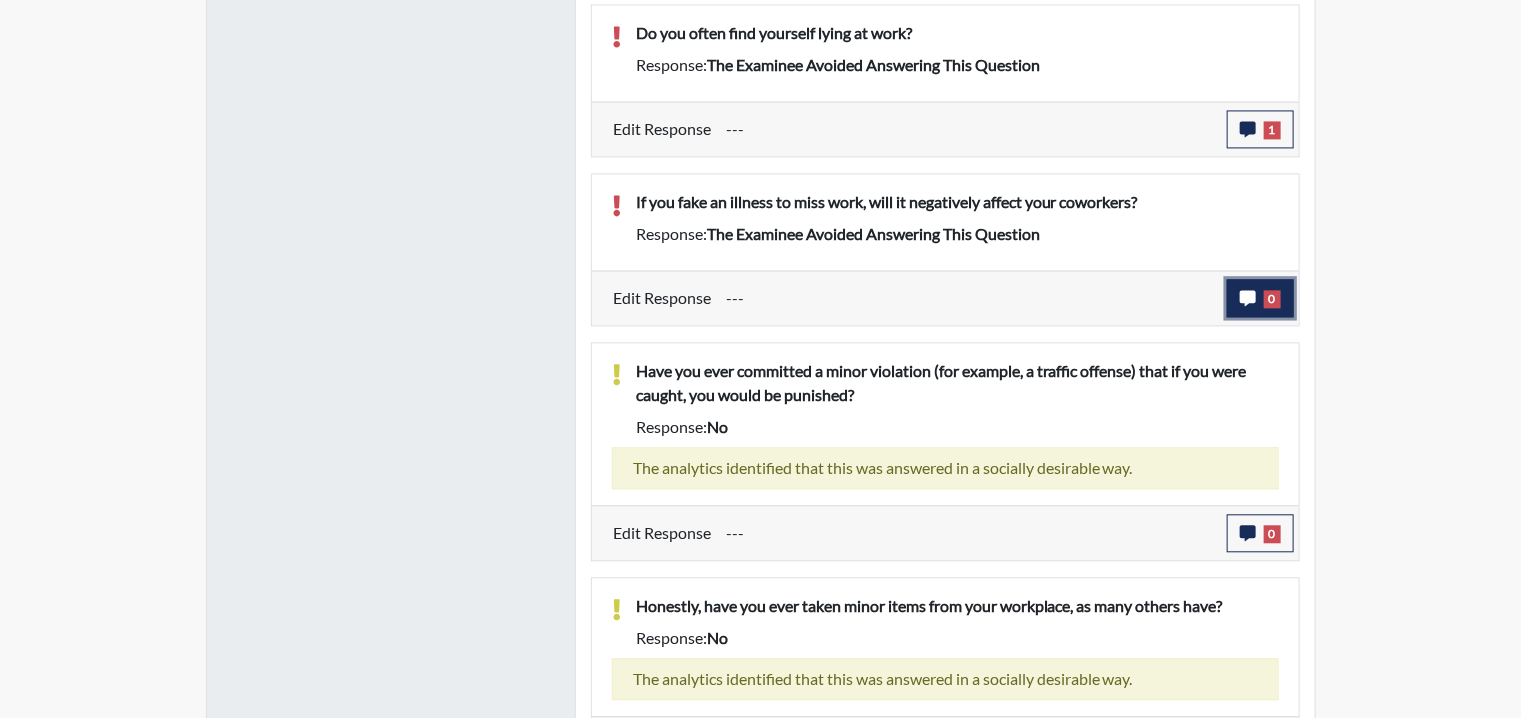 click on "0" at bounding box center (1260, 298) 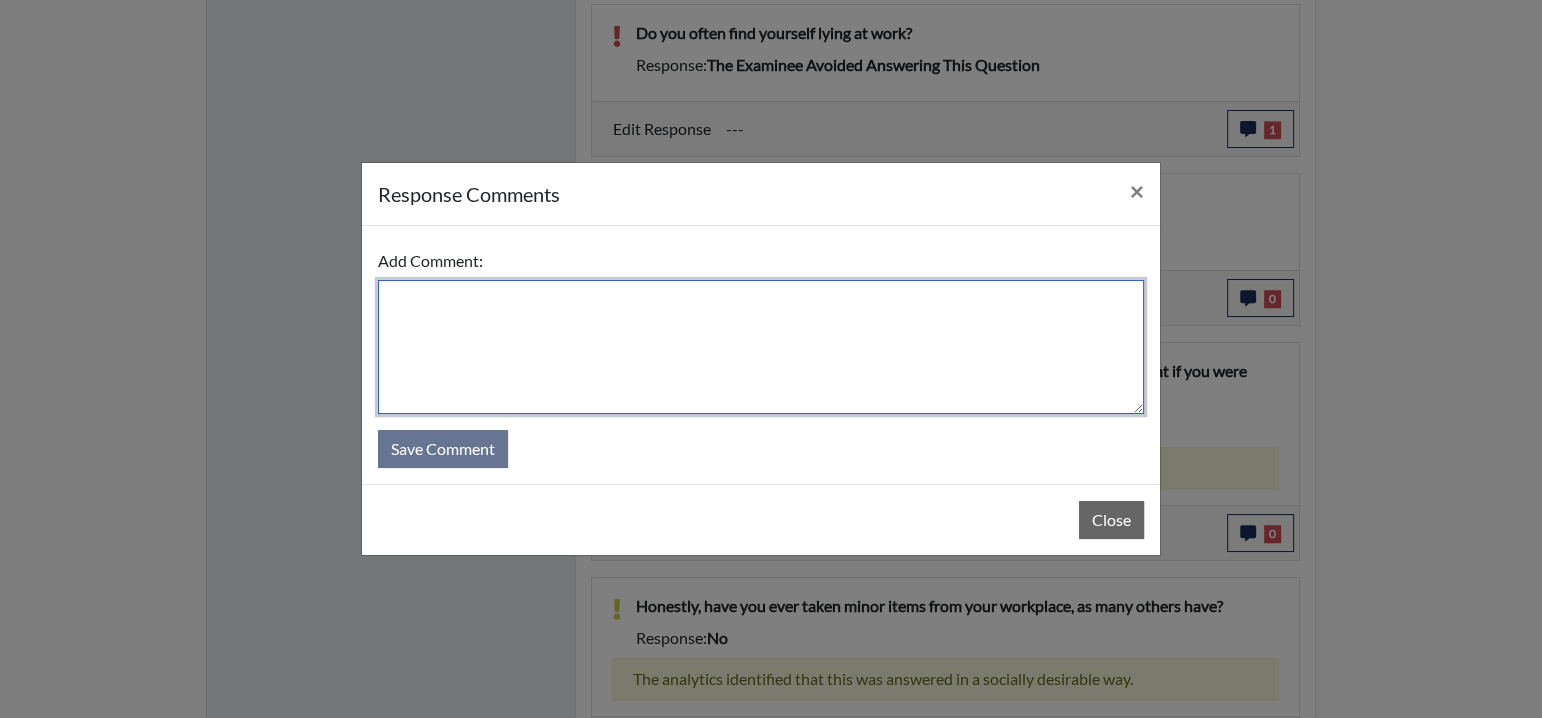 click at bounding box center (761, 347) 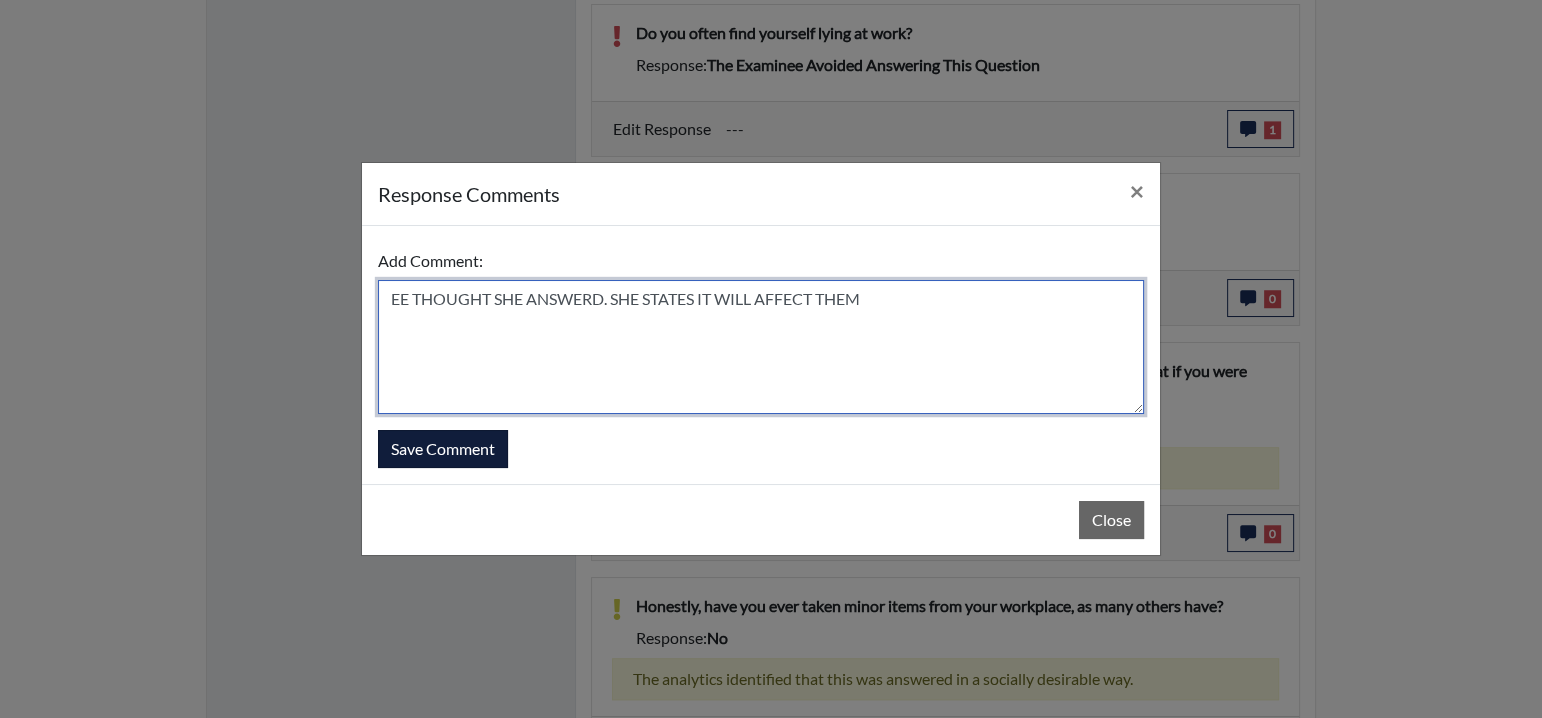type on "EE THOUGHT SHE ANSWERD. SHE STATES IT WILL AFFECT THEM" 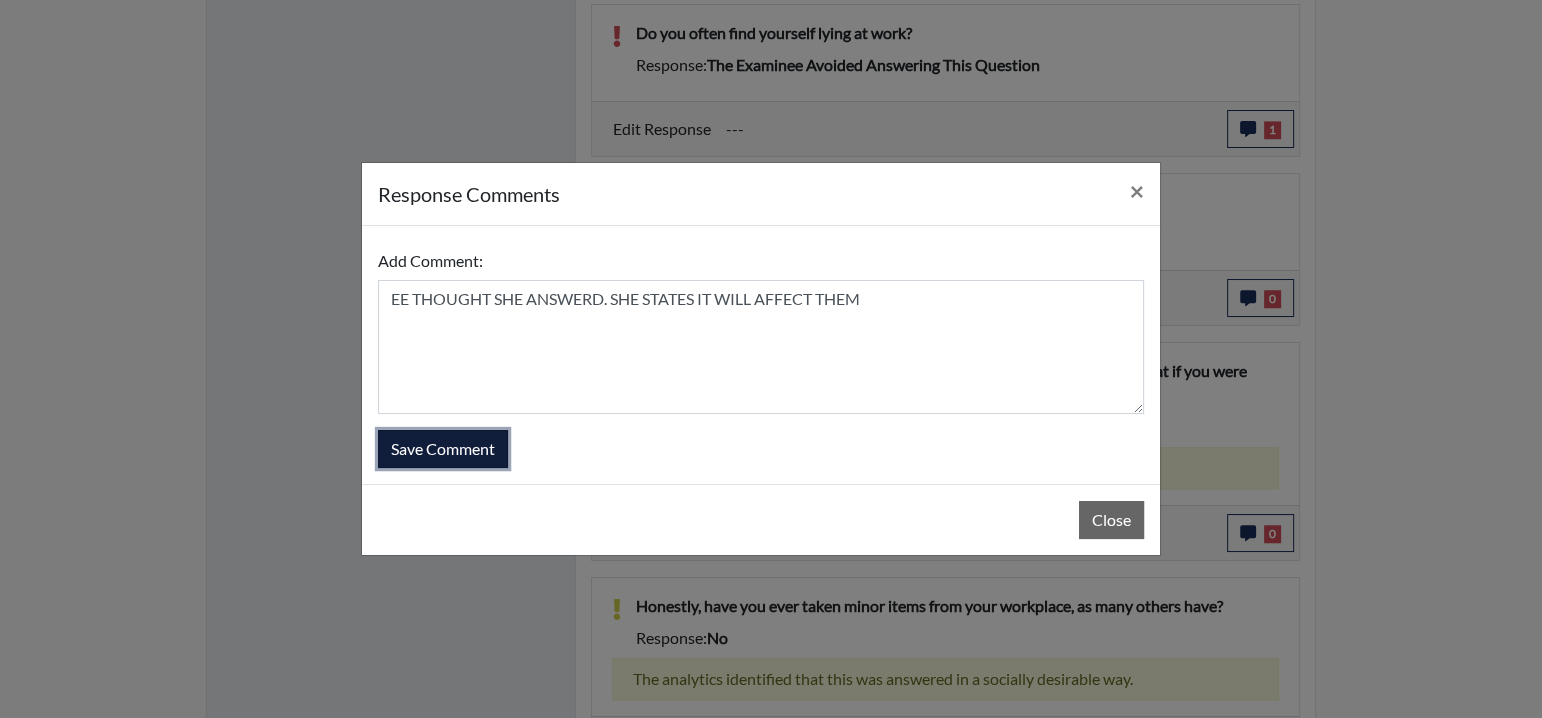 click on "Save Comment" at bounding box center (443, 449) 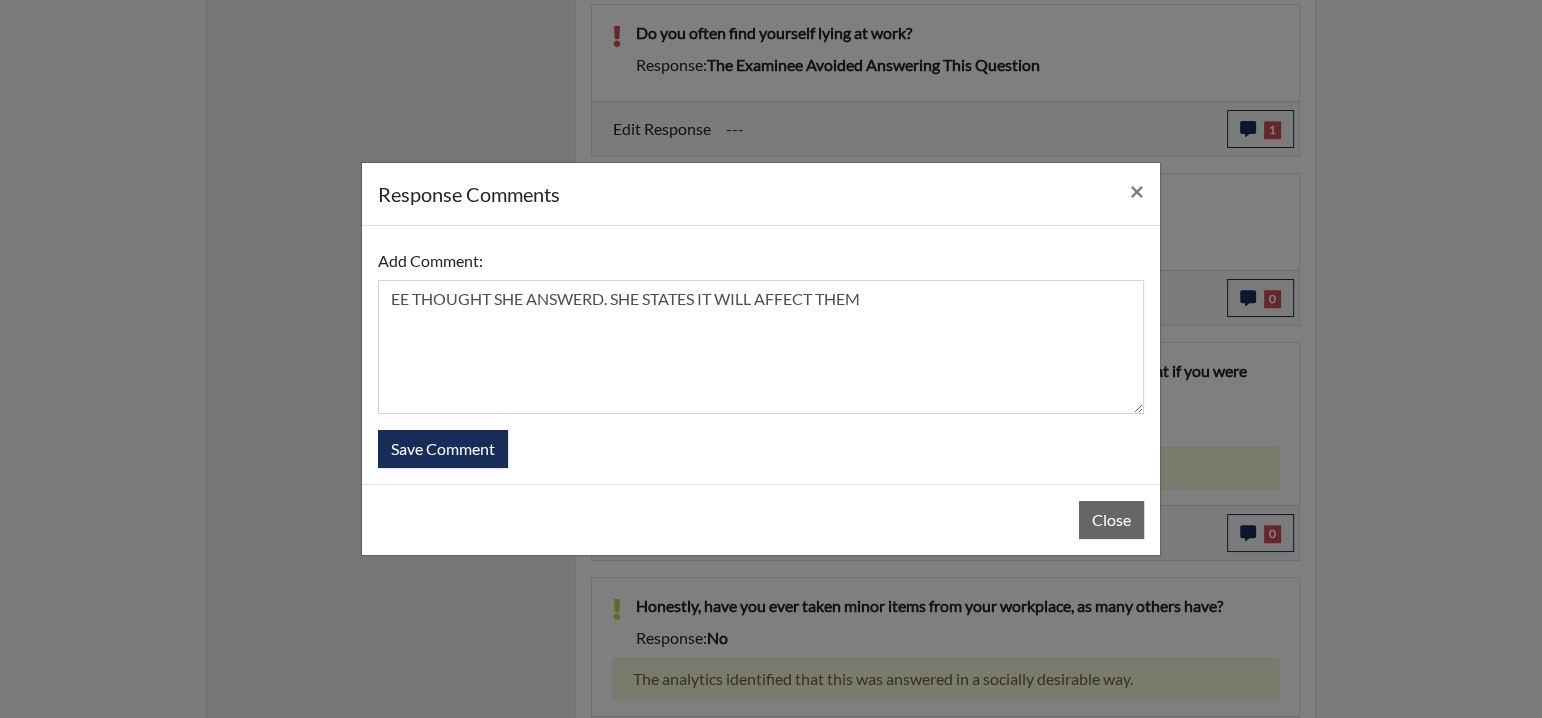 type 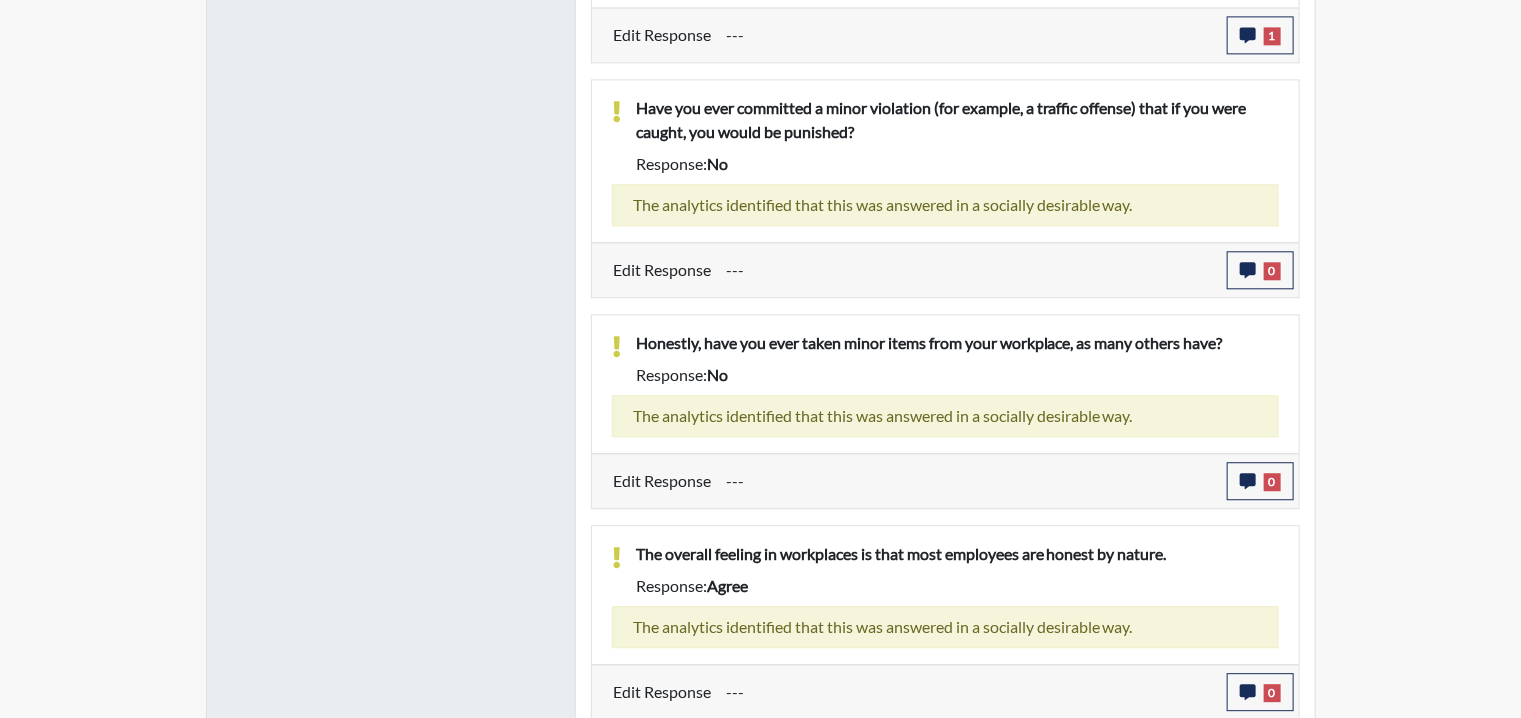 scroll, scrollTop: 2067, scrollLeft: 0, axis: vertical 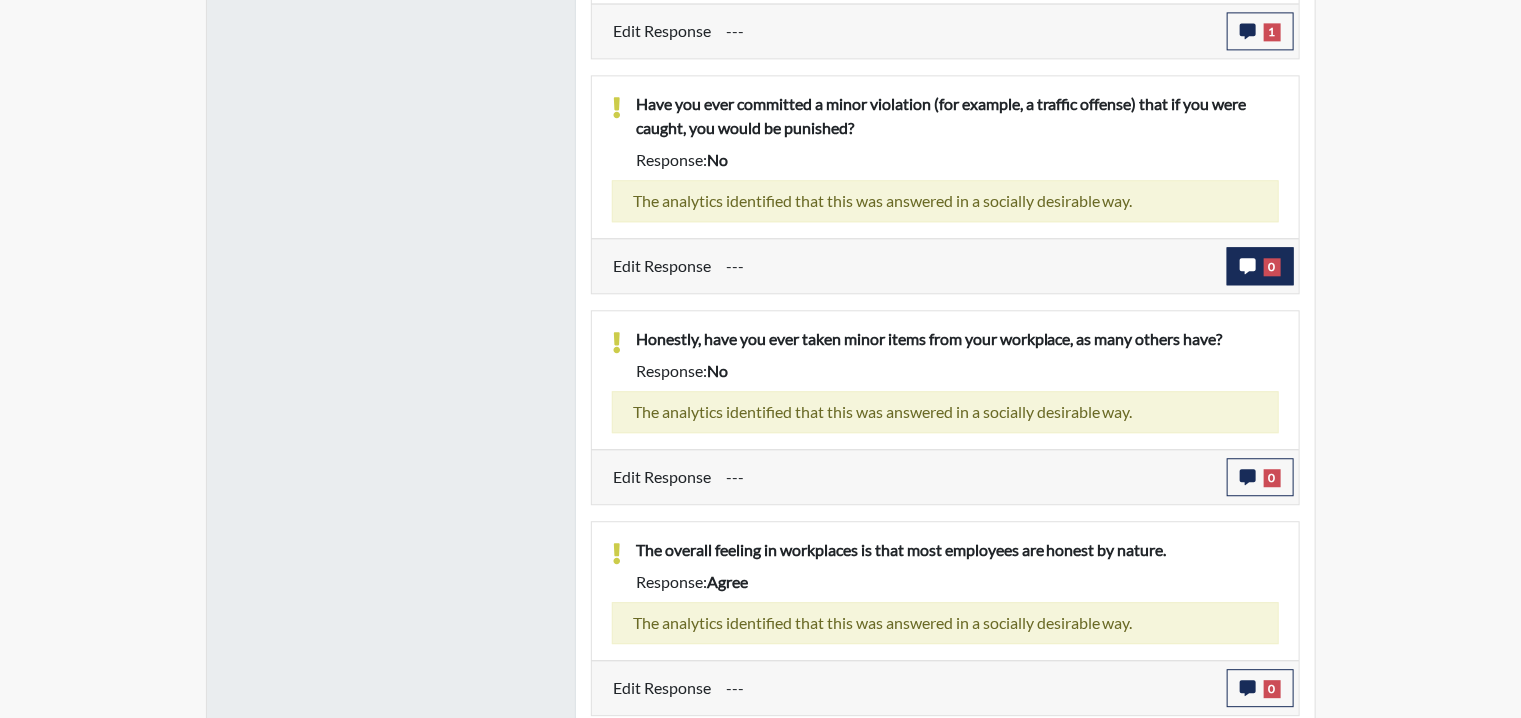click on "---" at bounding box center (969, 266) 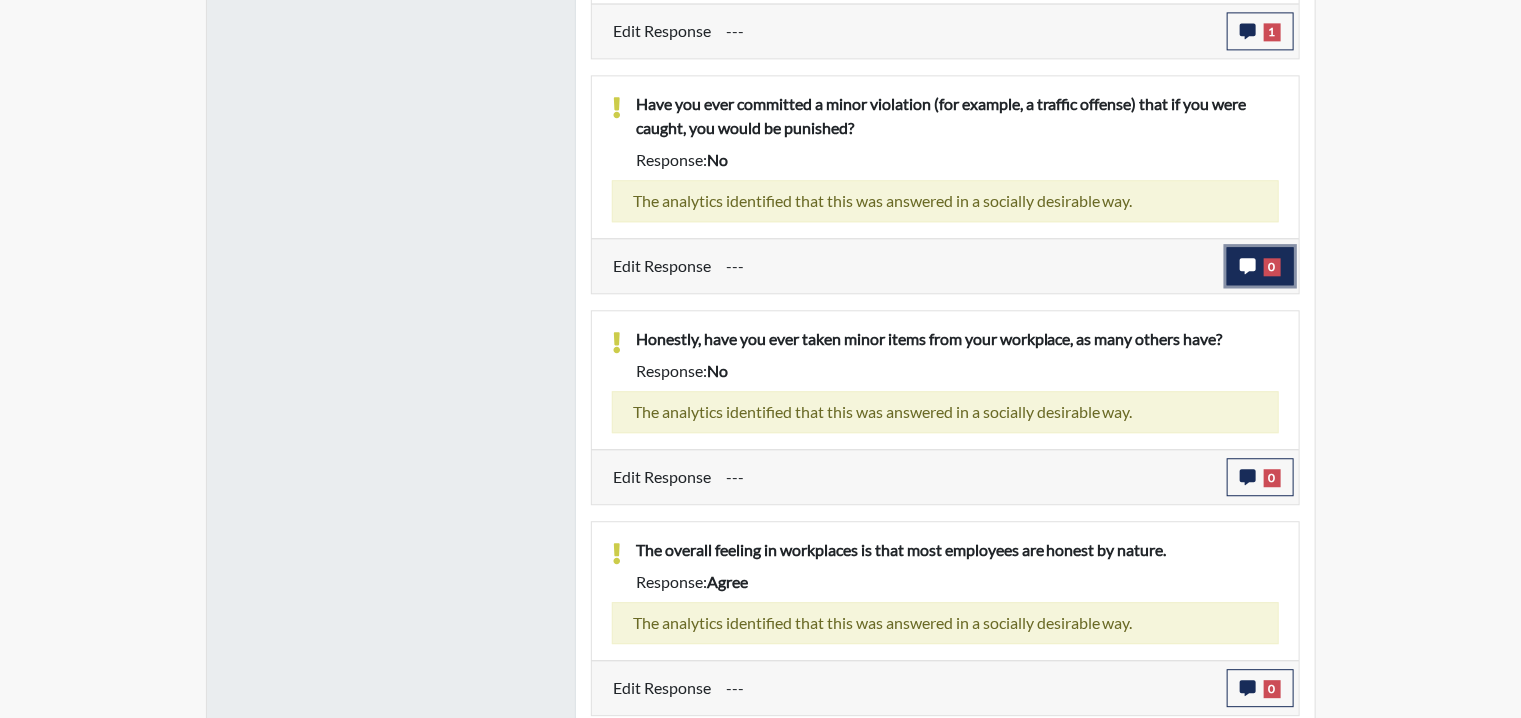 click on "0" at bounding box center (1272, 267) 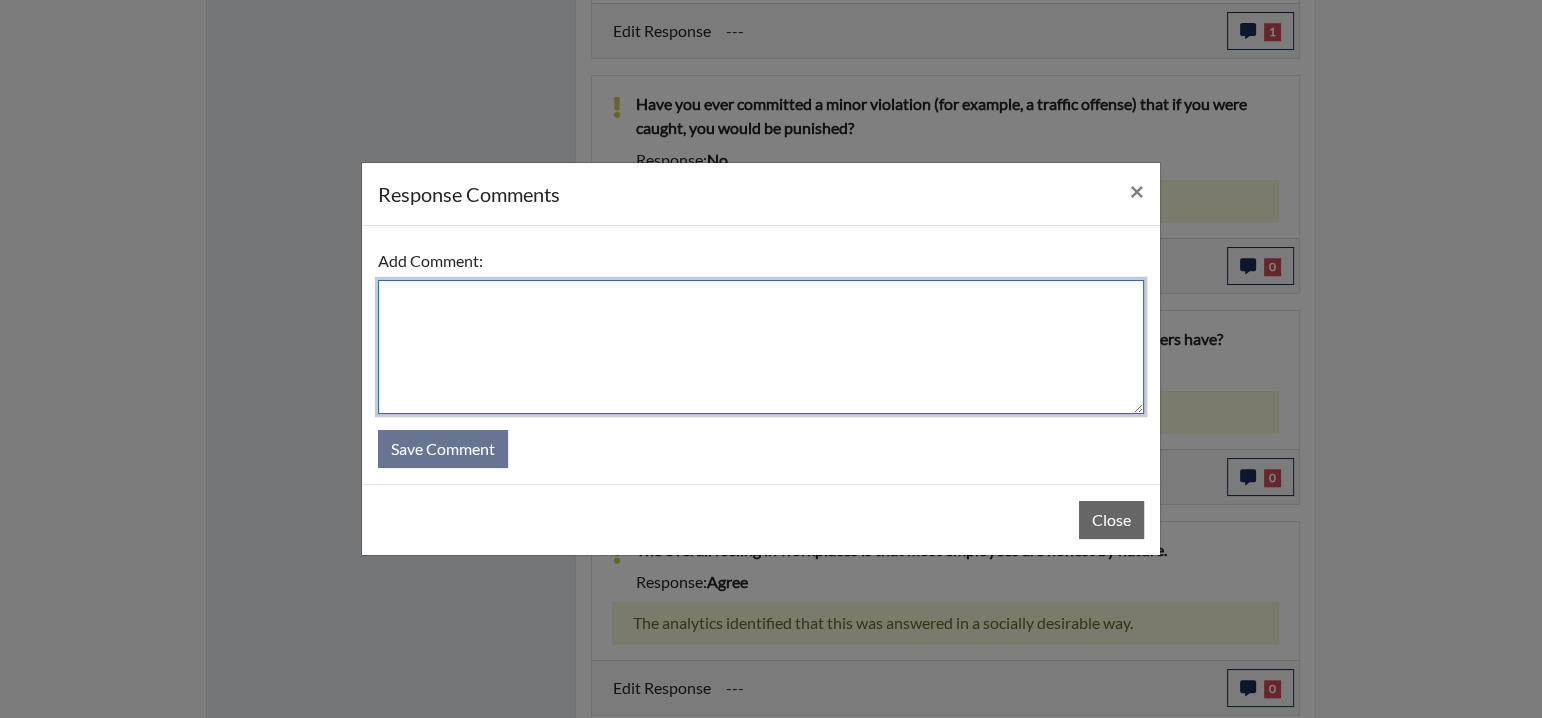 click at bounding box center [761, 347] 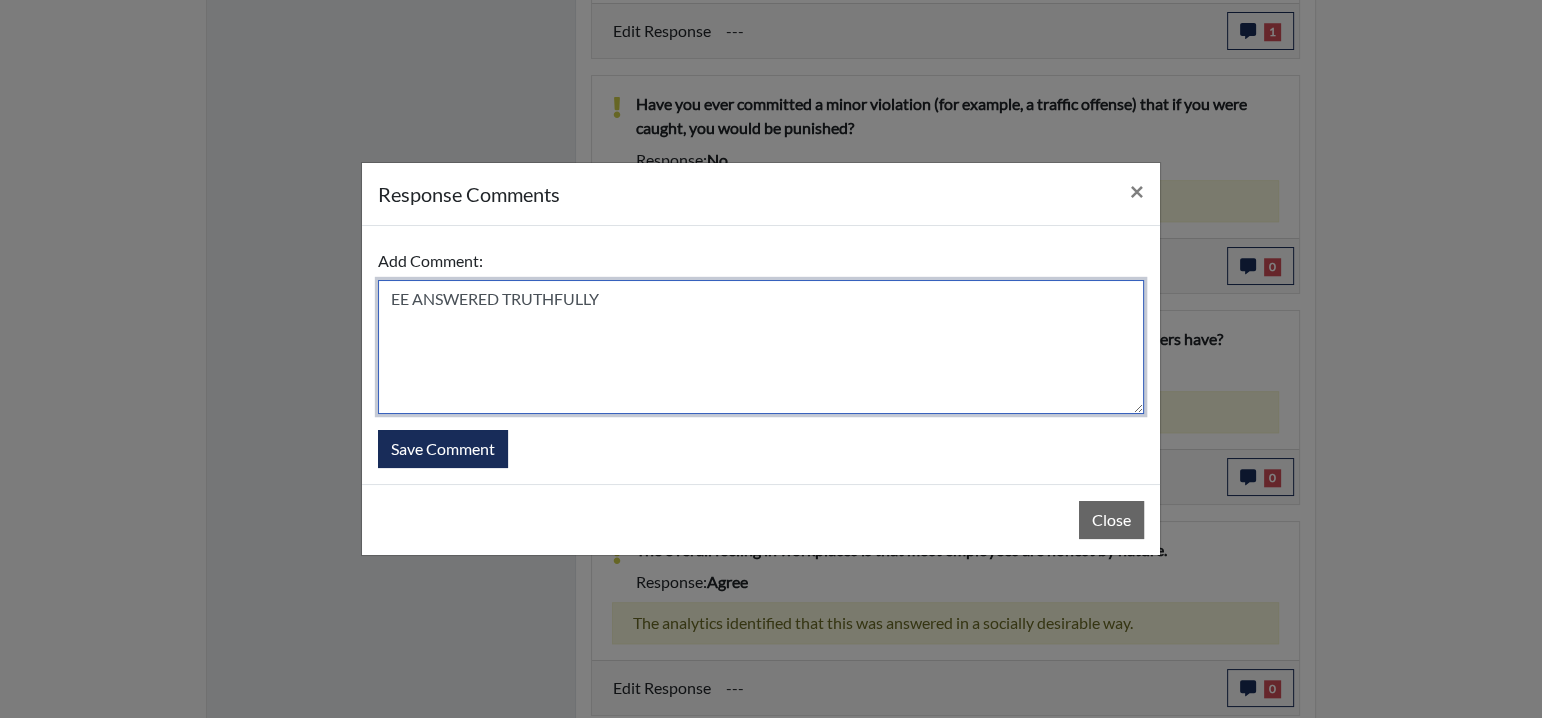drag, startPoint x: 609, startPoint y: 303, endPoint x: 352, endPoint y: 283, distance: 257.77704 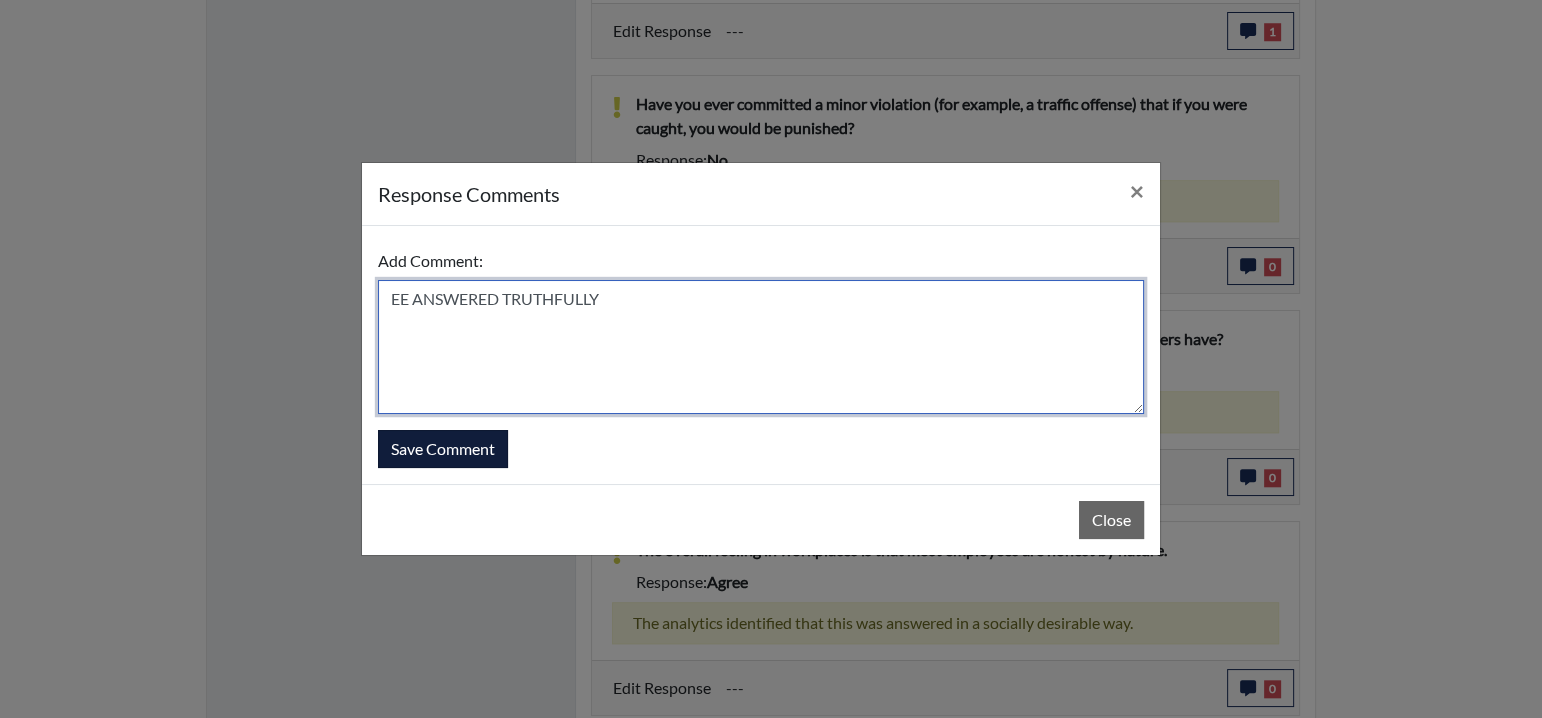 type on "EE ANSWERED TRUTHFULLY" 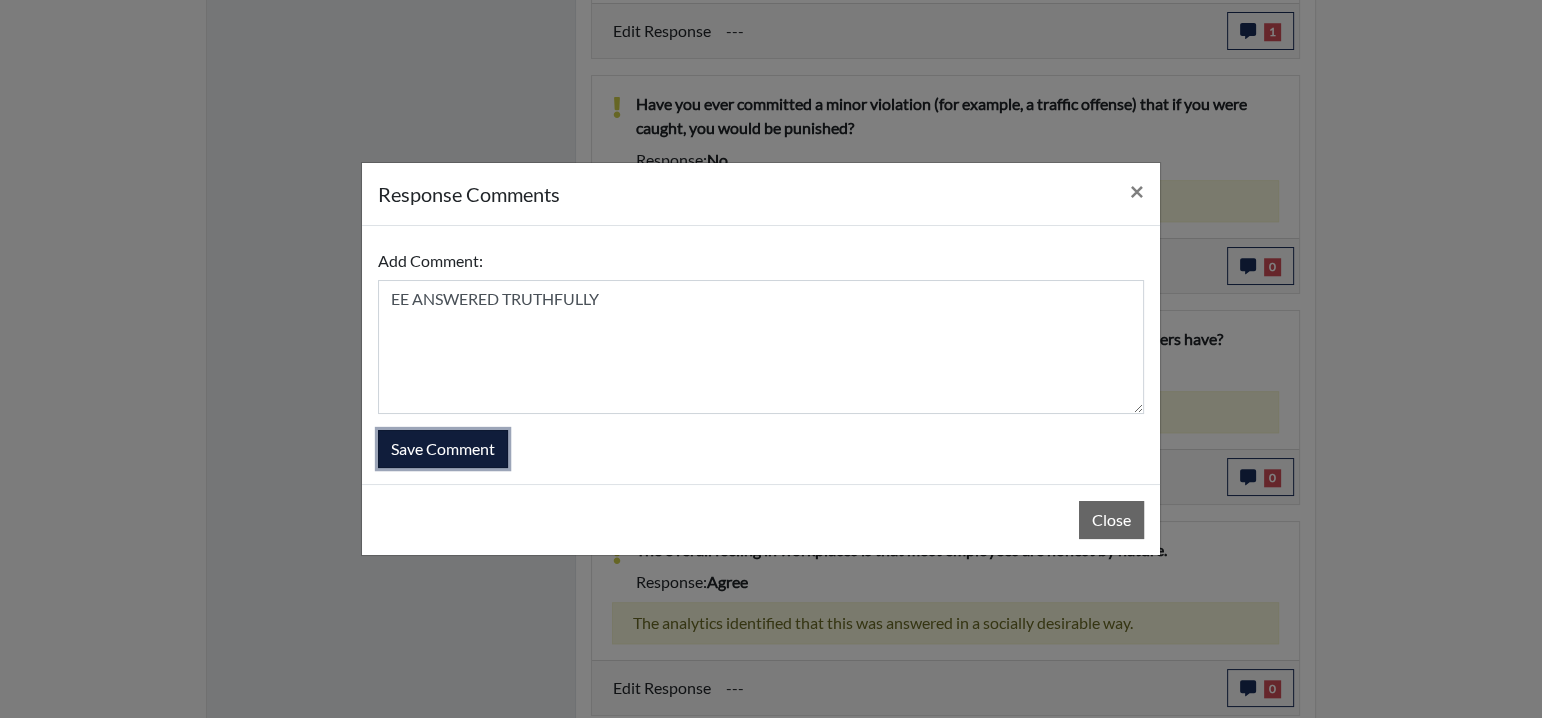 click on "Save Comment" at bounding box center (443, 449) 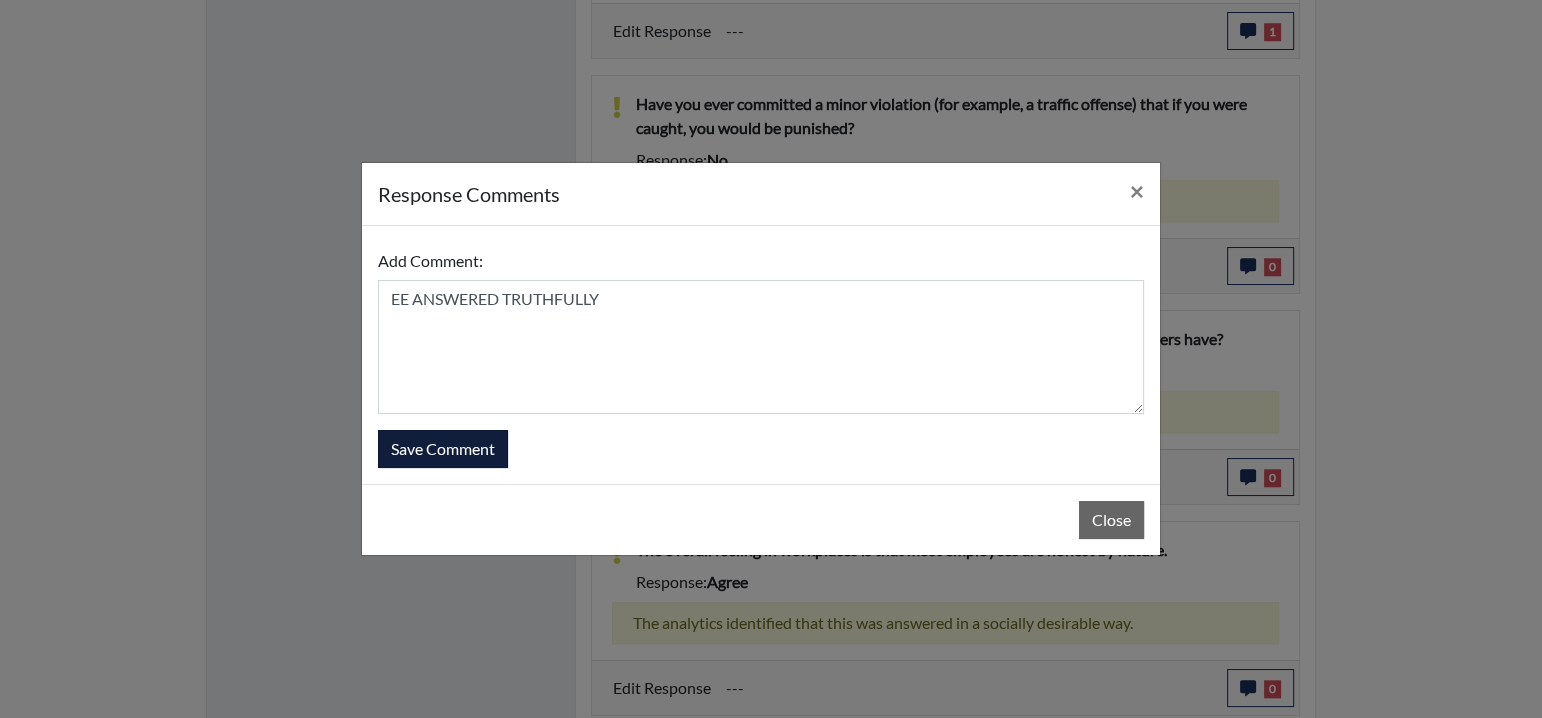 type 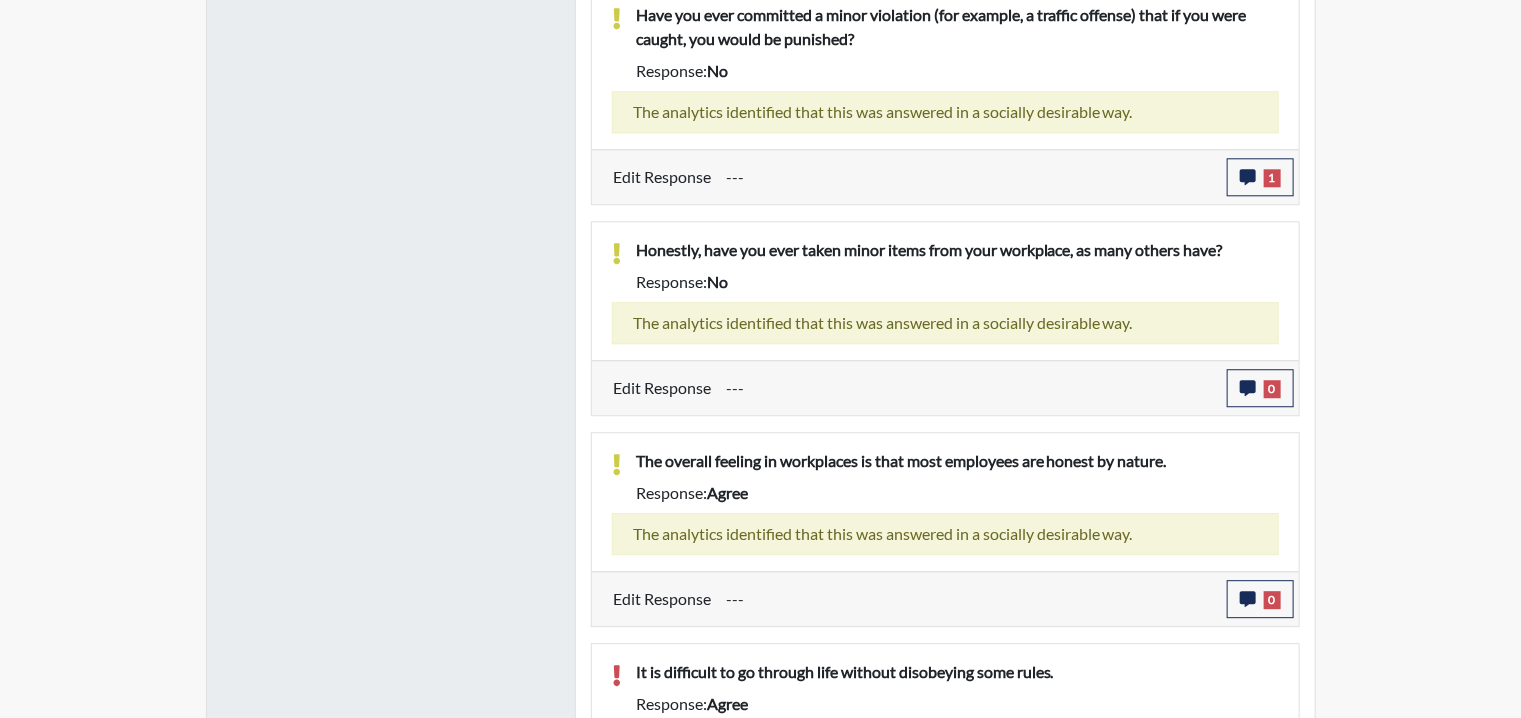 scroll, scrollTop: 2201, scrollLeft: 0, axis: vertical 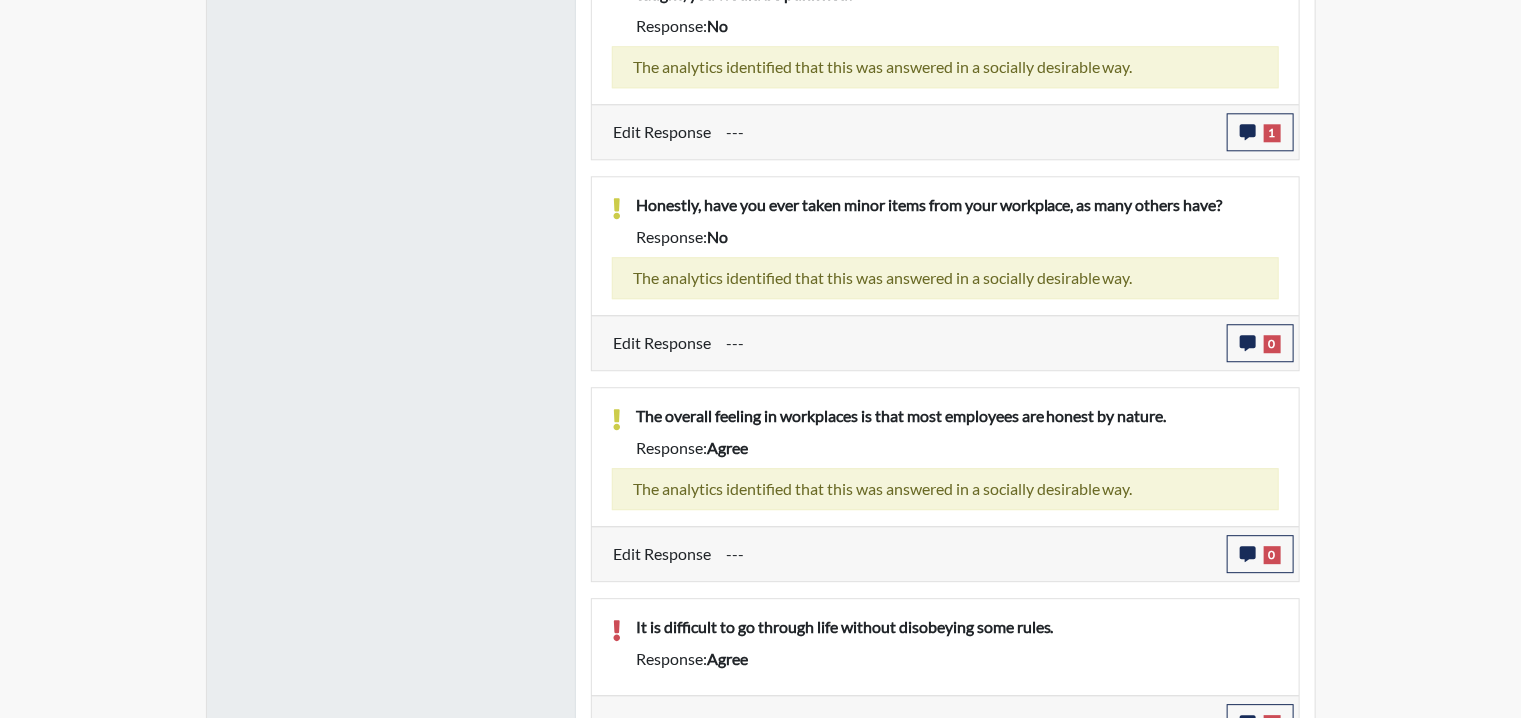 click on "Edit Response --- 0 response Comments × Add Comment: Save Comment Close" at bounding box center [945, 342] 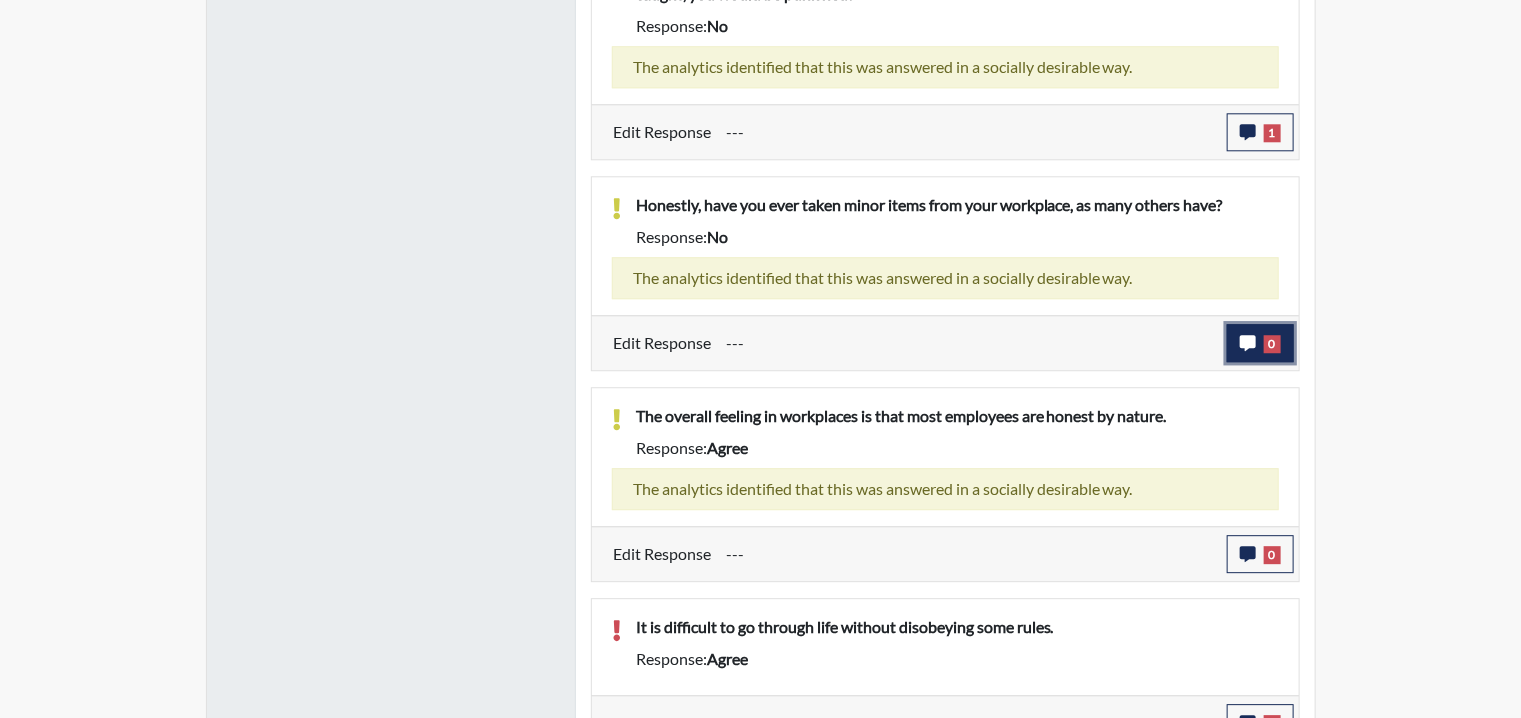 click on "0" at bounding box center [1272, 344] 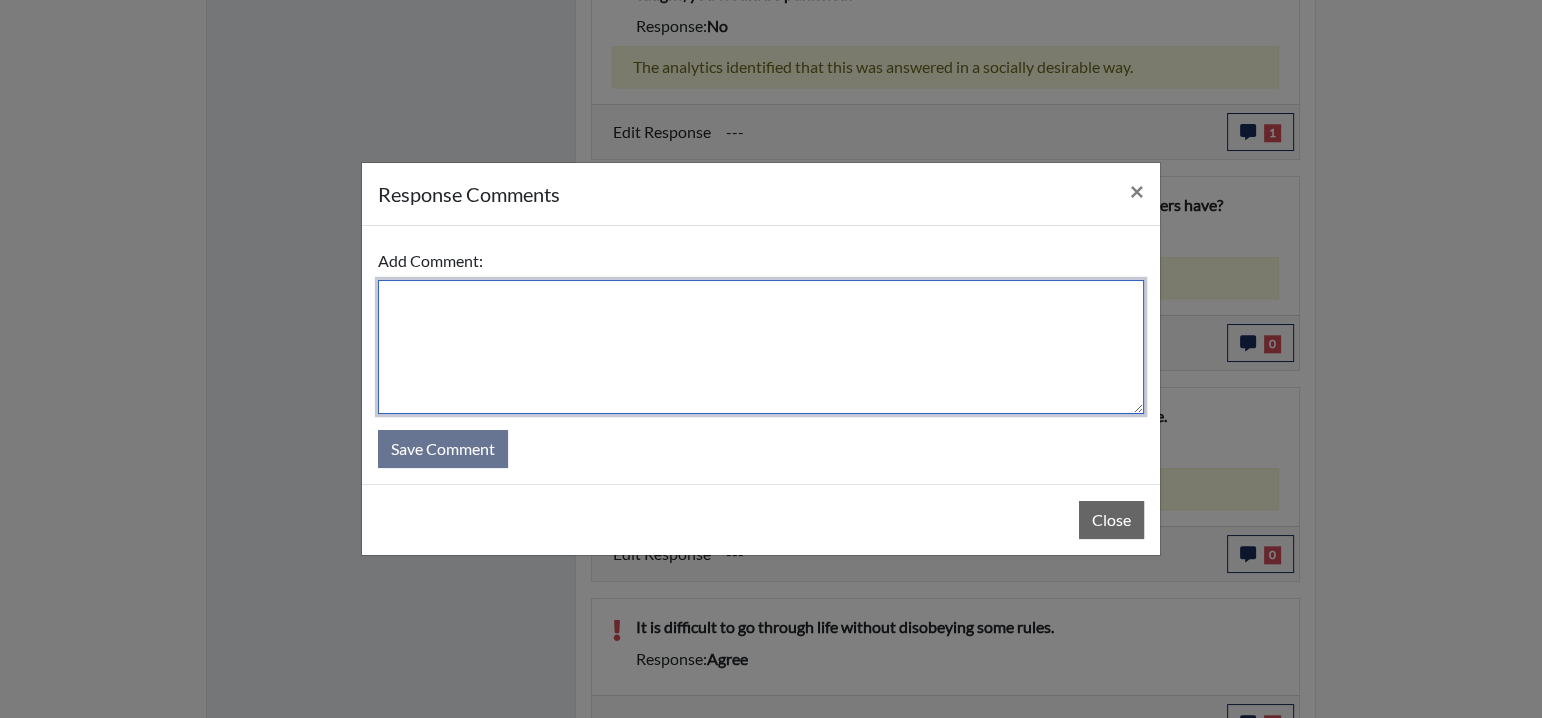click at bounding box center [761, 347] 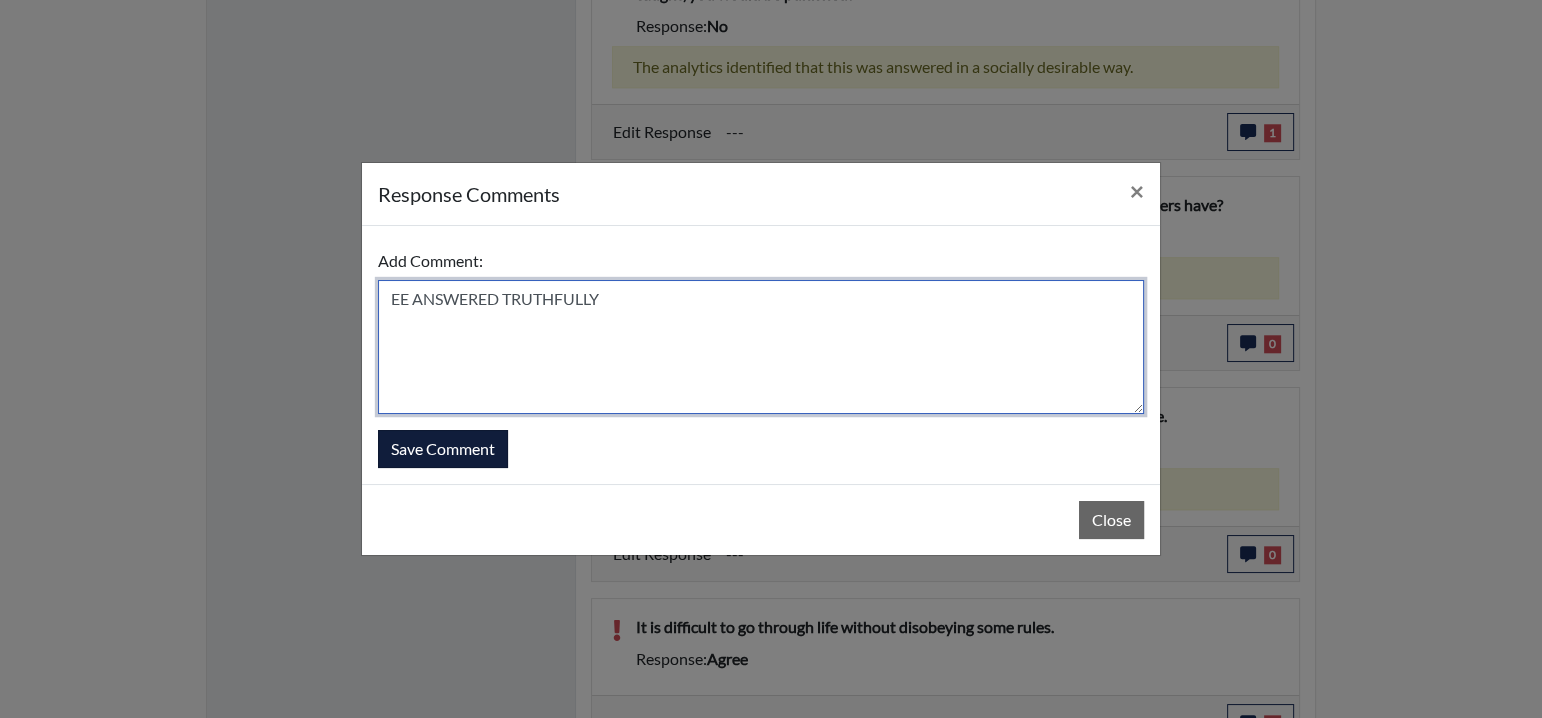 type on "EE ANSWERED TRUTHFULLY" 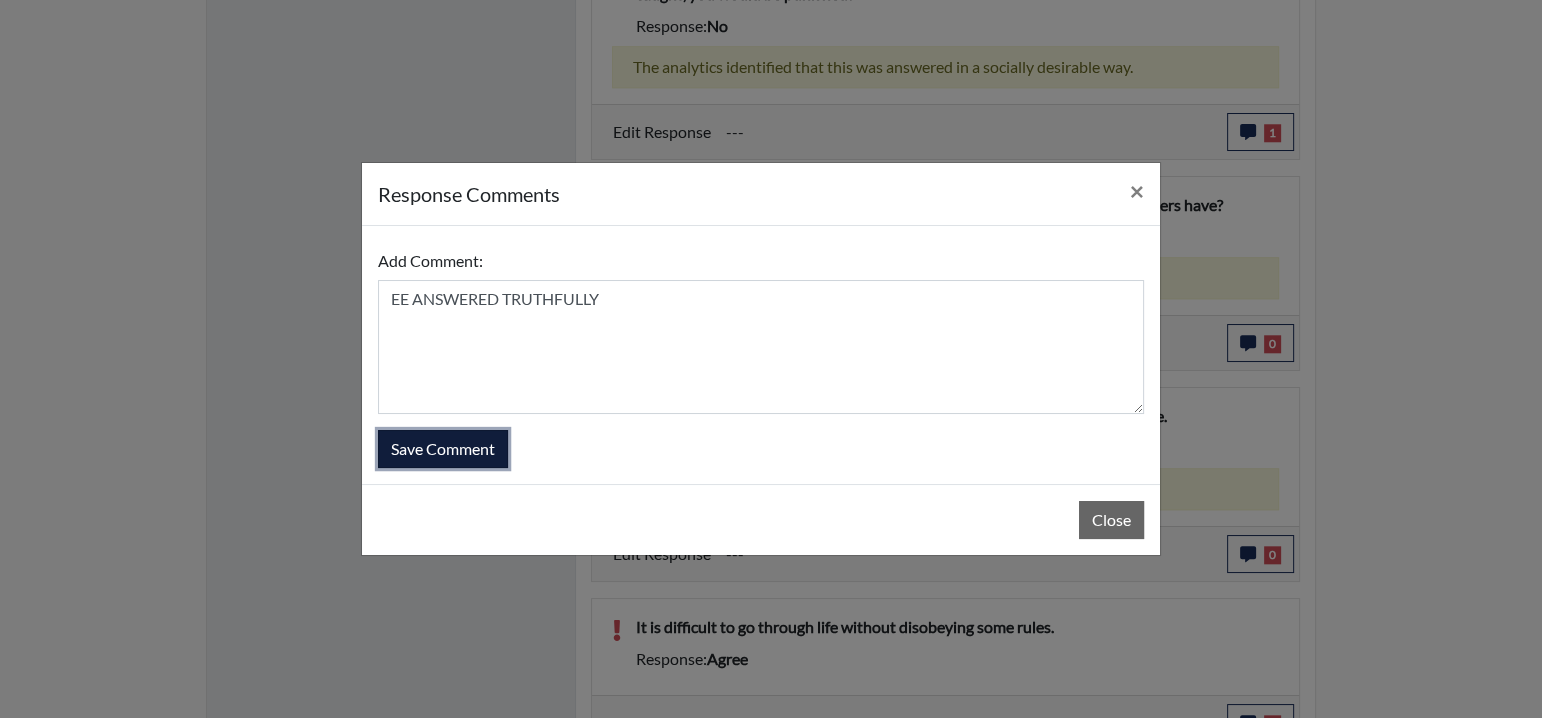 click on "Save Comment" at bounding box center [443, 449] 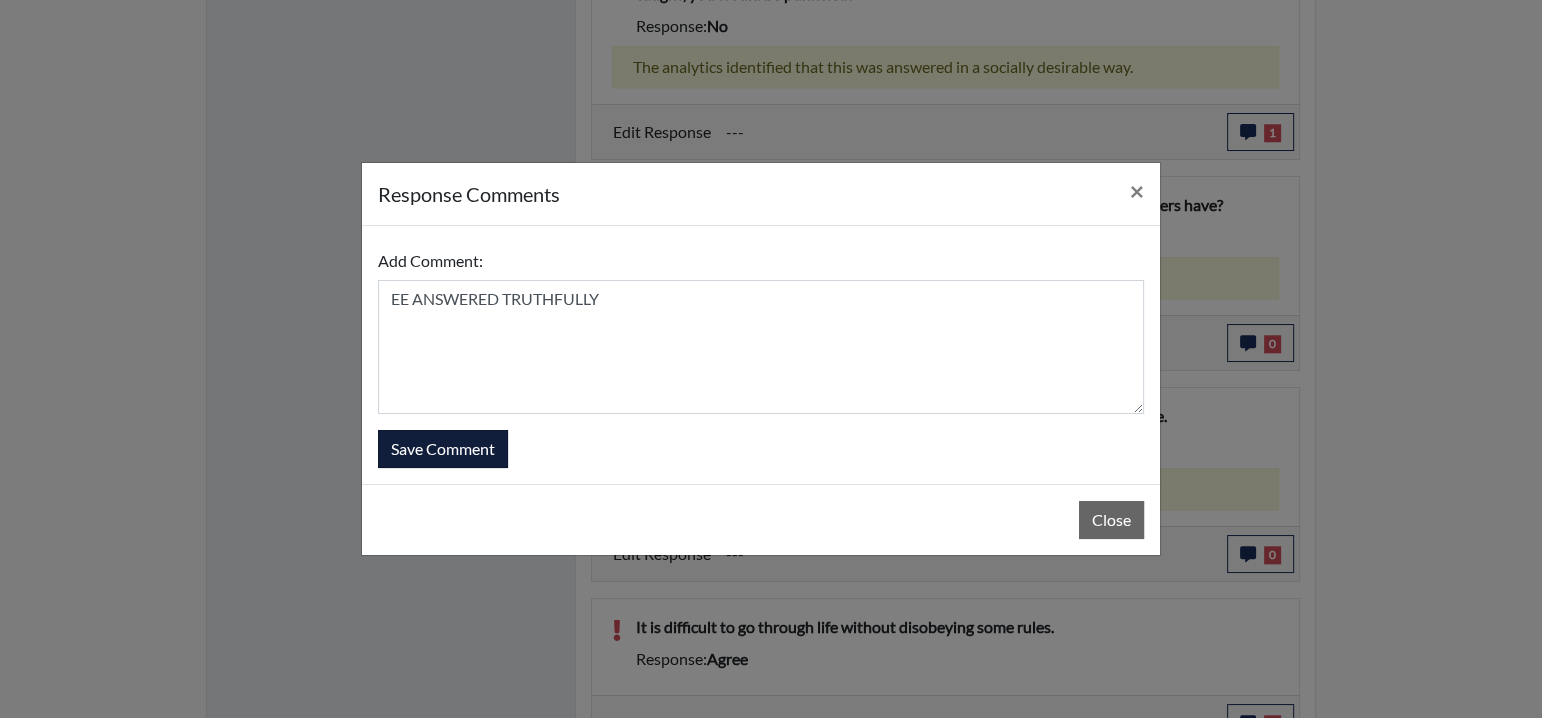 type 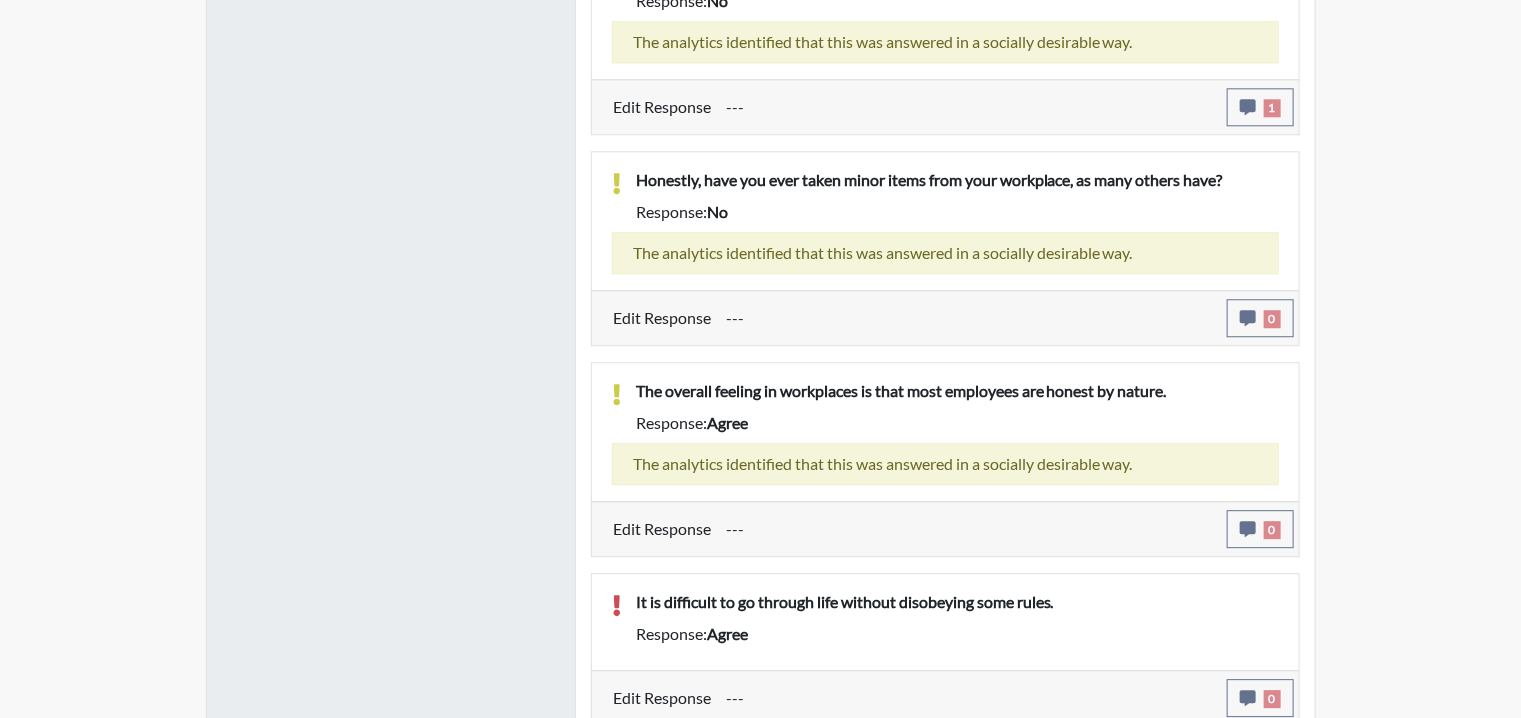scroll, scrollTop: 2233, scrollLeft: 0, axis: vertical 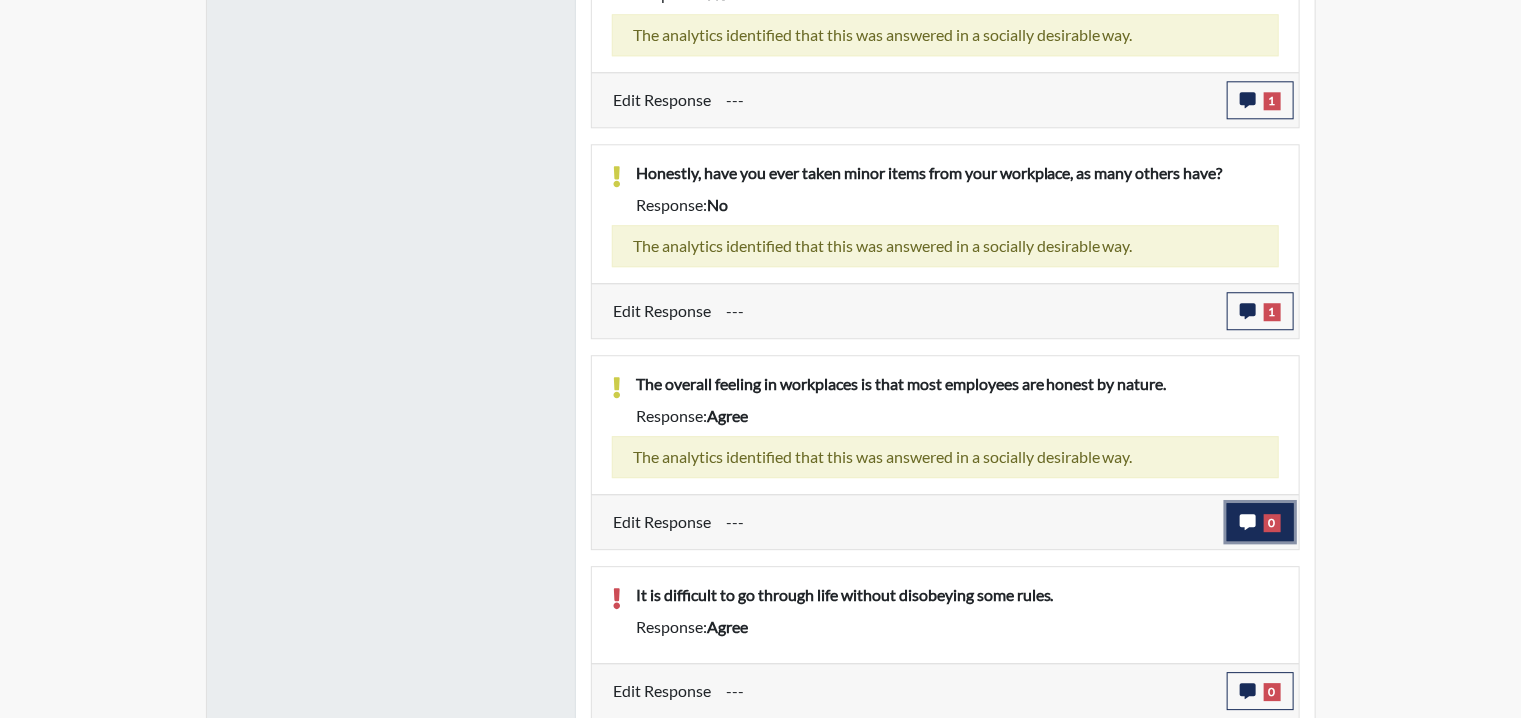 click on "0" at bounding box center (1260, 522) 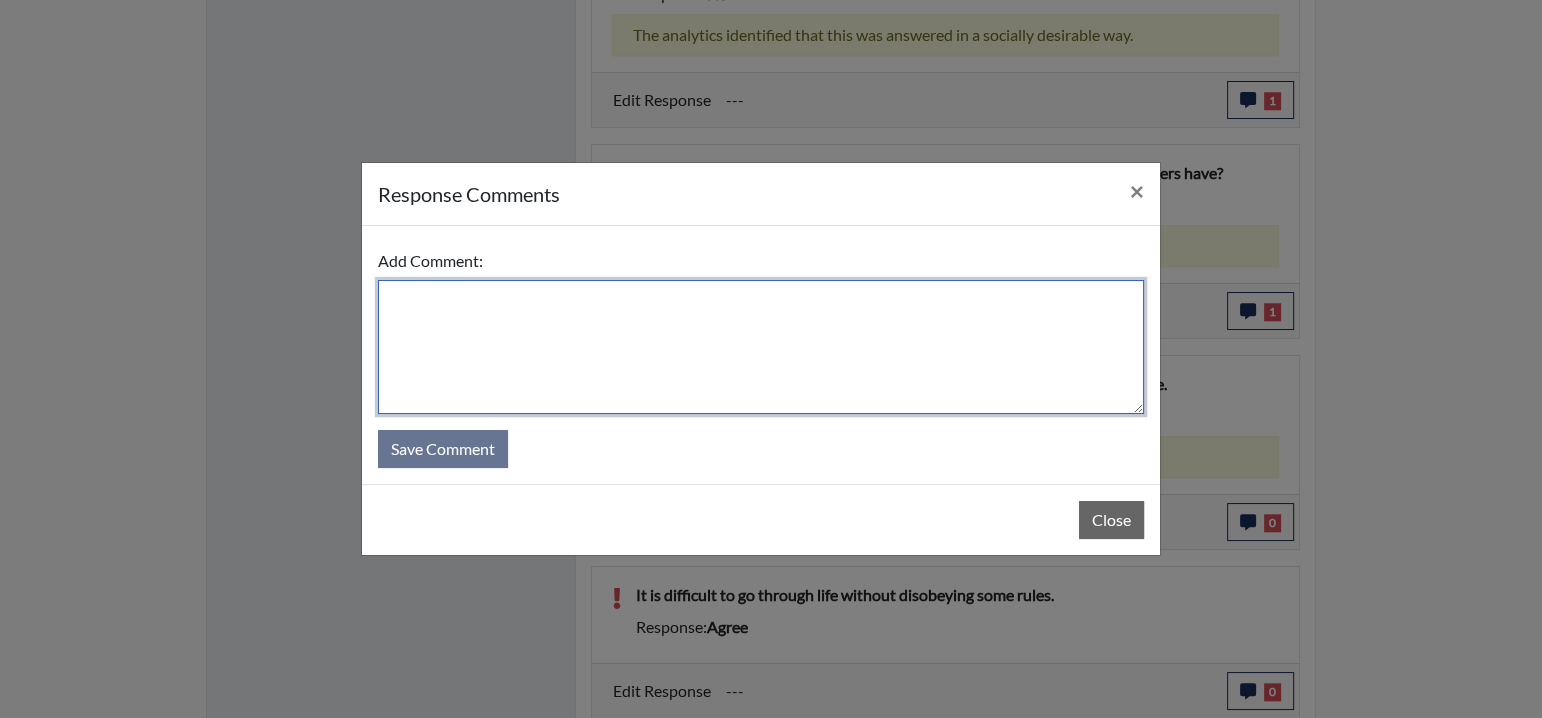 click at bounding box center (761, 347) 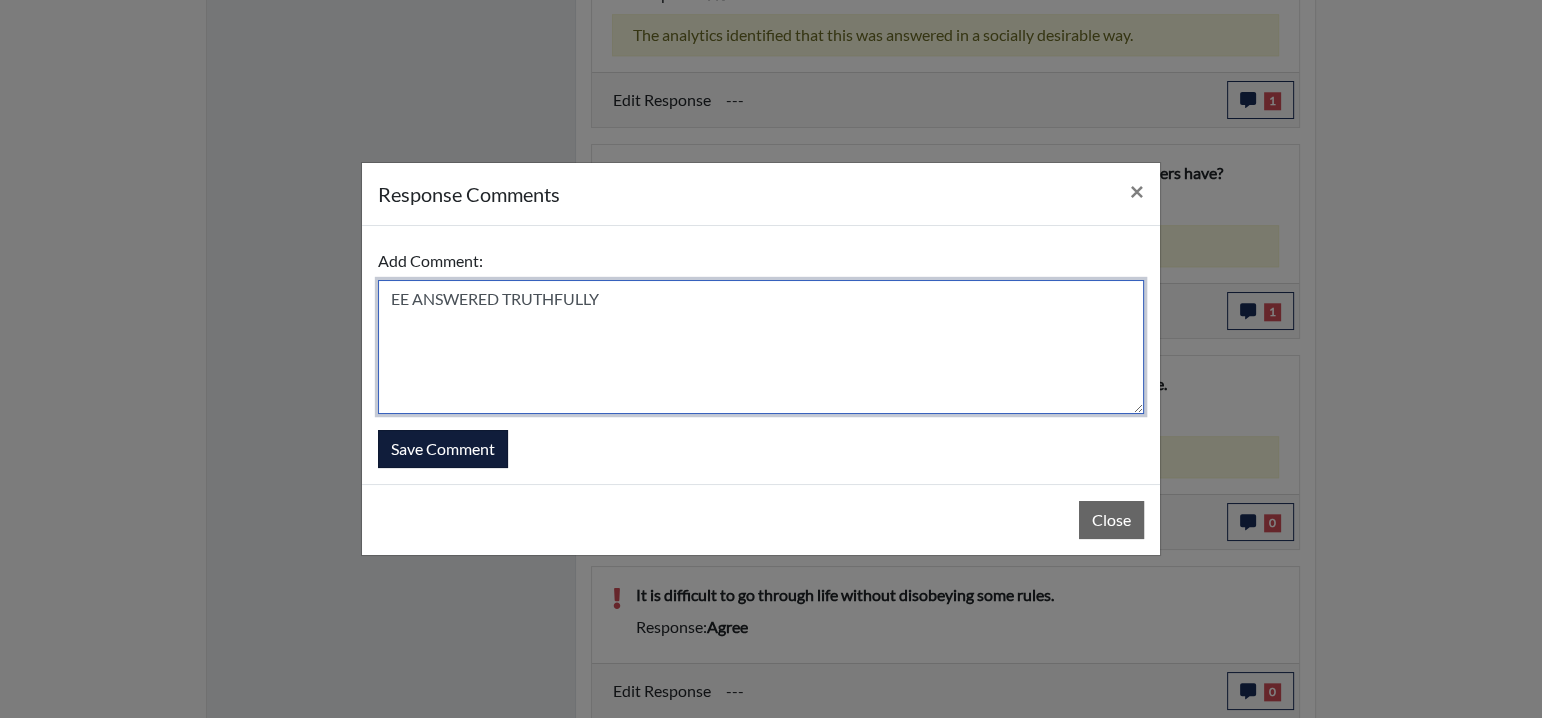 type on "EE ANSWERED TRUTHFULLY" 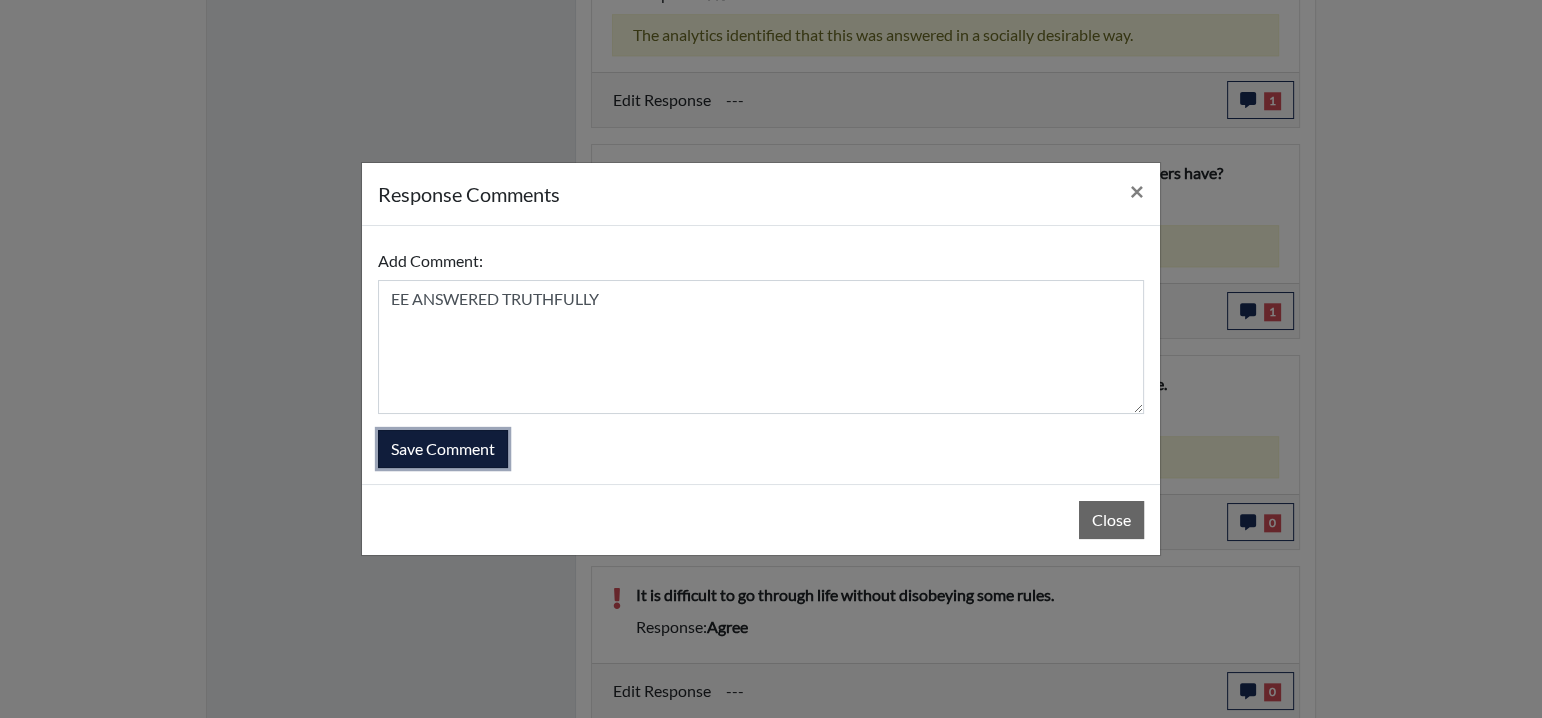 click on "Save Comment" at bounding box center (443, 449) 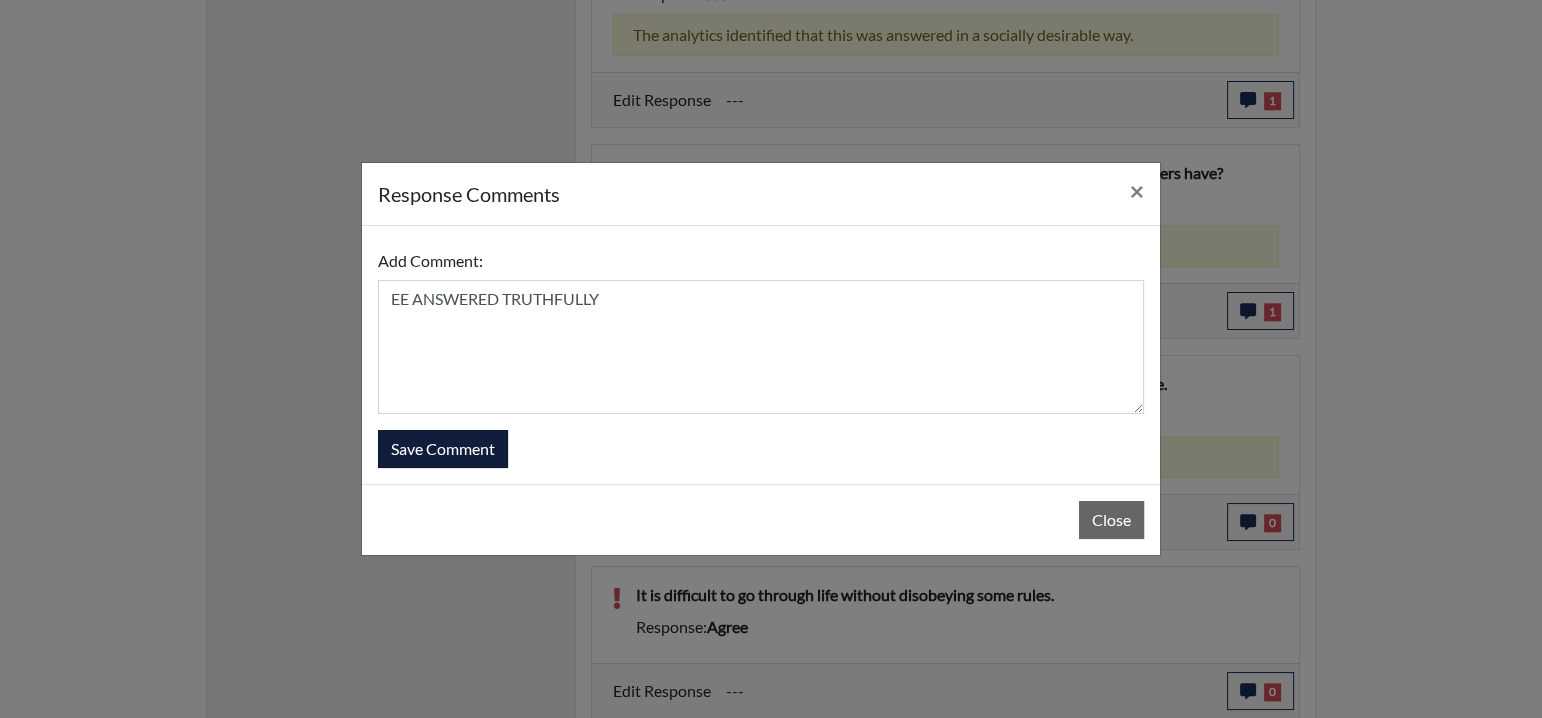 type 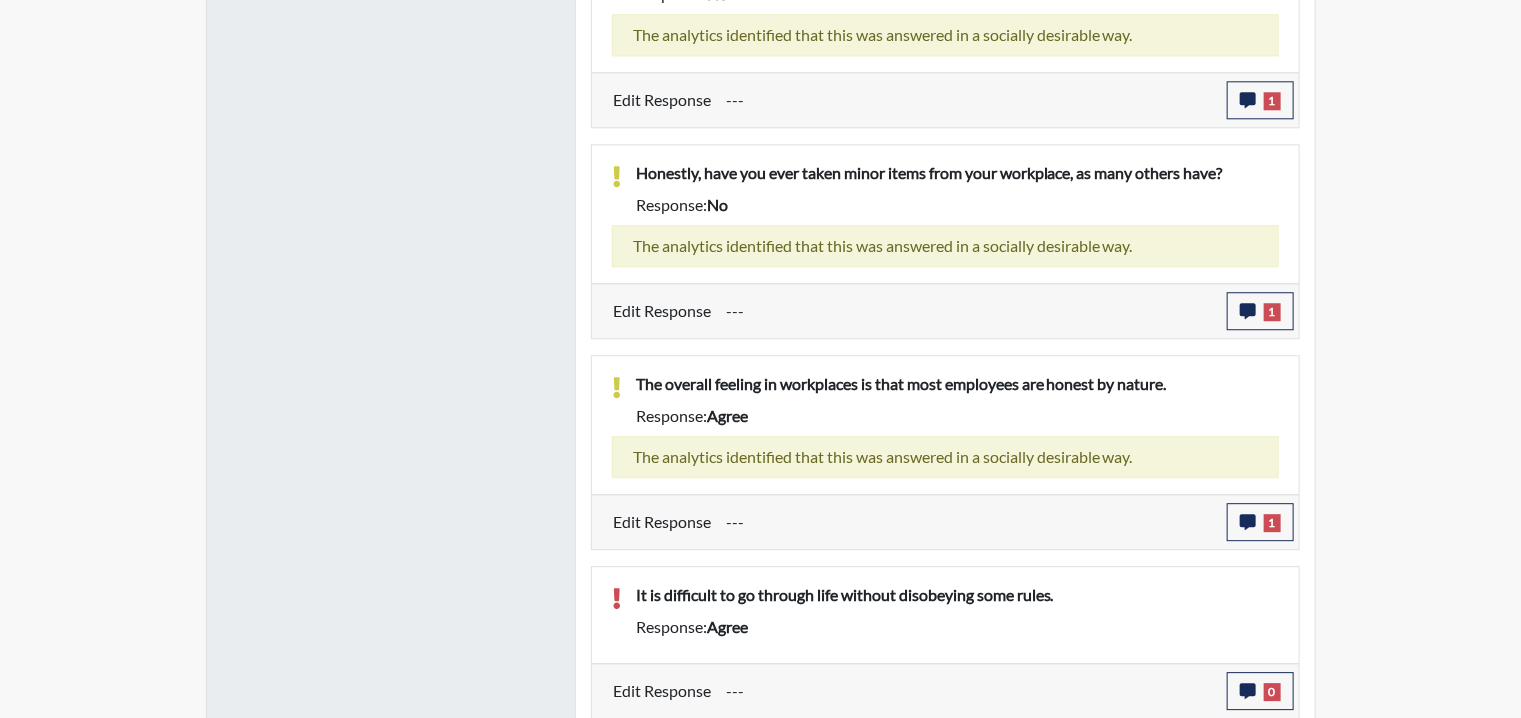 scroll, scrollTop: 999668, scrollLeft: 999168, axis: both 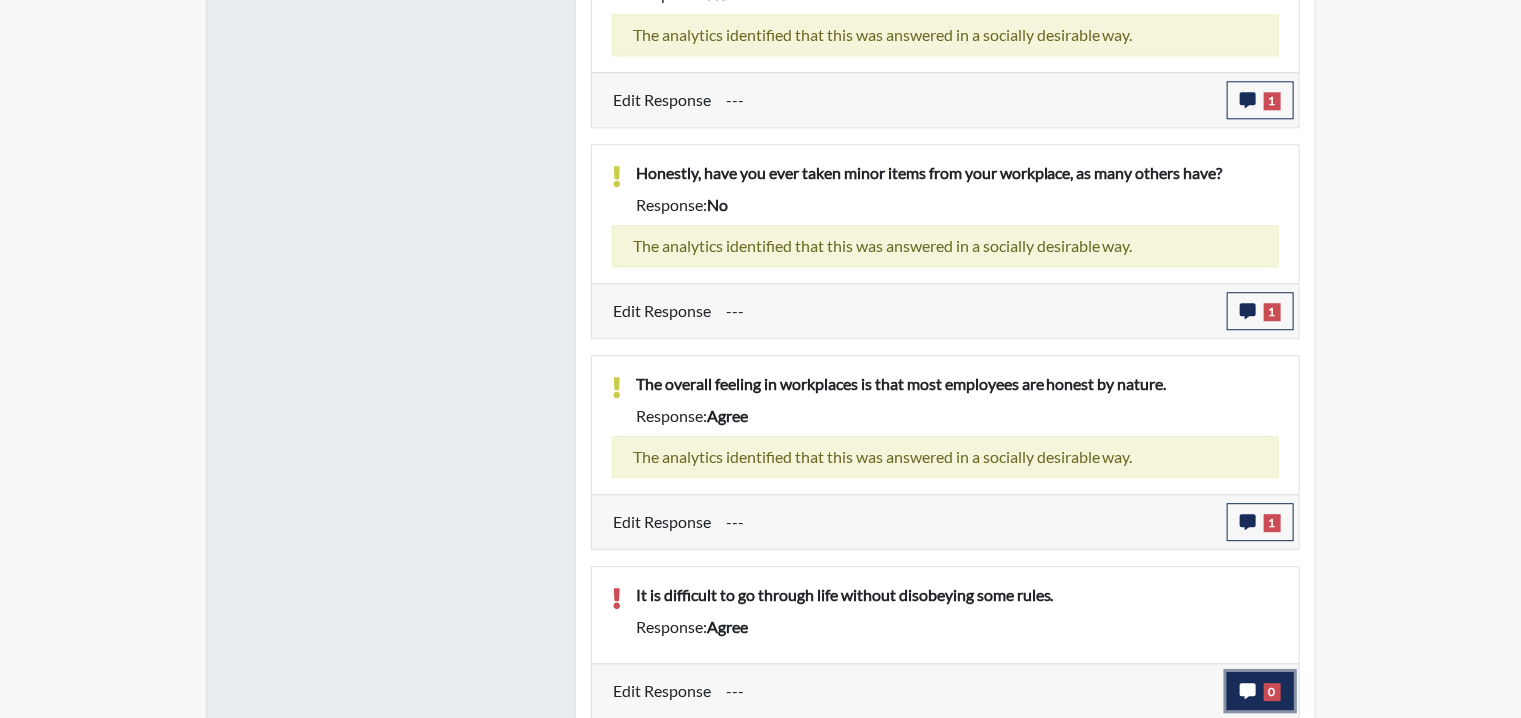 click on "0" at bounding box center (1260, 691) 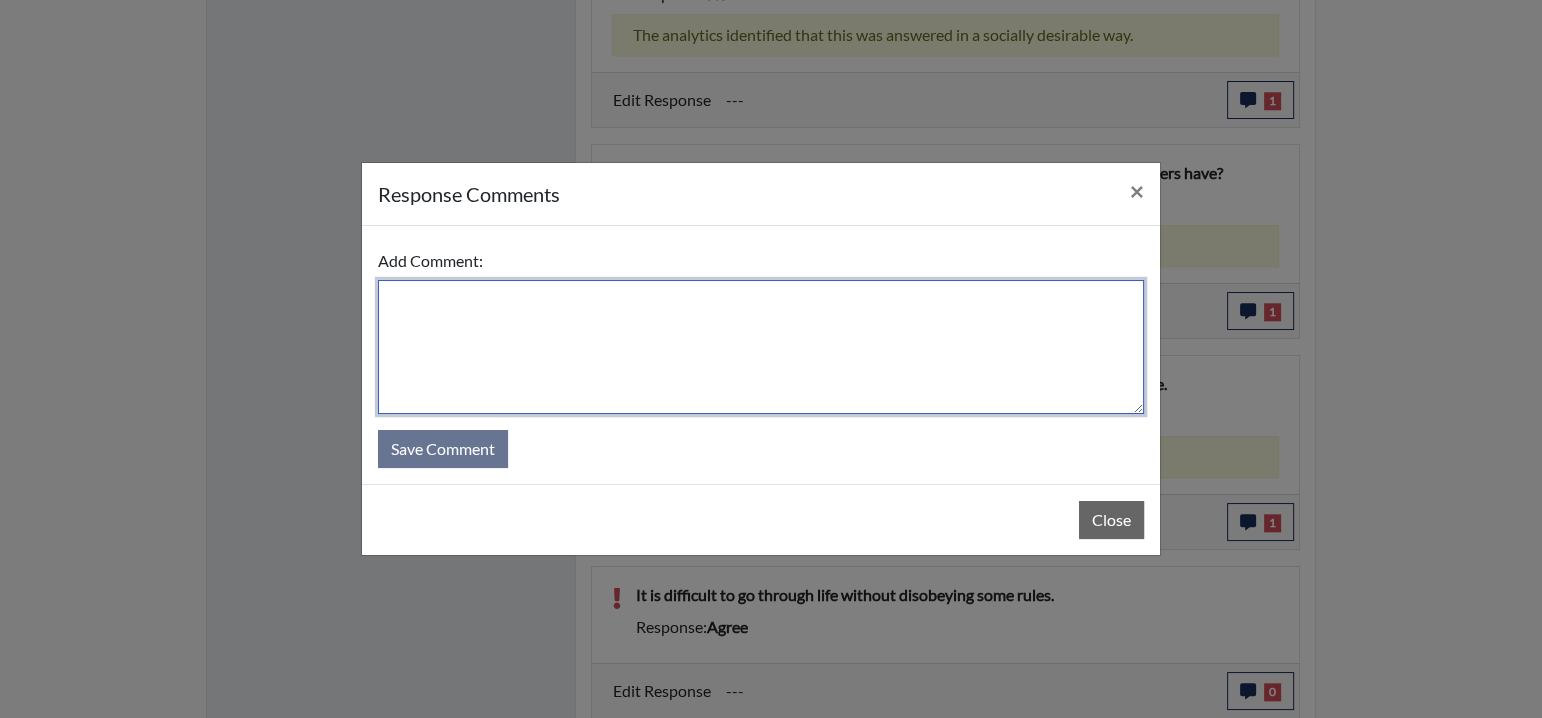 click at bounding box center [761, 347] 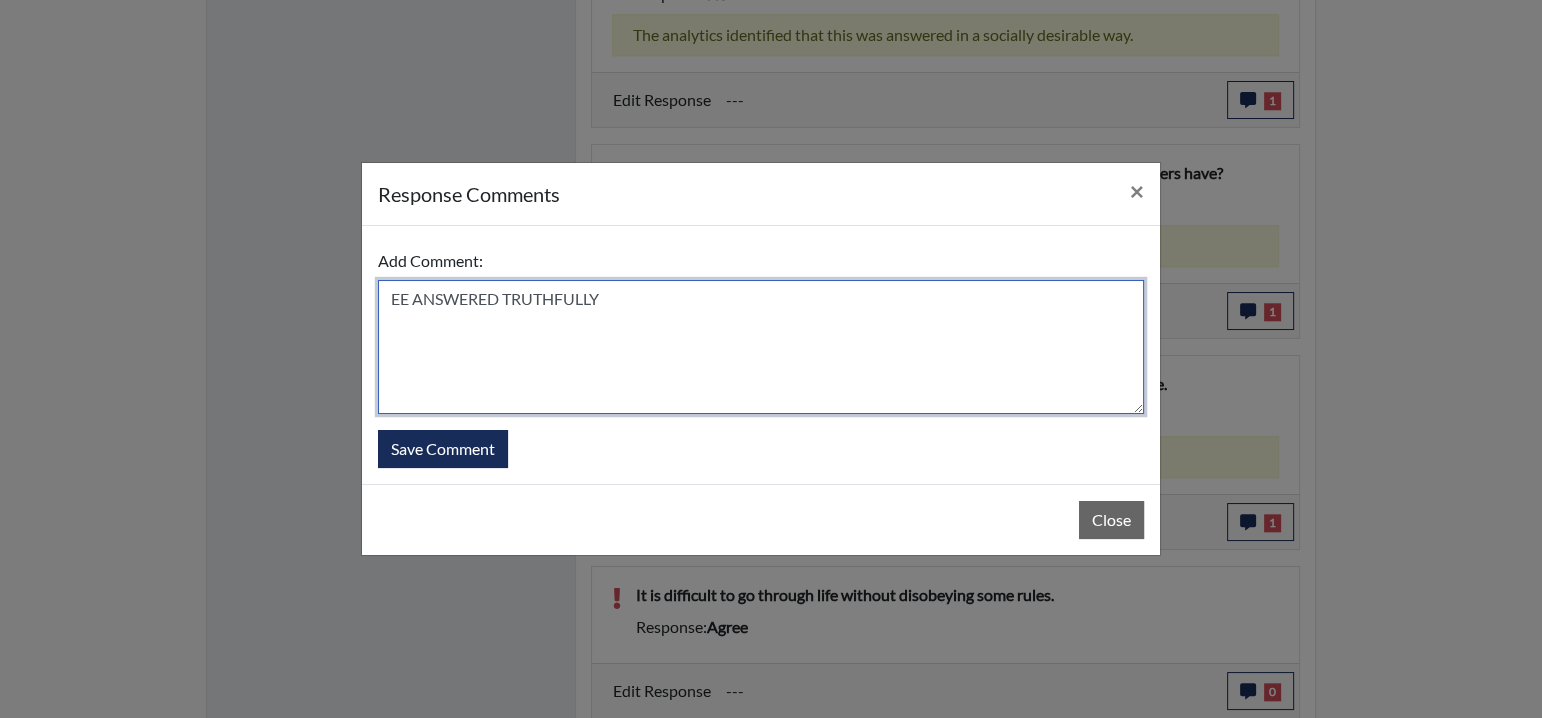 drag, startPoint x: 418, startPoint y: 298, endPoint x: 680, endPoint y: 304, distance: 262.0687 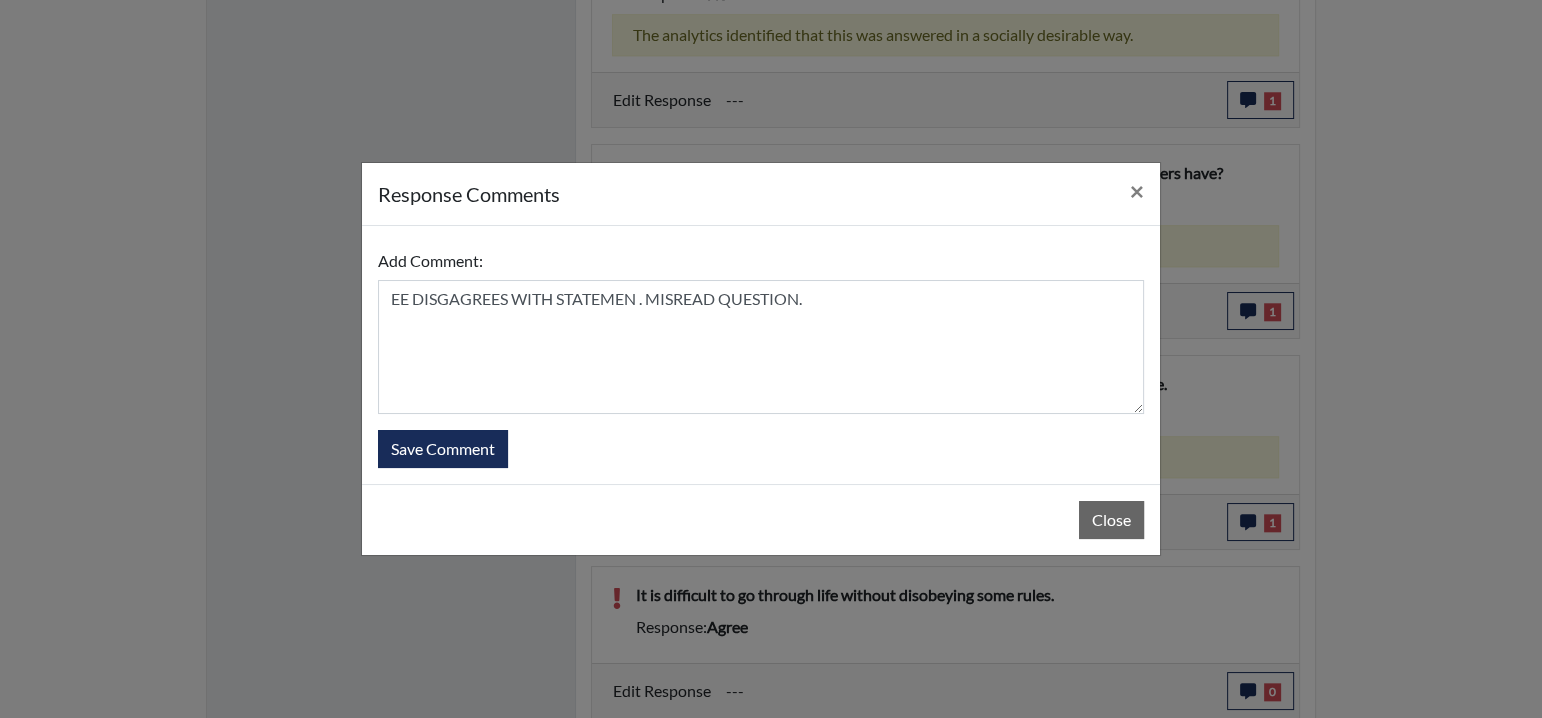 drag, startPoint x: 591, startPoint y: 281, endPoint x: 743, endPoint y: 222, distance: 163.04907 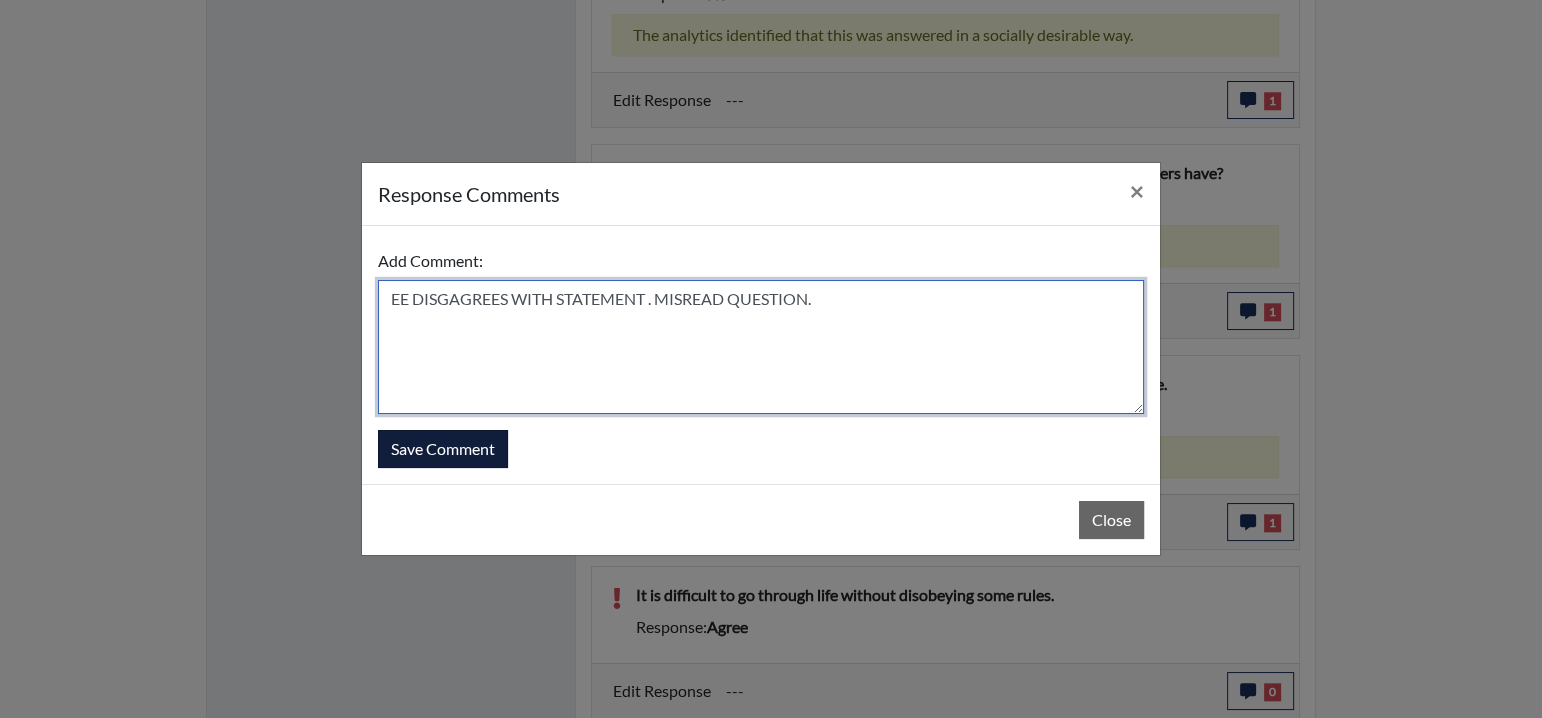 type on "EE DISGAGREES WITH STATEMENT . MISREAD QUESTION." 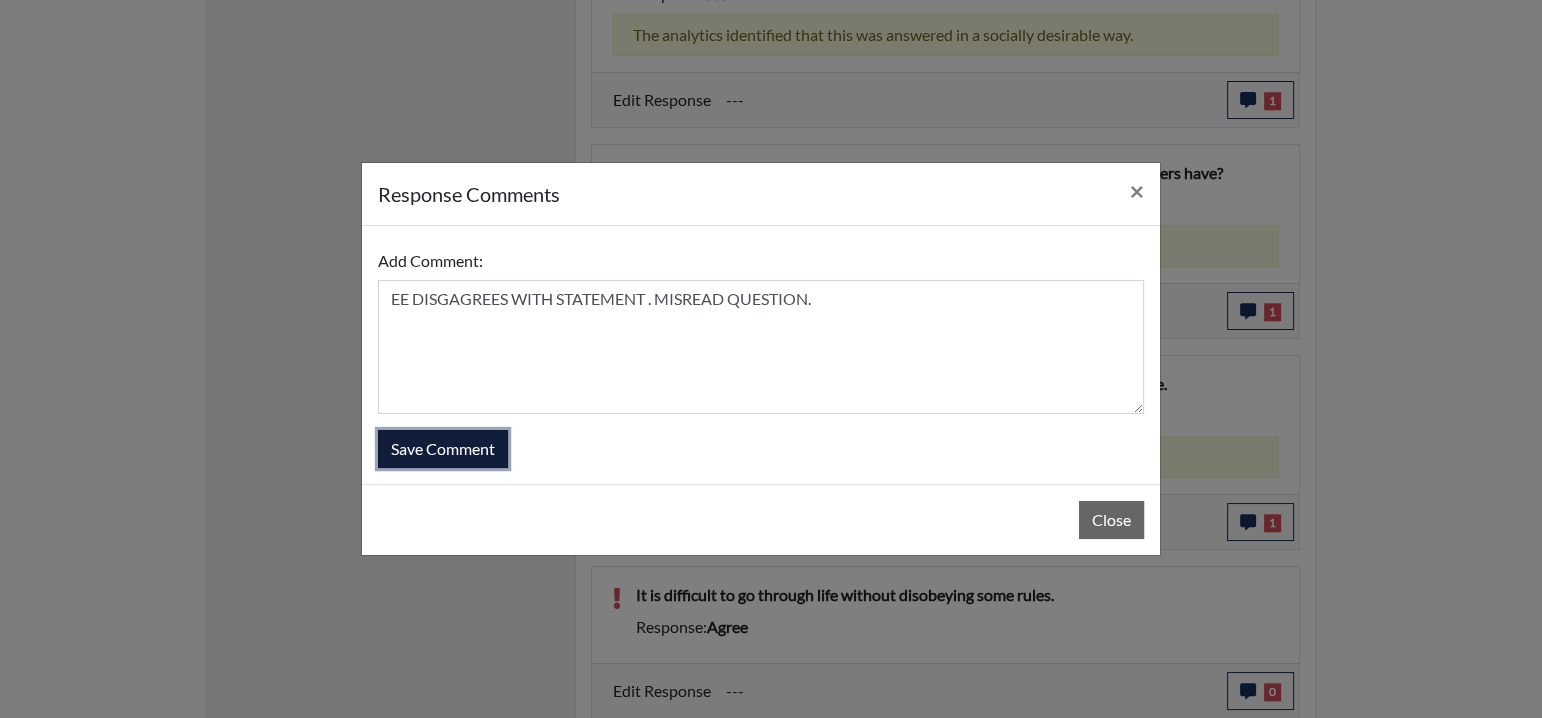 click on "Save Comment" at bounding box center (443, 449) 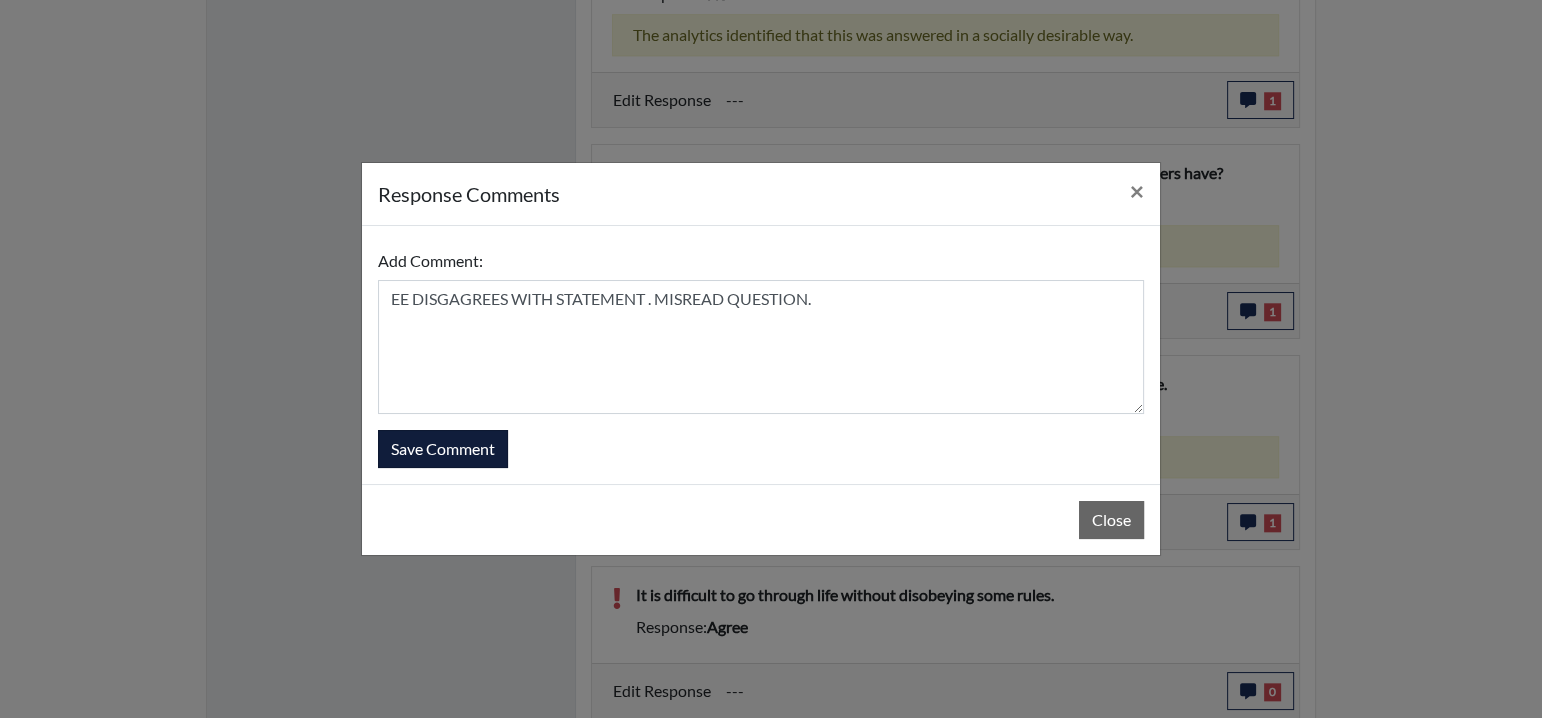 type 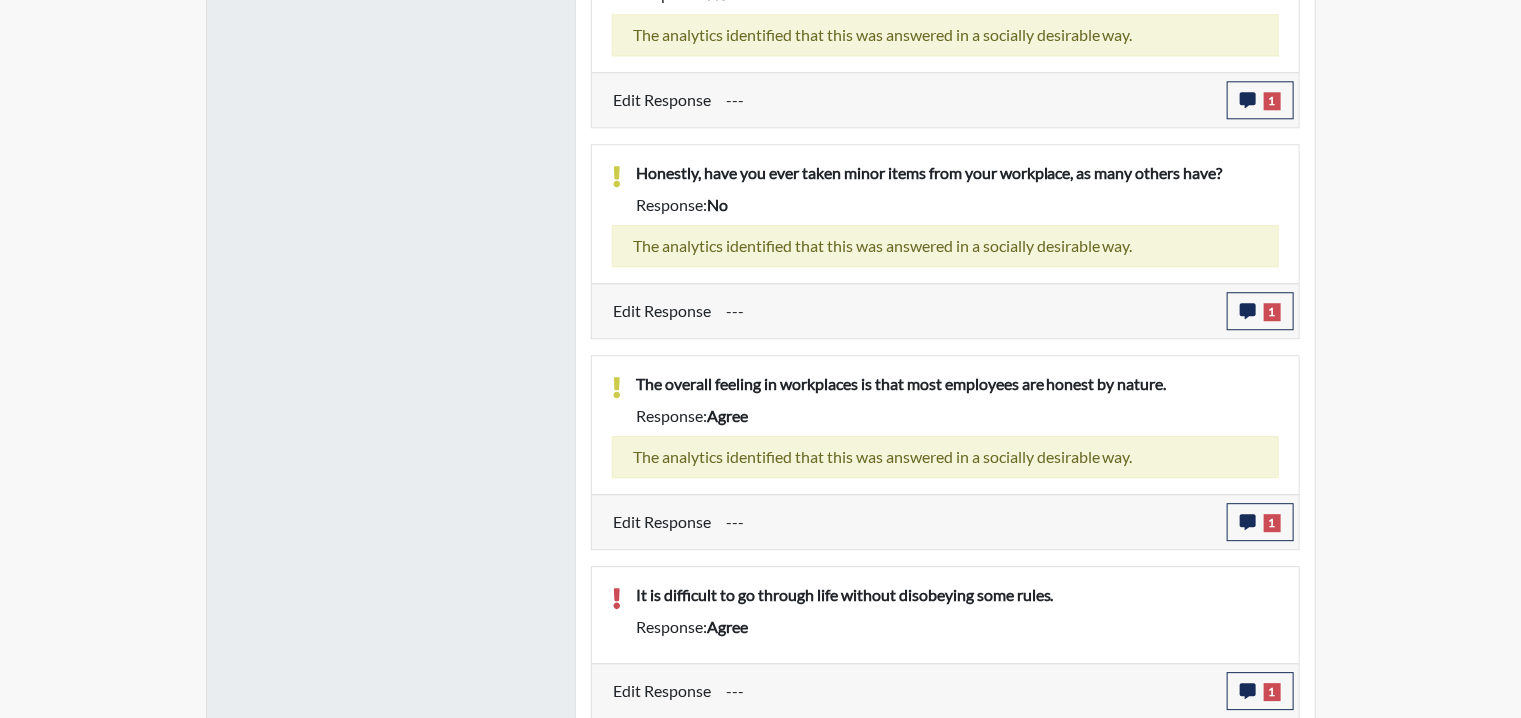 scroll, scrollTop: 999668, scrollLeft: 999168, axis: both 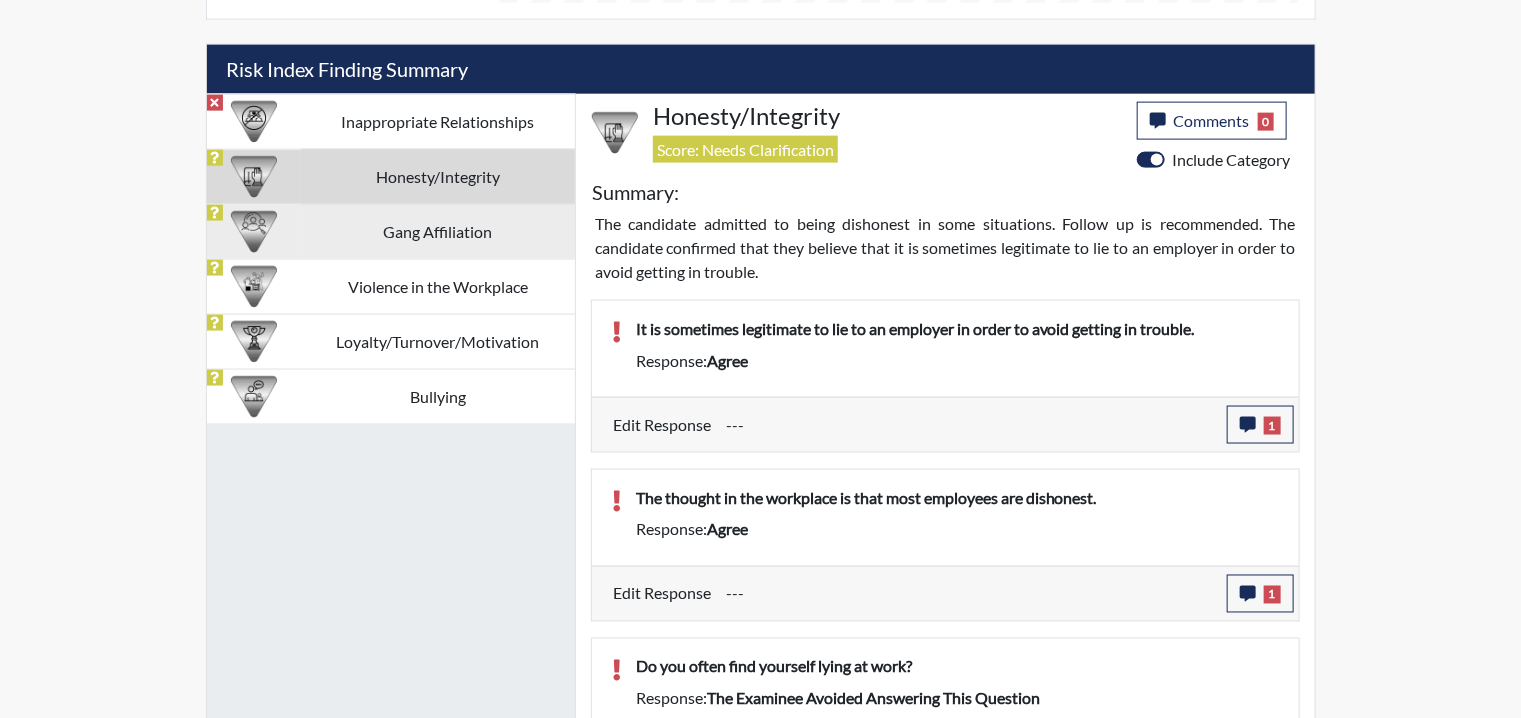 click on "Gang Affiliation" at bounding box center (438, 231) 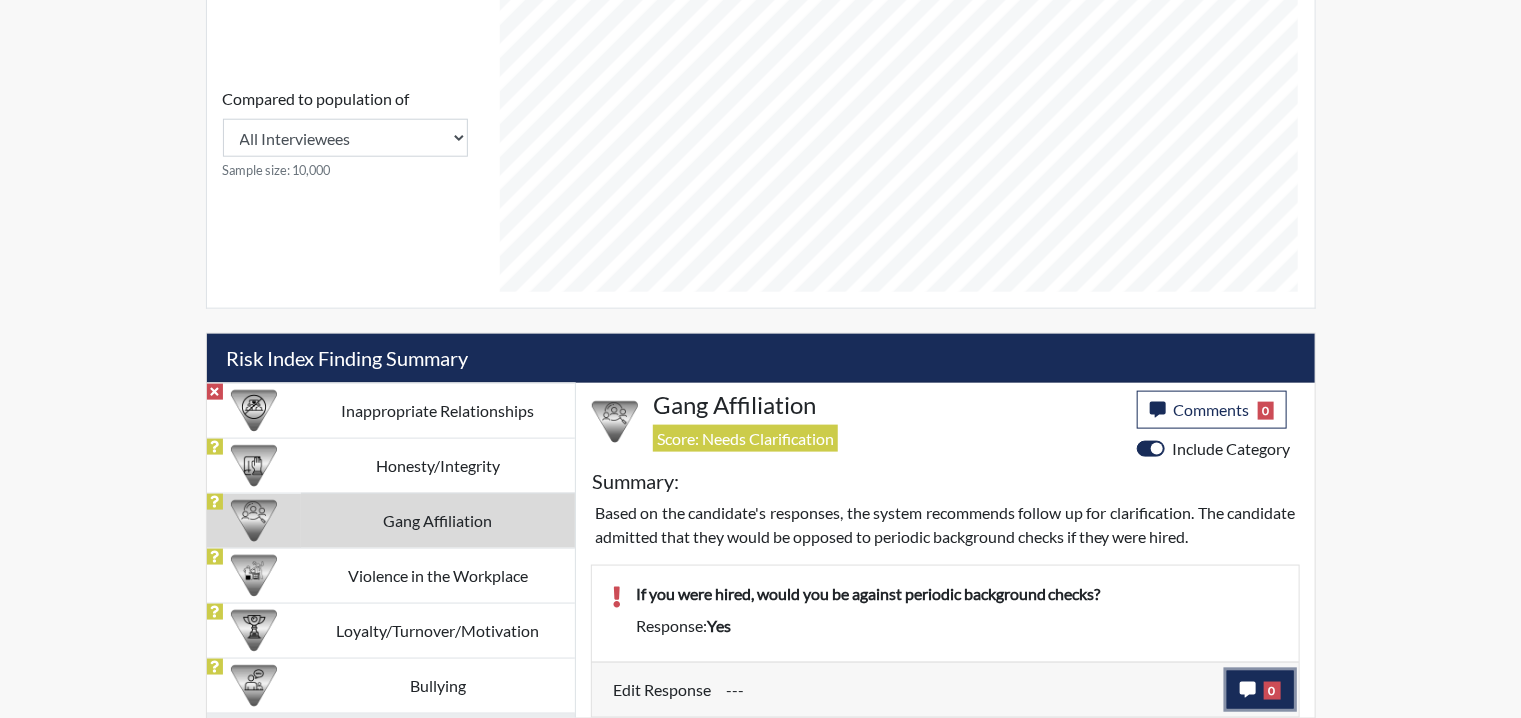click on "0" at bounding box center [1272, 691] 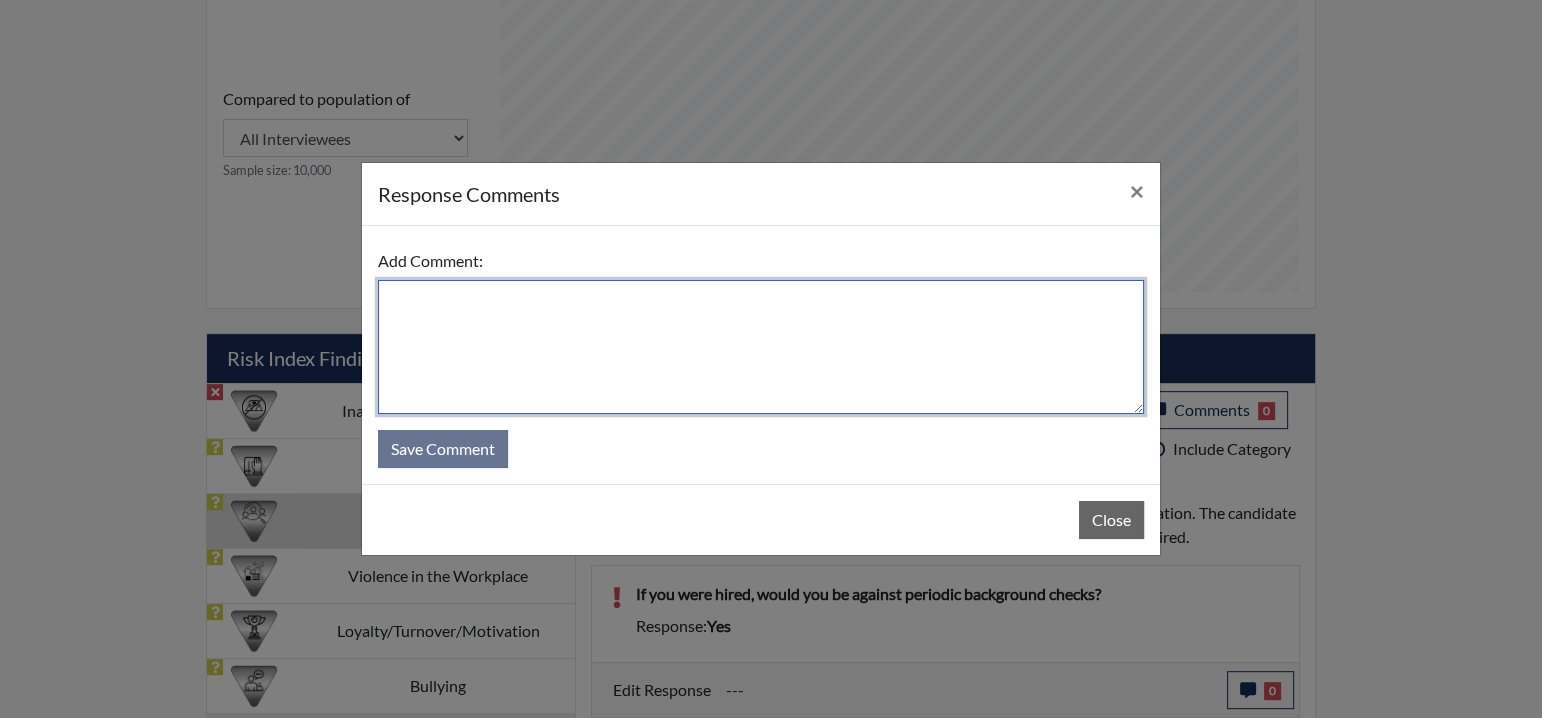 click at bounding box center [761, 347] 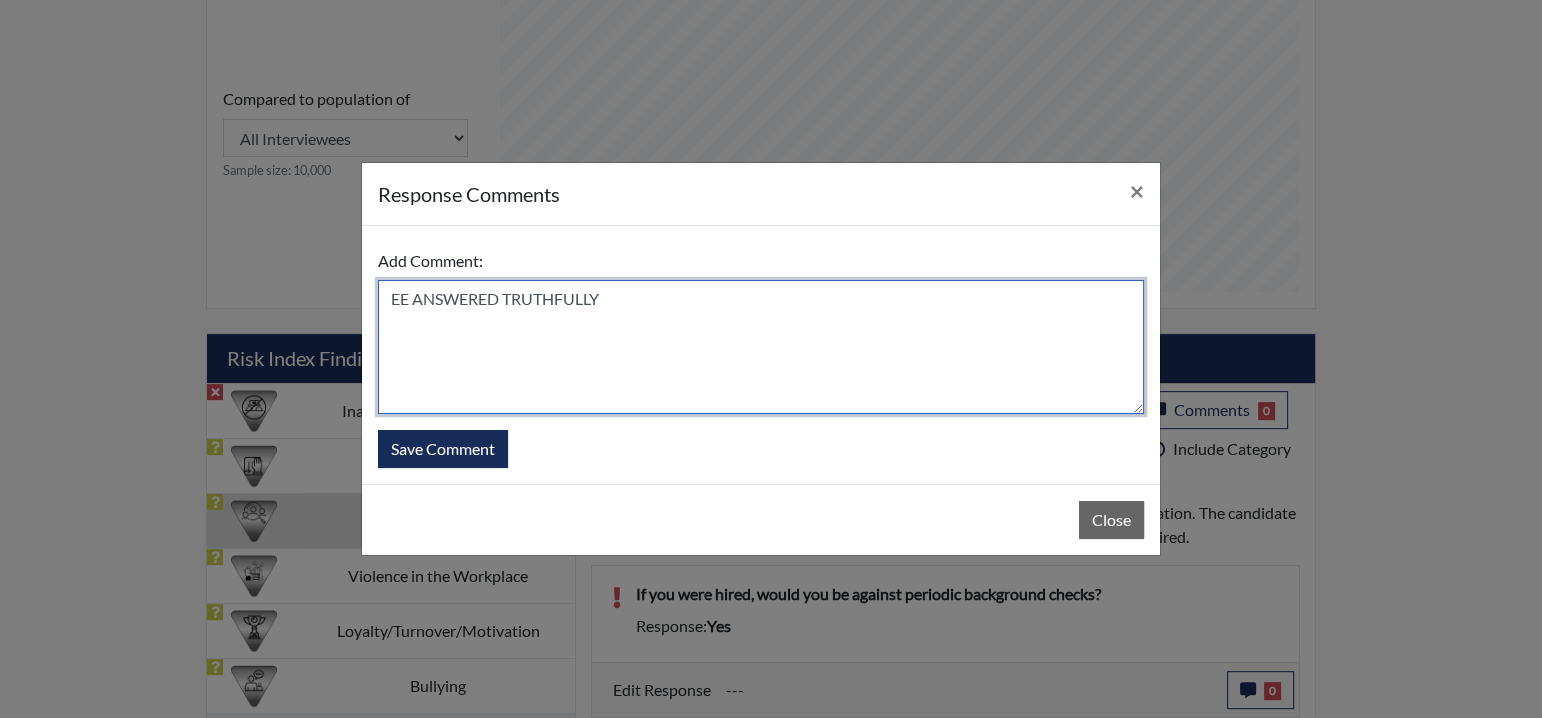 drag, startPoint x: 414, startPoint y: 299, endPoint x: 773, endPoint y: 301, distance: 359.00558 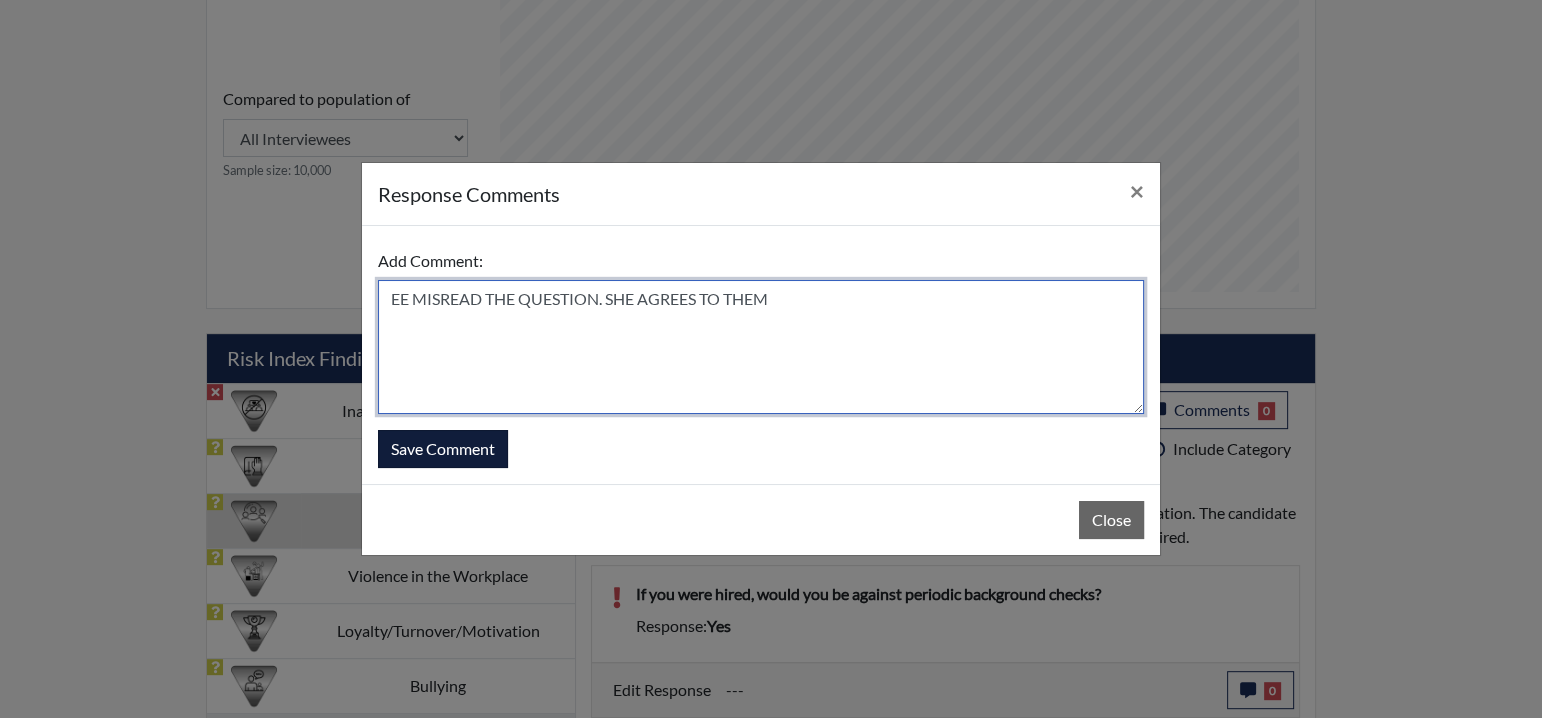 type on "EE MISREAD THE QUESTION. SHE AGREES TO THEM" 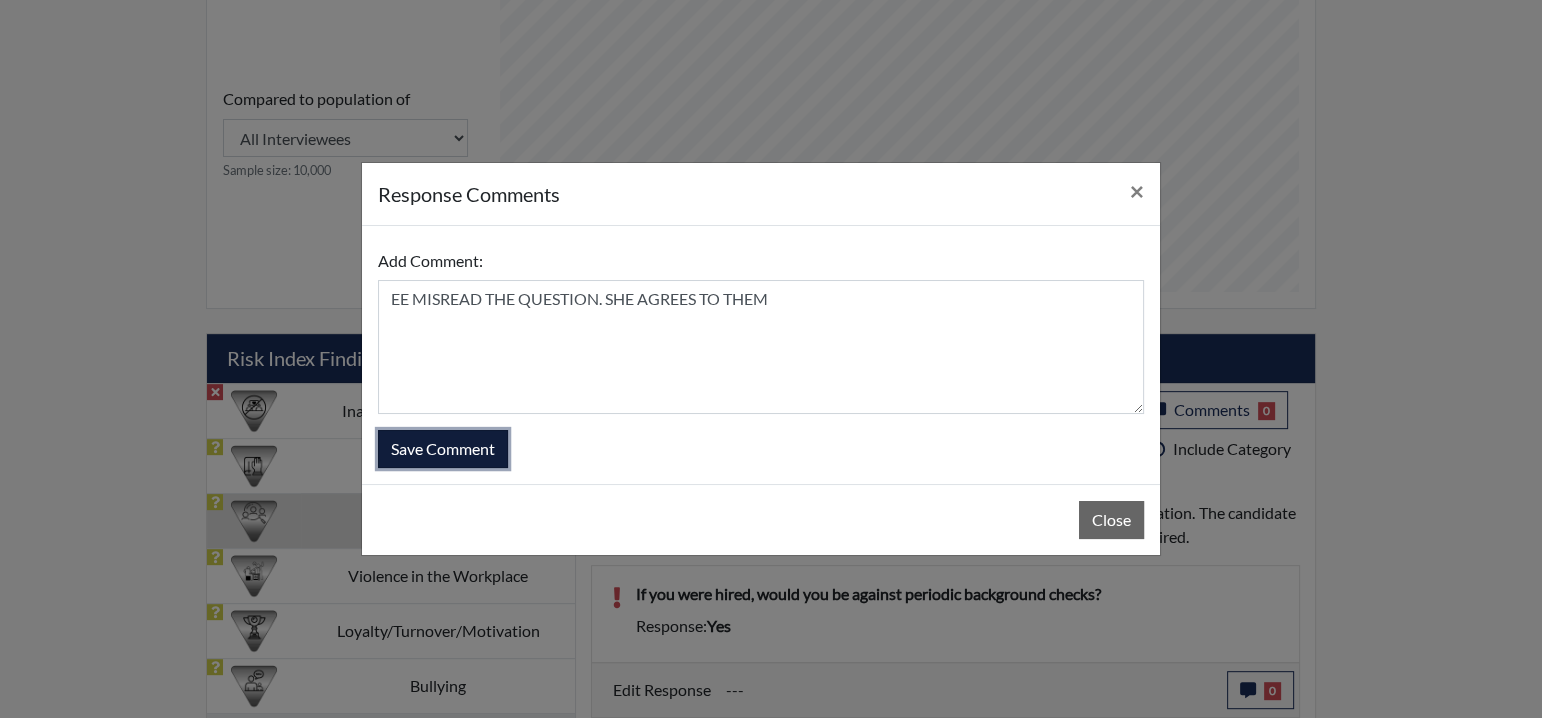 click on "Save Comment" at bounding box center (443, 449) 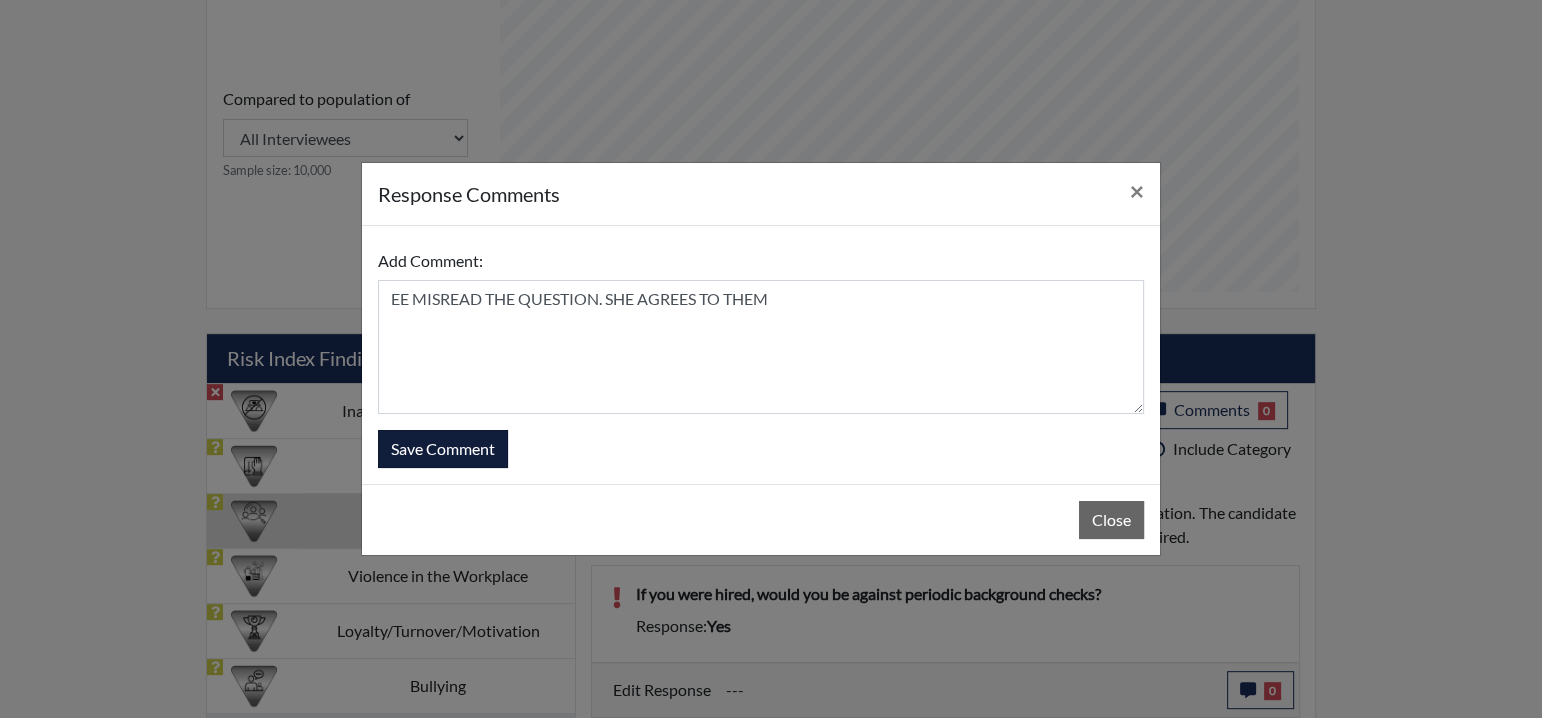 type 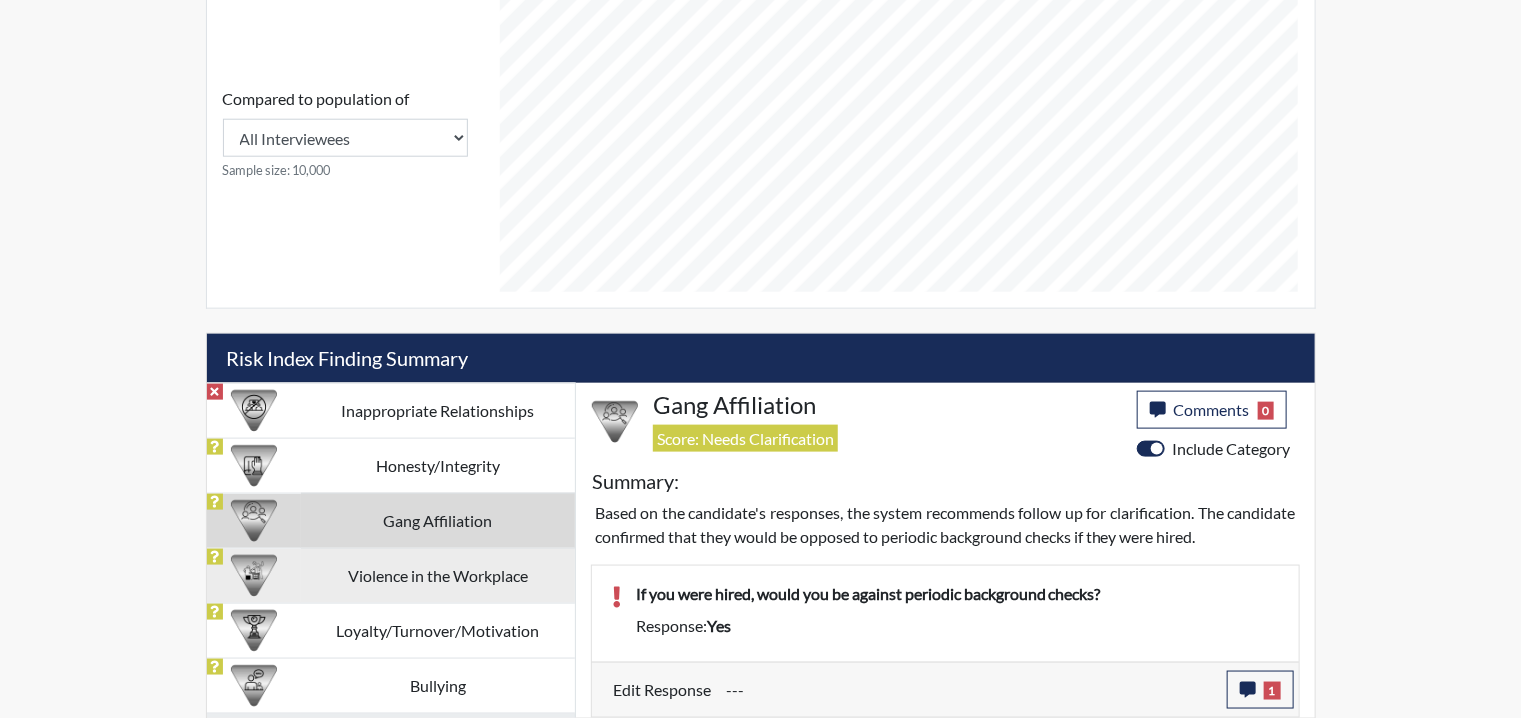 scroll, scrollTop: 999668, scrollLeft: 999168, axis: both 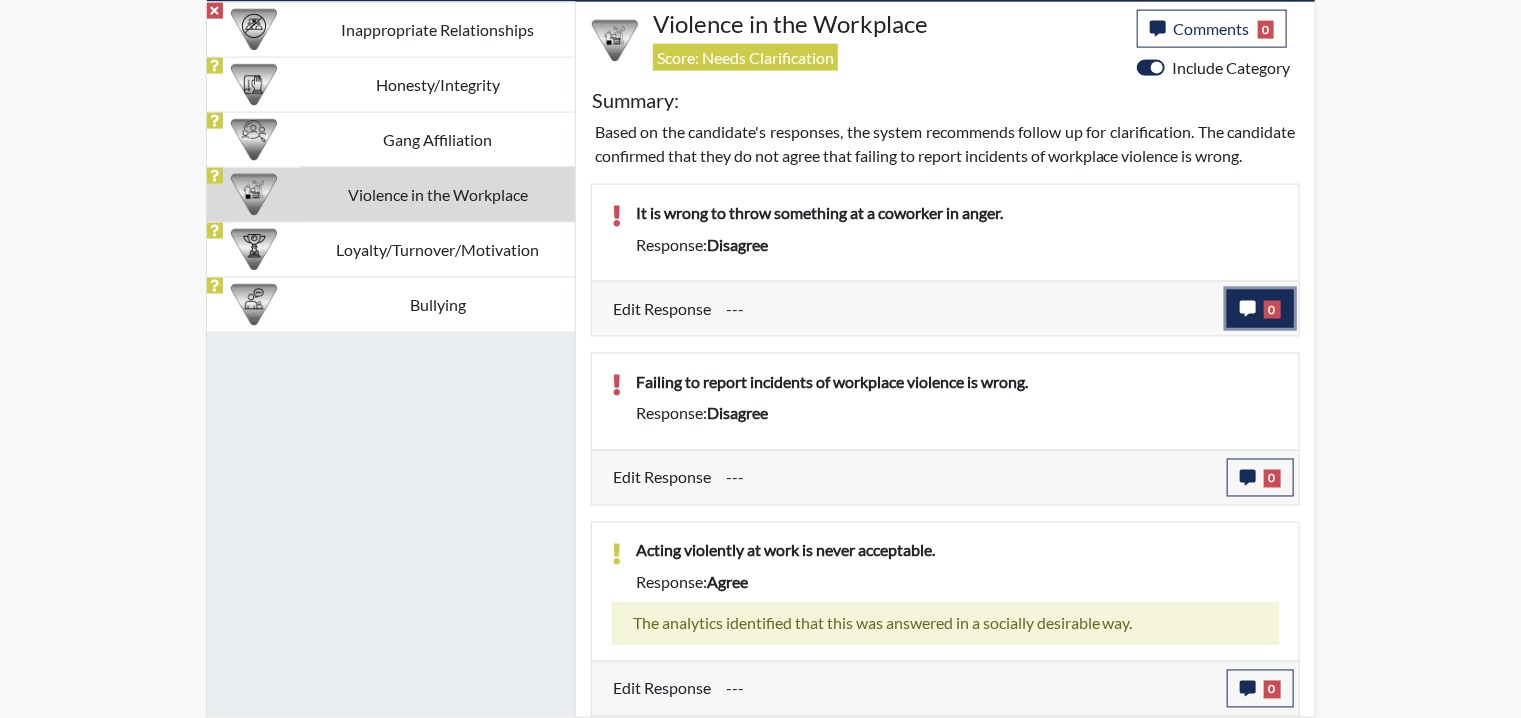 click on "0" at bounding box center [1272, 310] 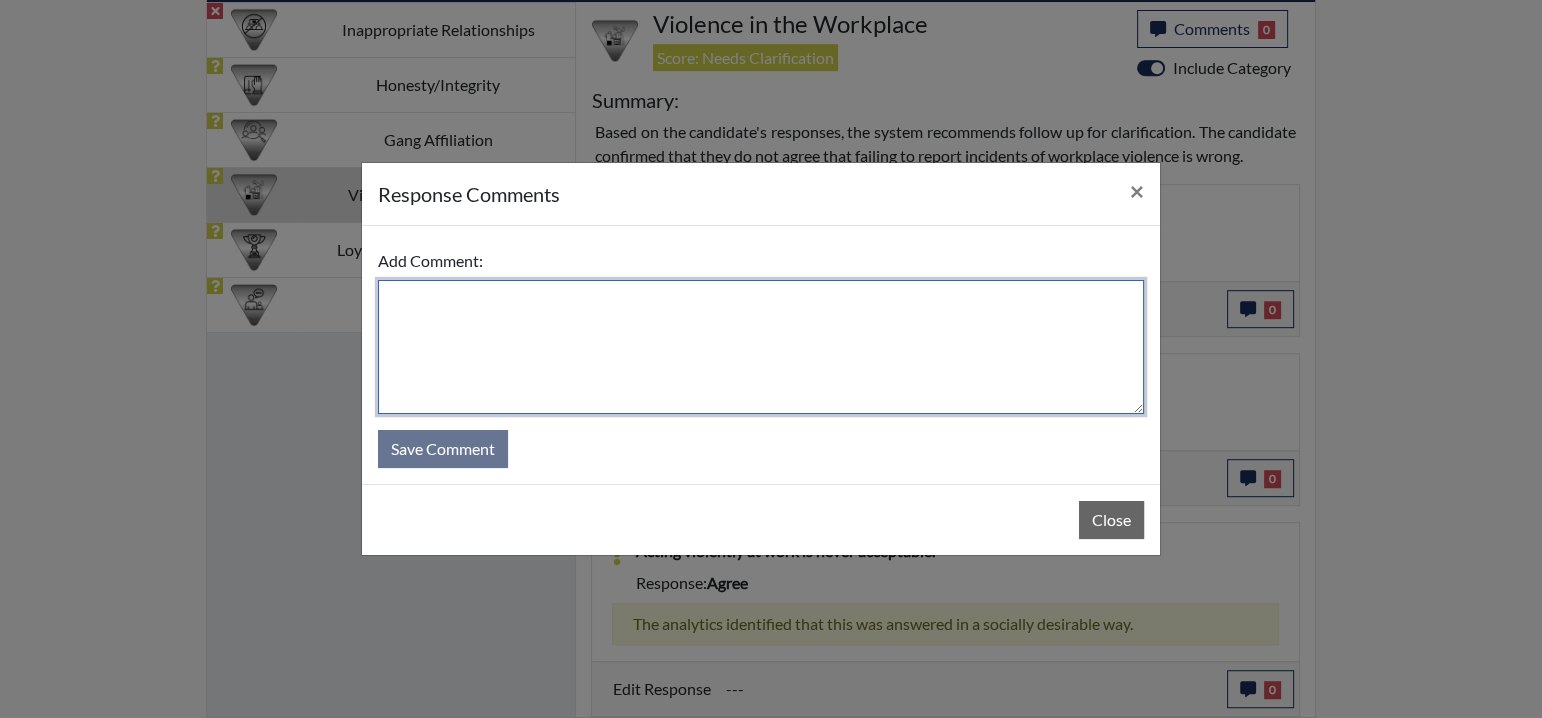 click at bounding box center (761, 347) 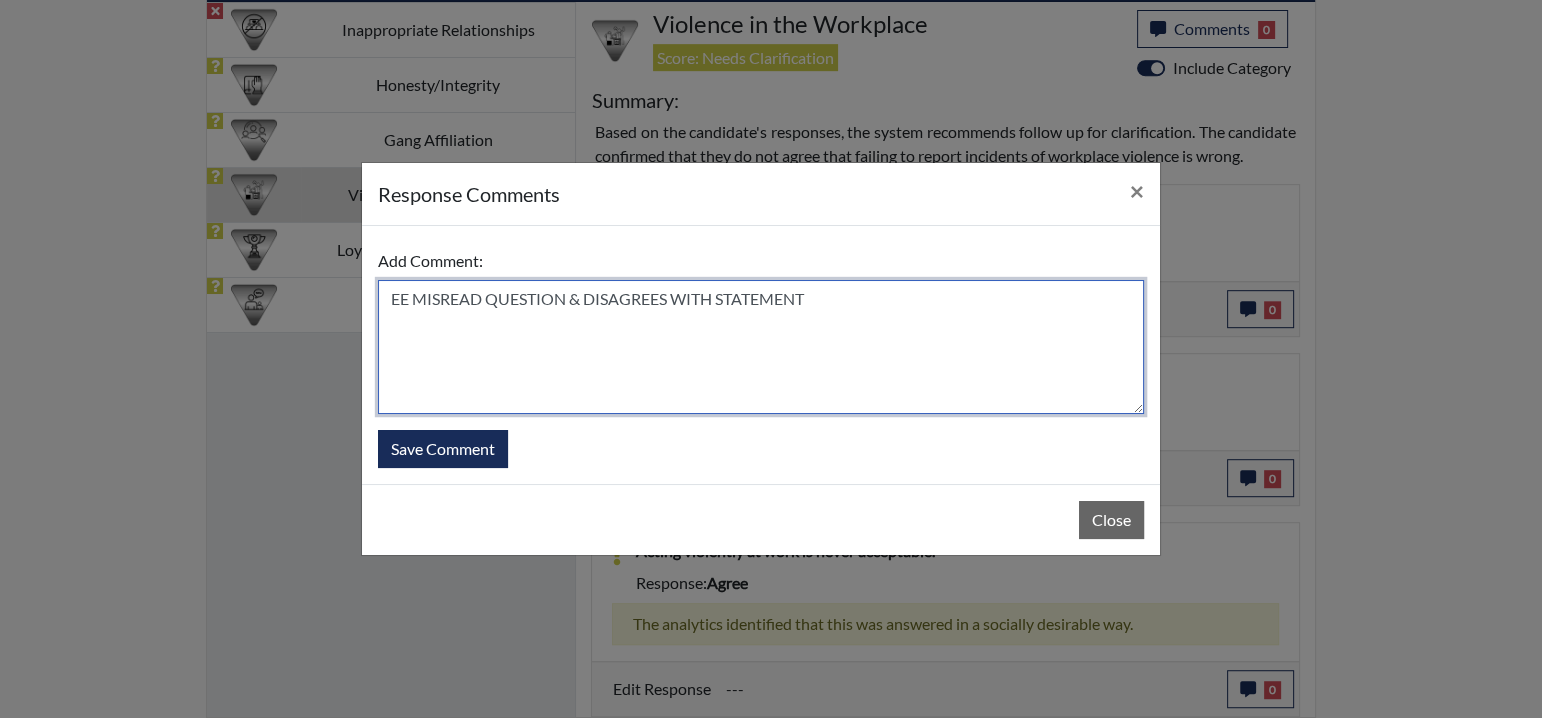 drag, startPoint x: 775, startPoint y: 292, endPoint x: 345, endPoint y: 285, distance: 430.05698 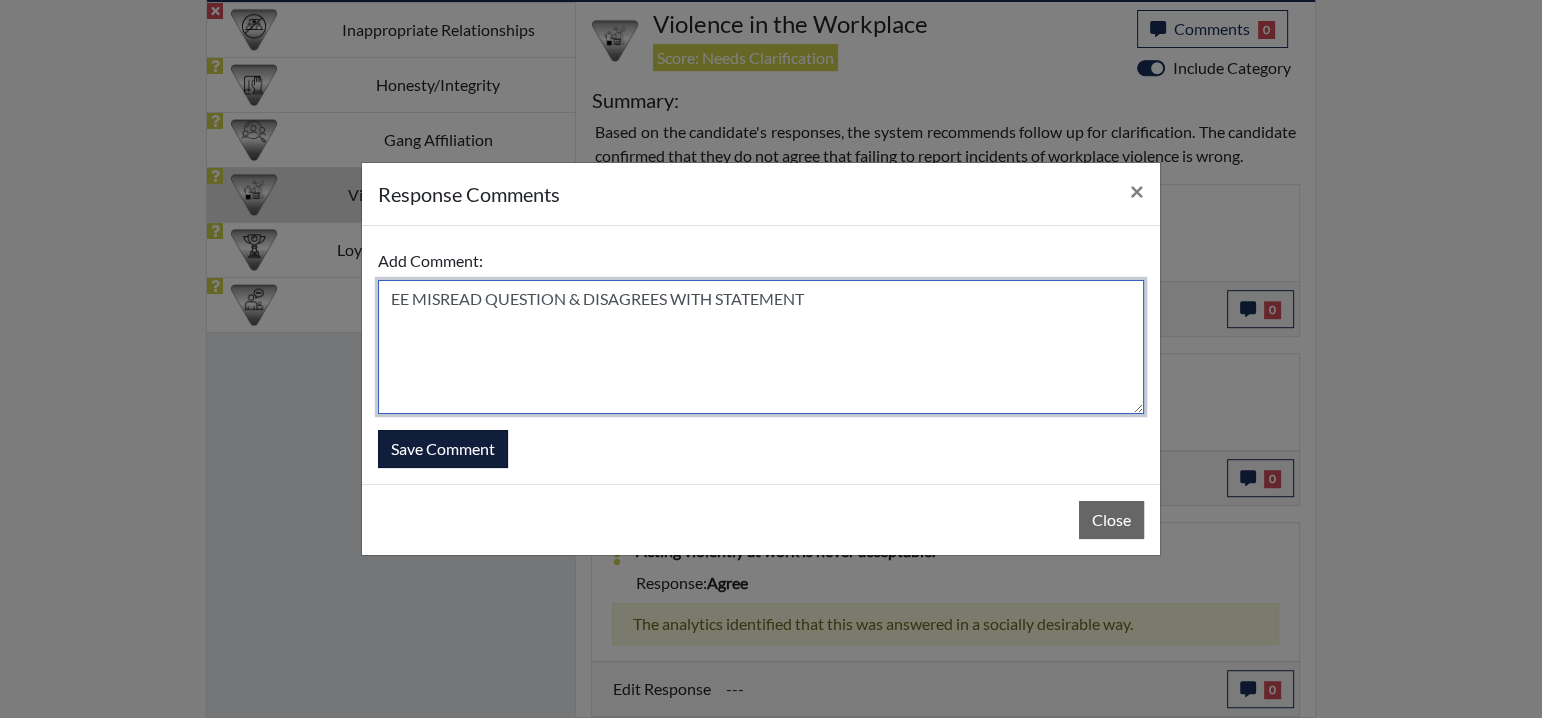 type on "EE MISREAD QUESTION & DISAGREES WITH STATEMENT" 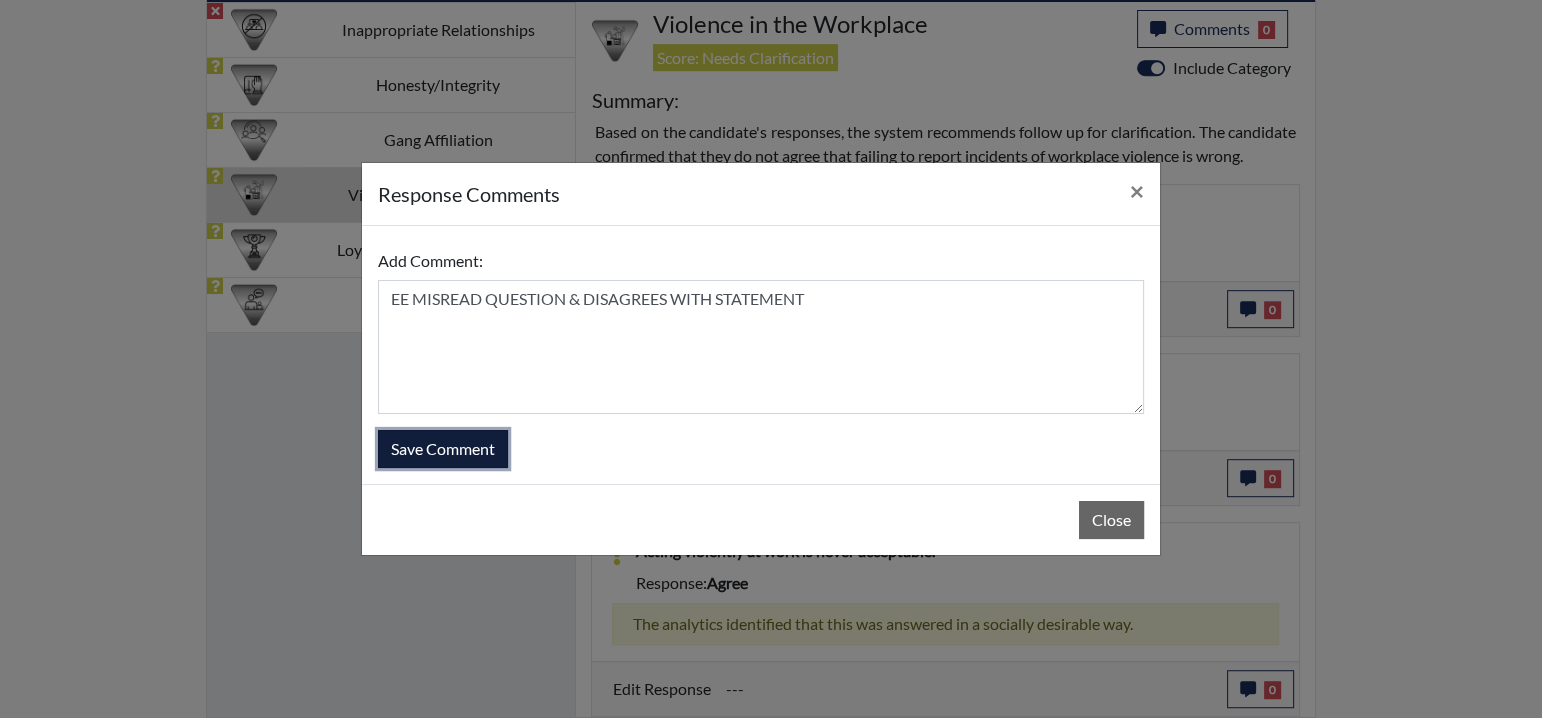 click on "Save Comment" at bounding box center [443, 449] 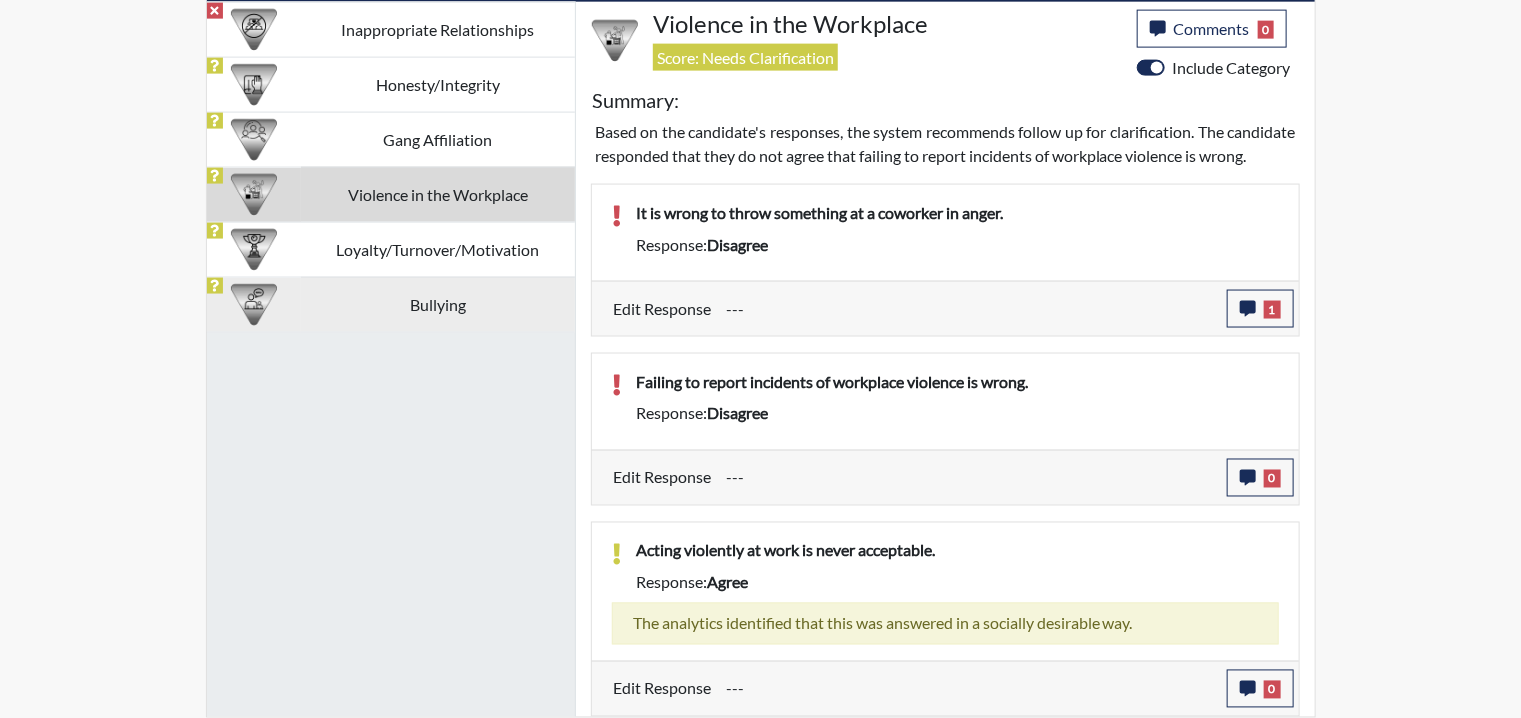 scroll, scrollTop: 999668, scrollLeft: 999168, axis: both 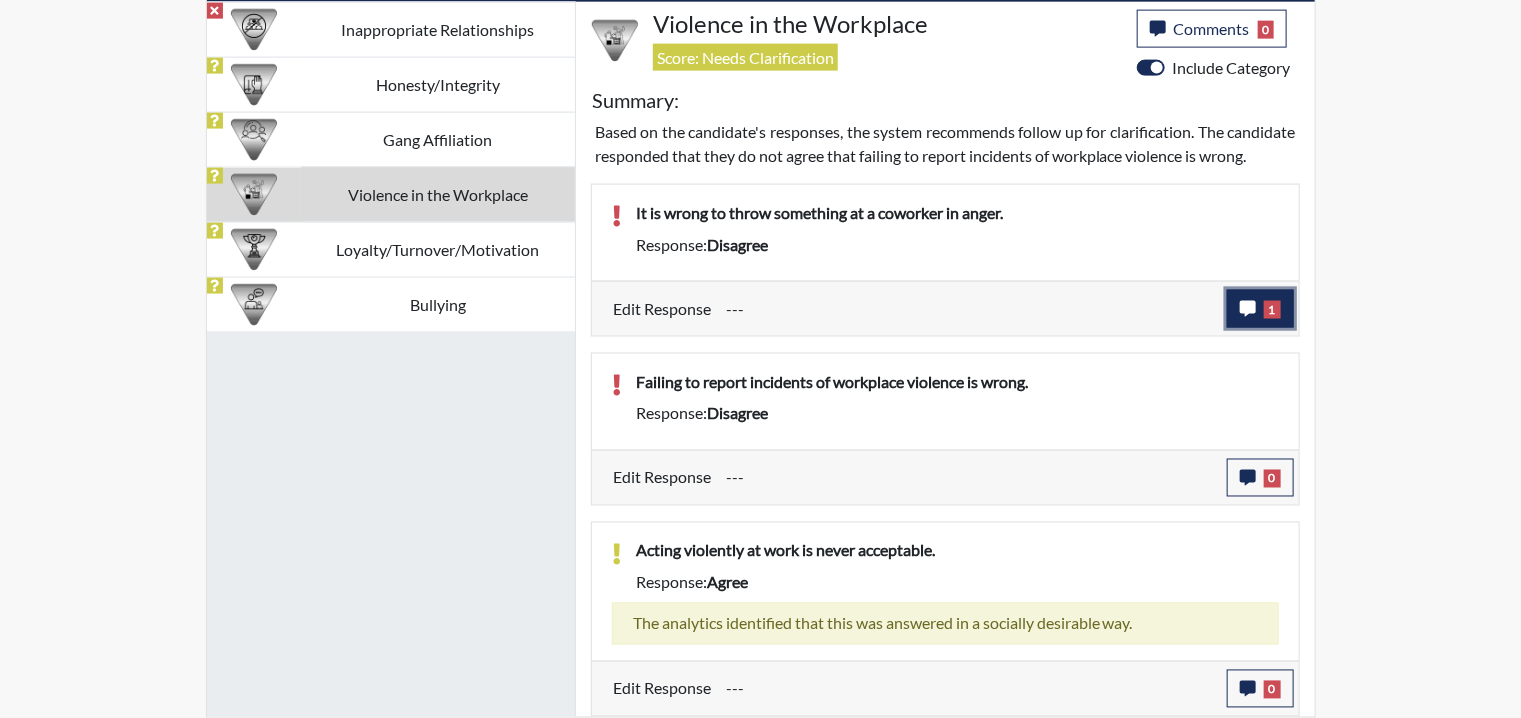 click on "1" at bounding box center (1260, 309) 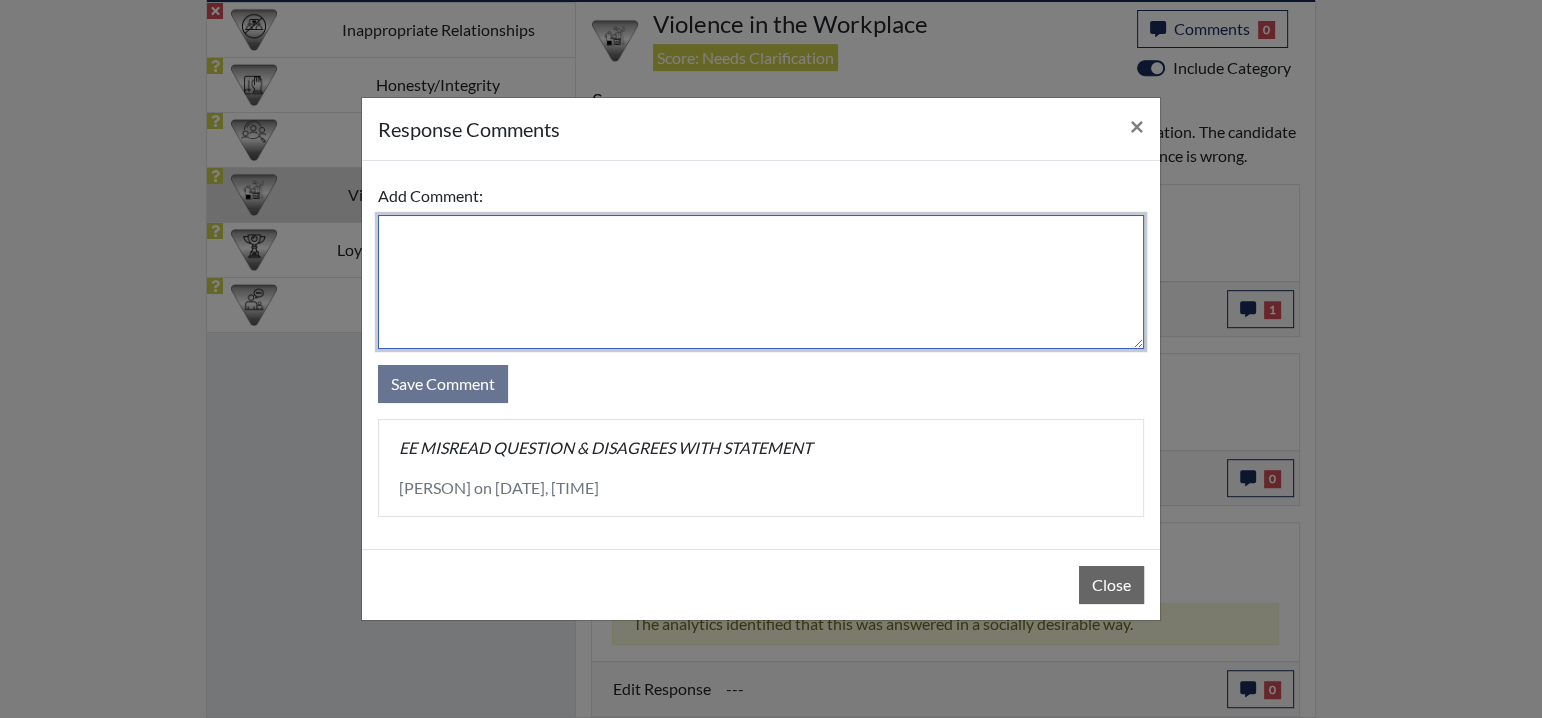 click at bounding box center [761, 282] 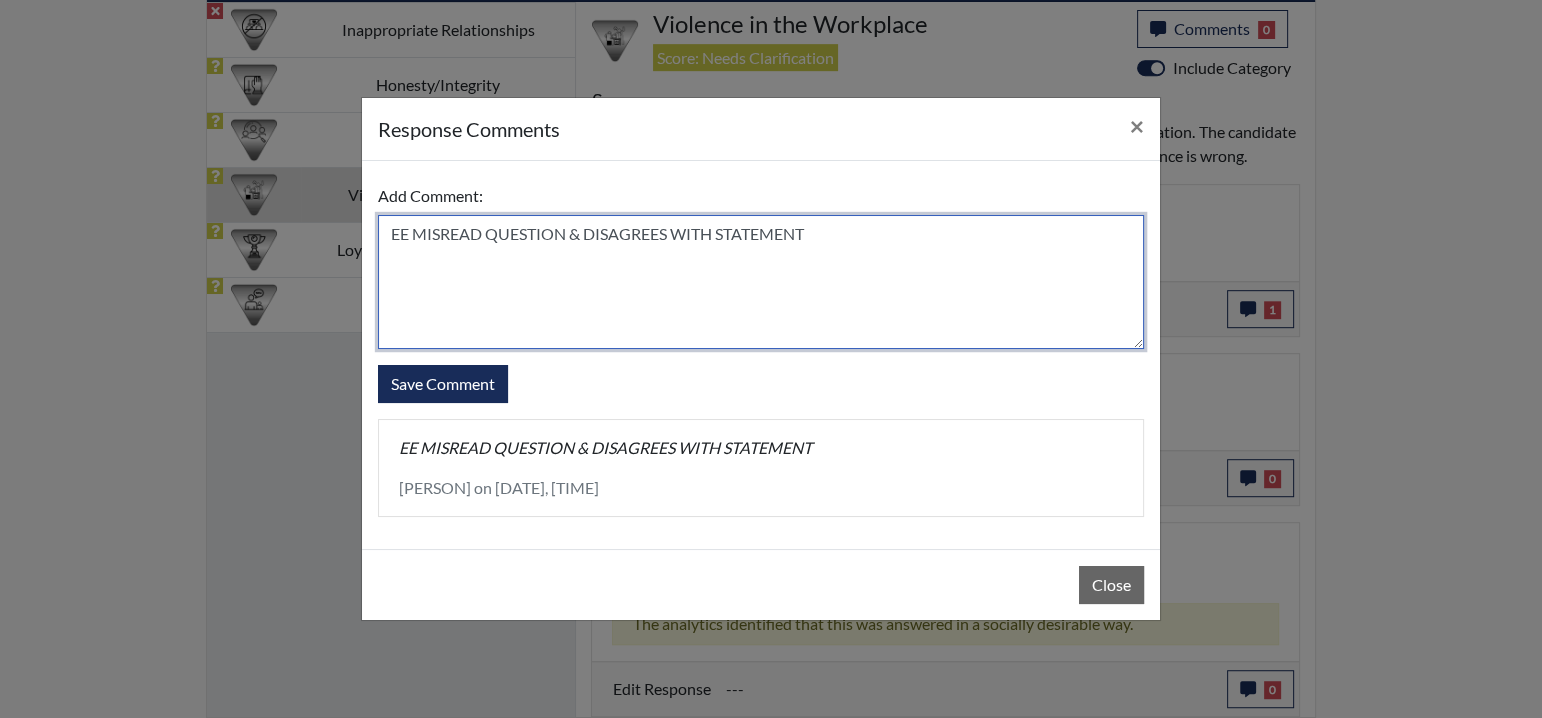 click on "EE MISREAD QUESTION & DISAGREES WITH STATEMENT" at bounding box center [761, 282] 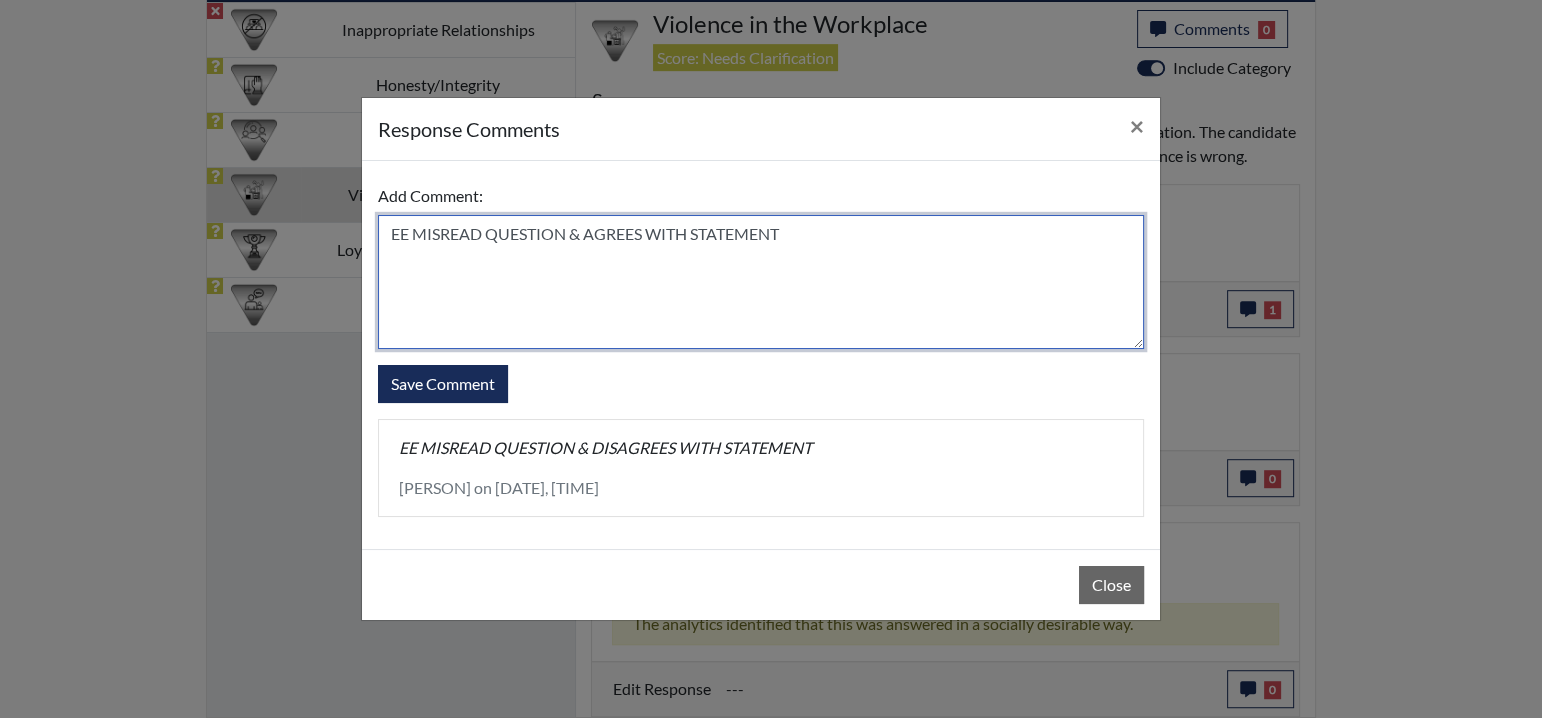 drag, startPoint x: 832, startPoint y: 239, endPoint x: 345, endPoint y: 239, distance: 487 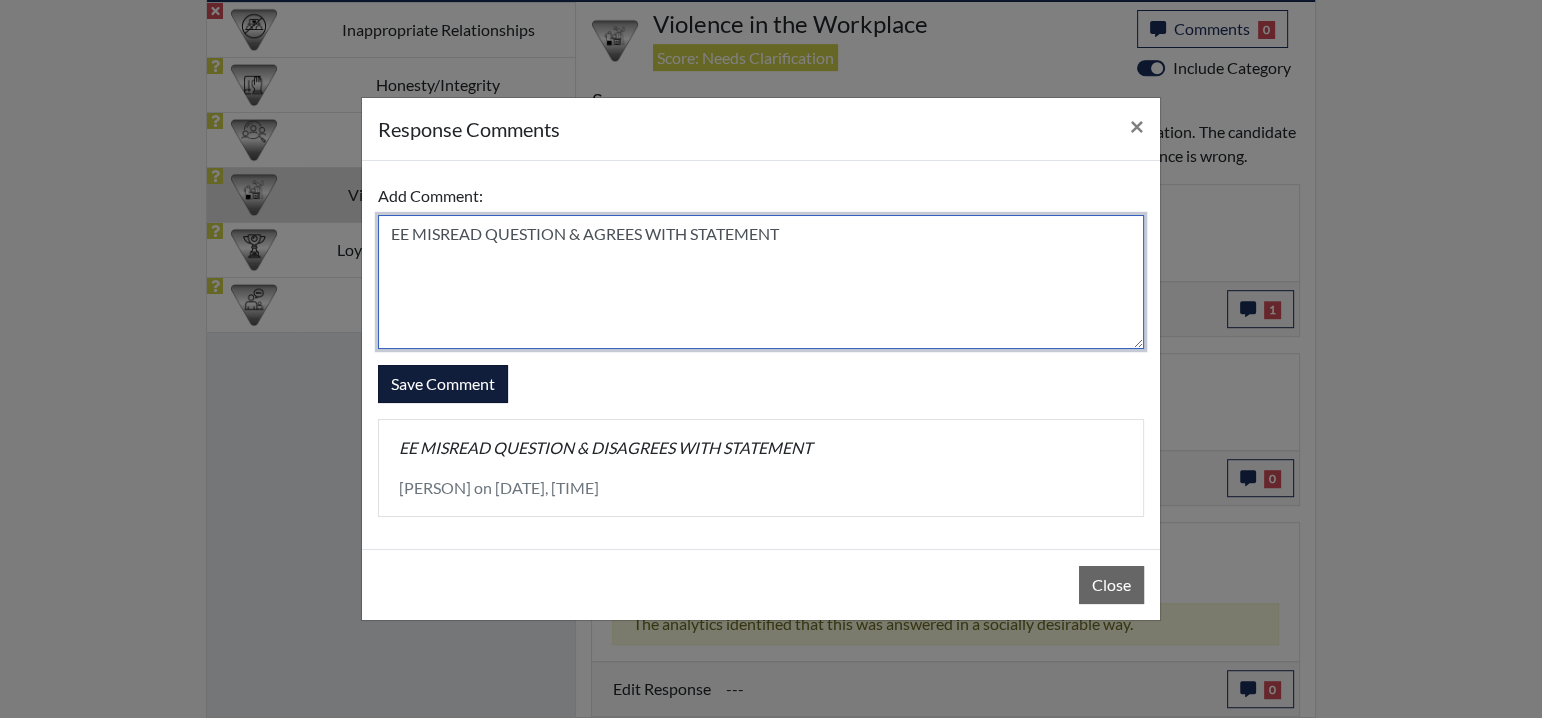 type on "EE MISREAD QUESTION & AGREES WITH STATEMENT" 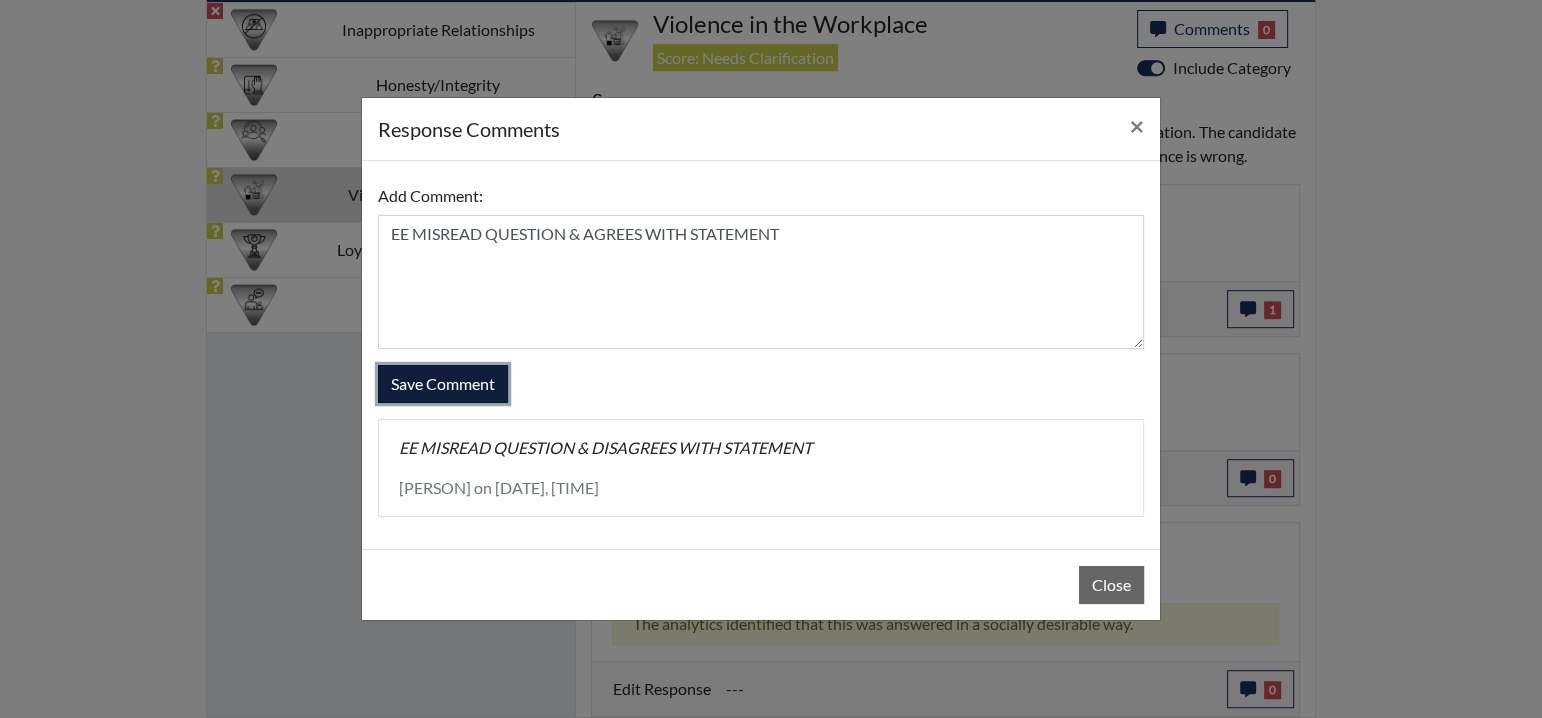 click on "Save Comment" at bounding box center (443, 384) 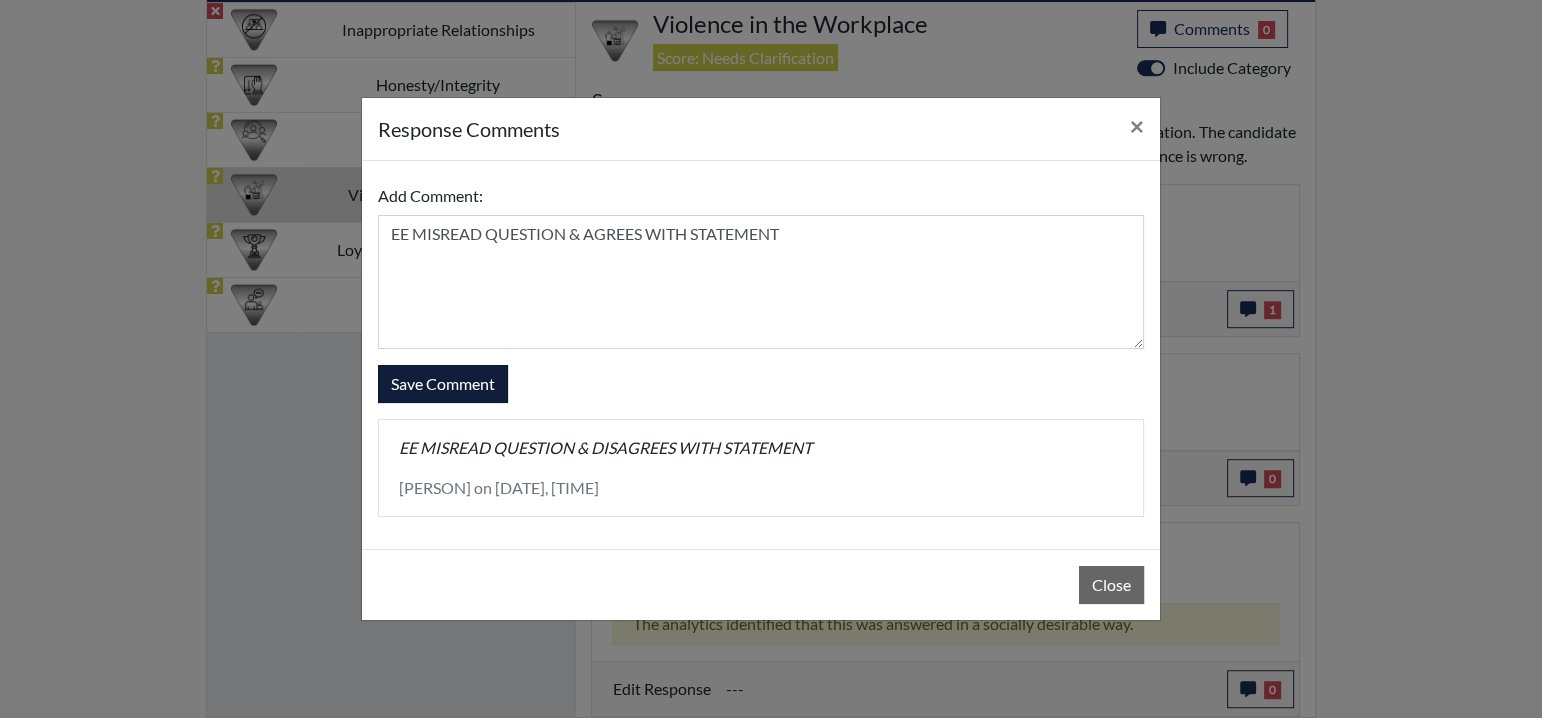 type 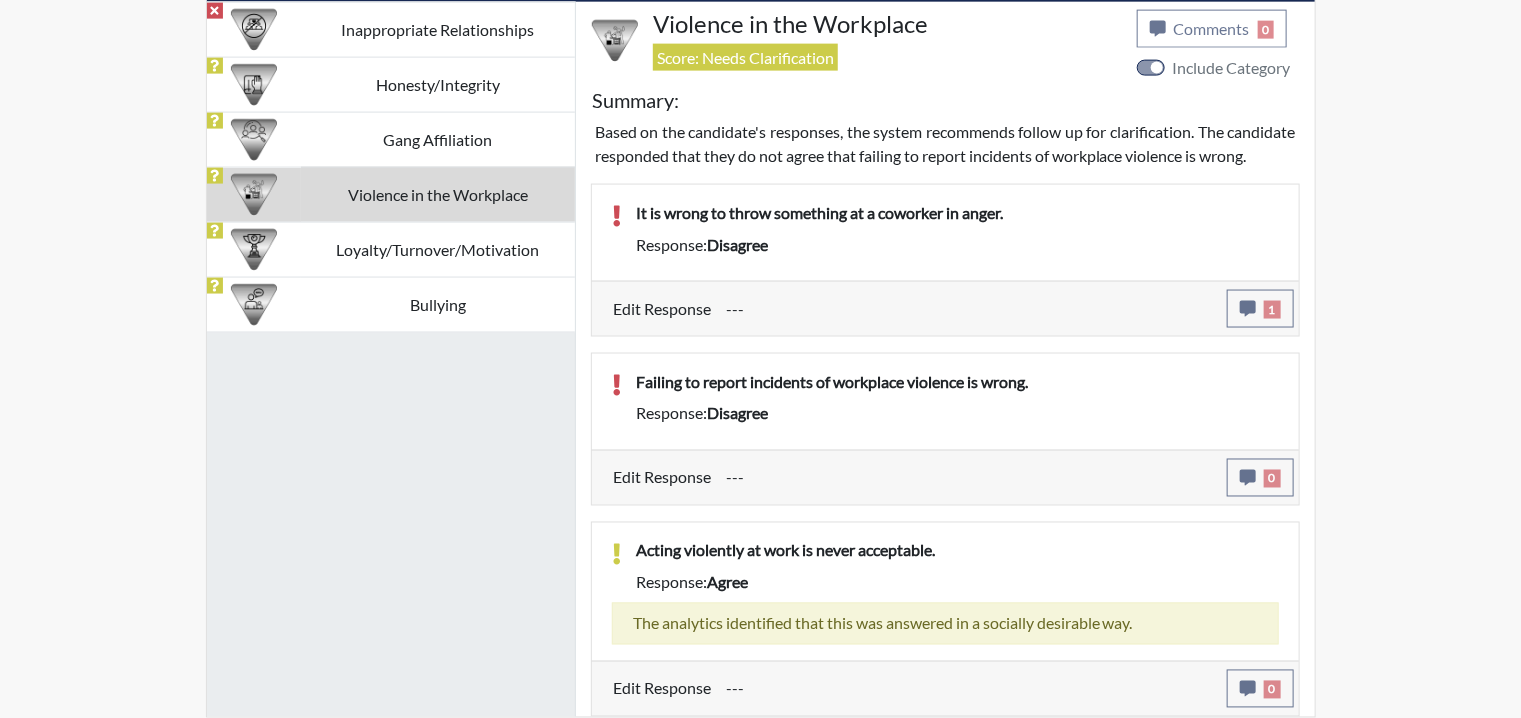 scroll, scrollTop: 1256, scrollLeft: 0, axis: vertical 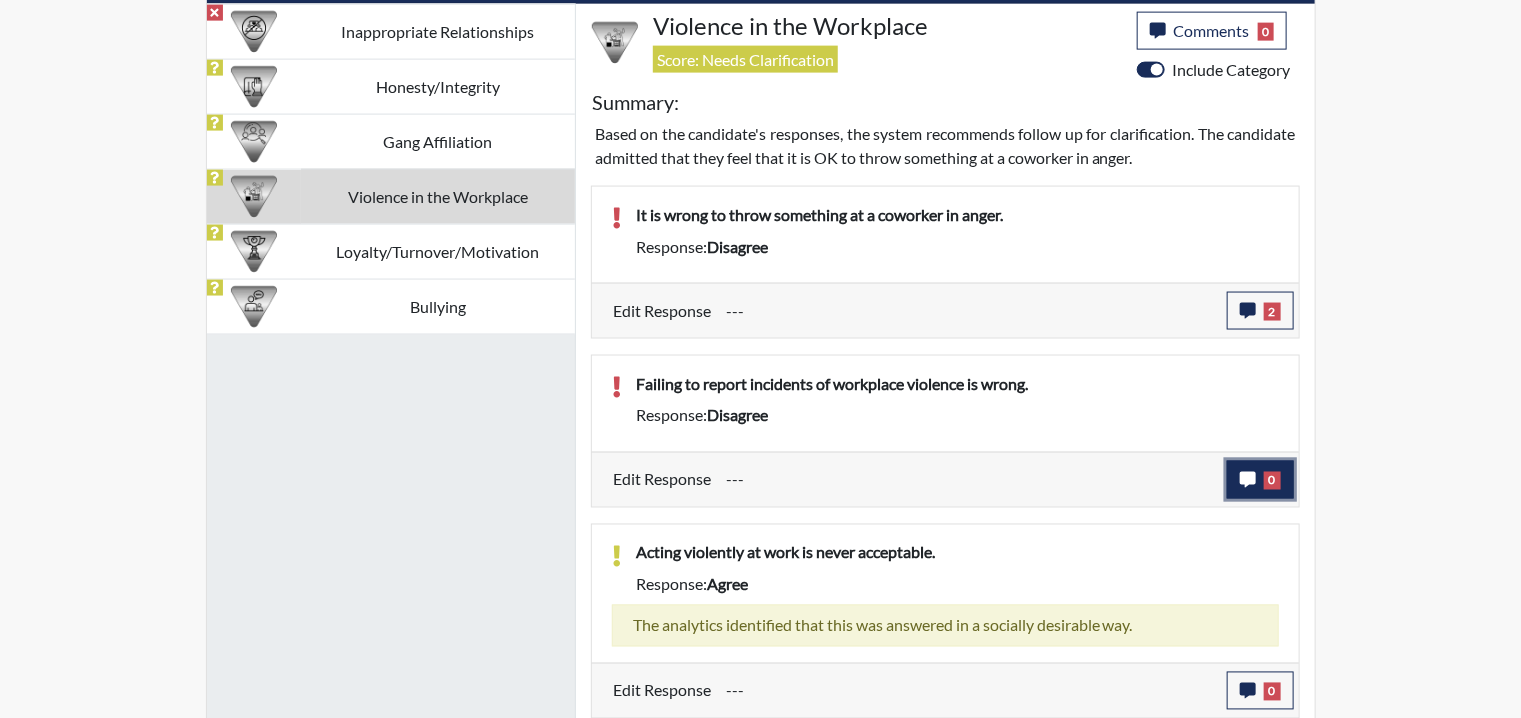 click 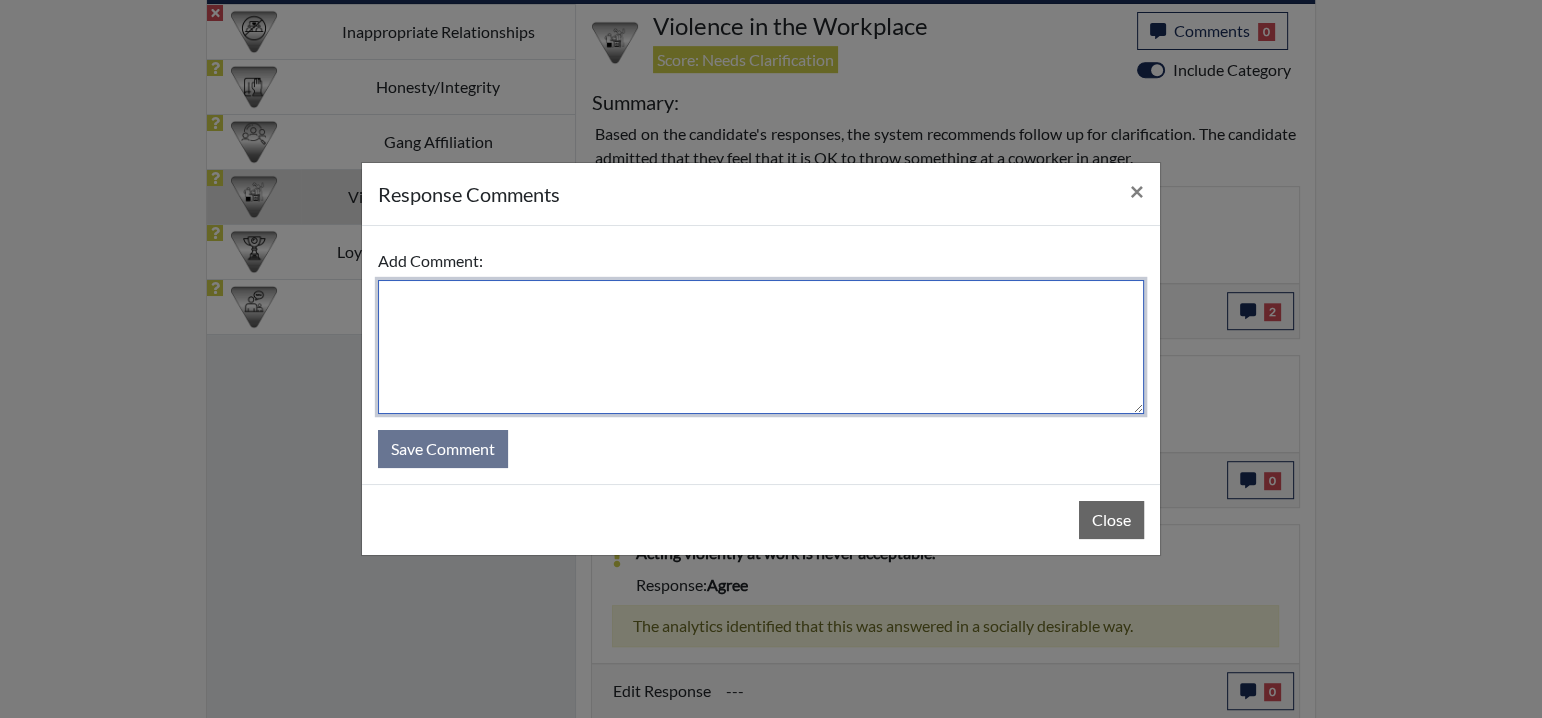click at bounding box center (761, 347) 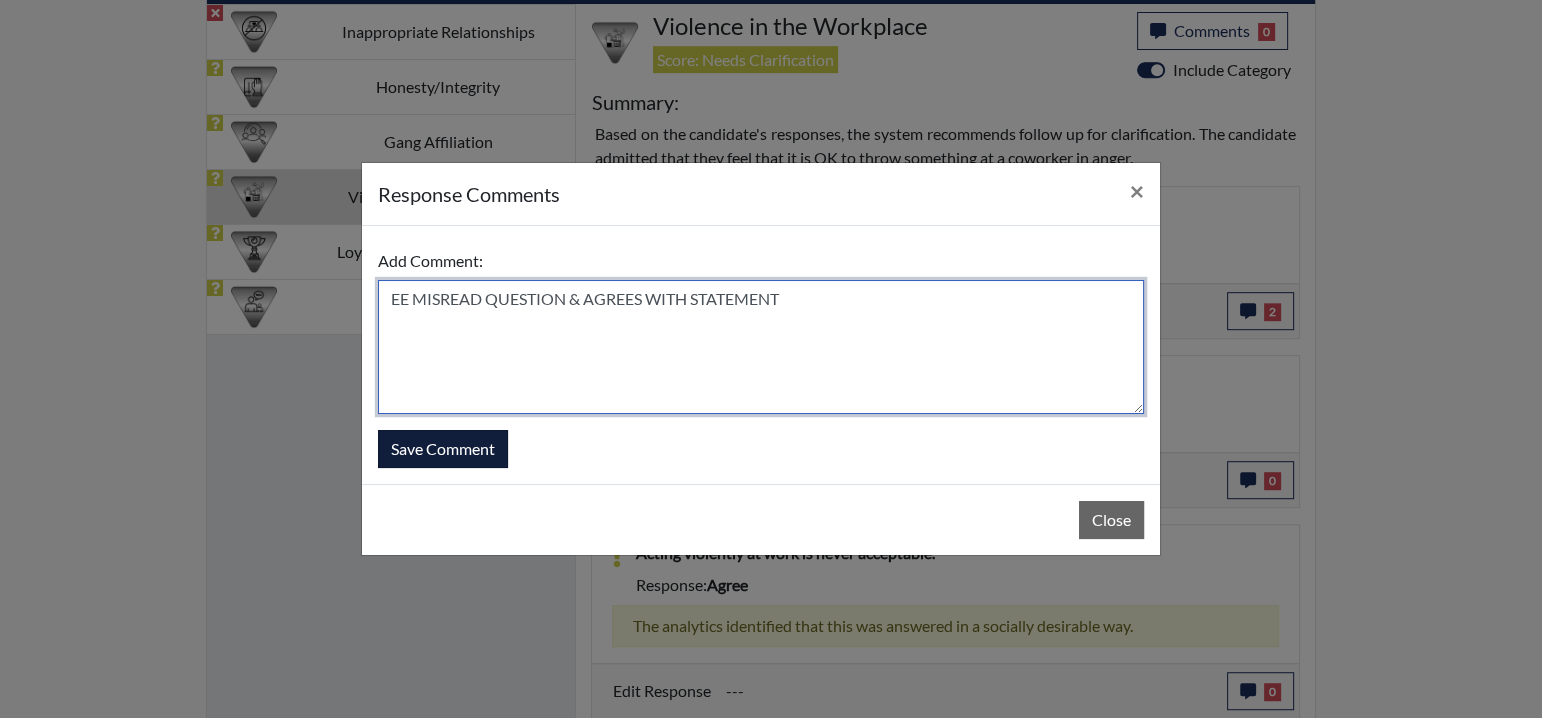 type on "EE MISREAD QUESTION & AGREES WITH STATEMENT" 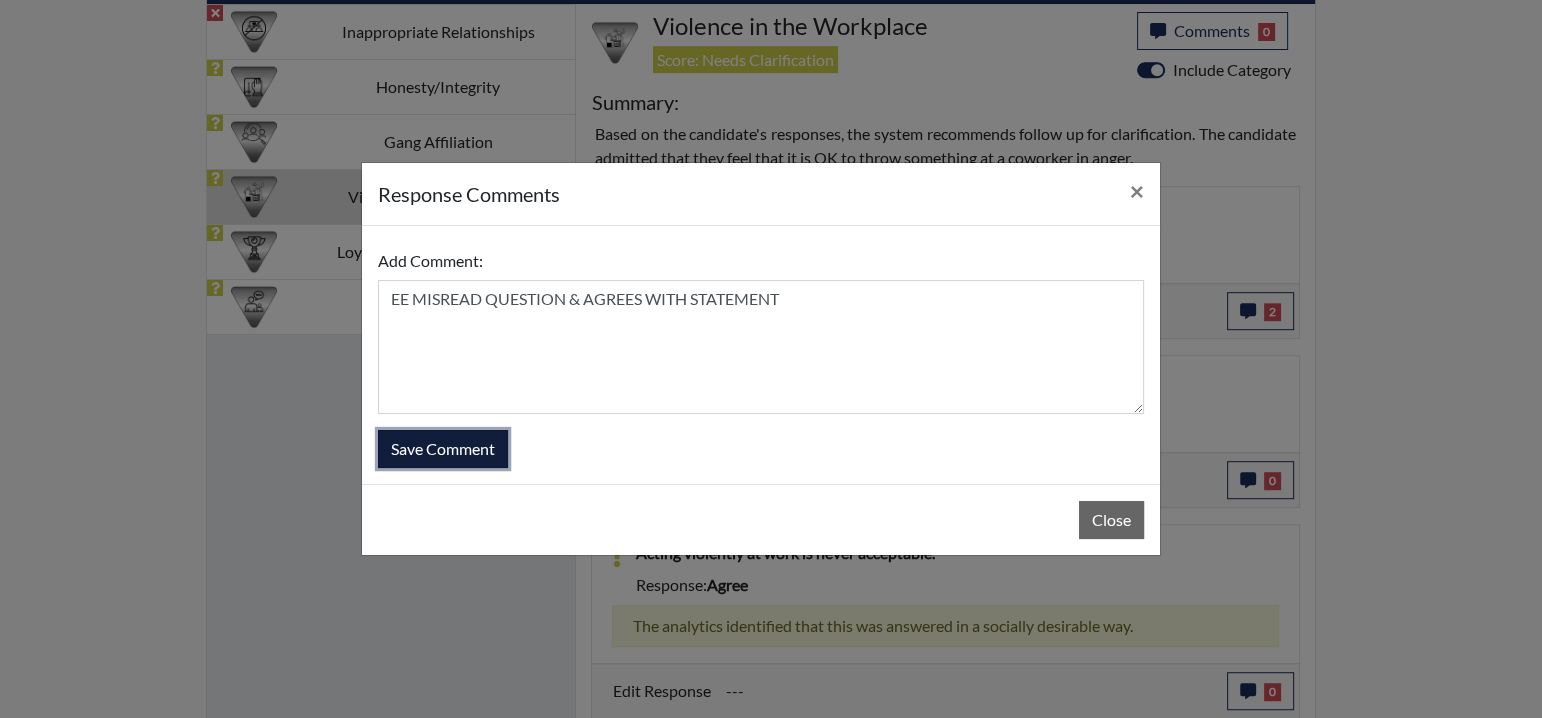 click on "Save Comment" at bounding box center [443, 449] 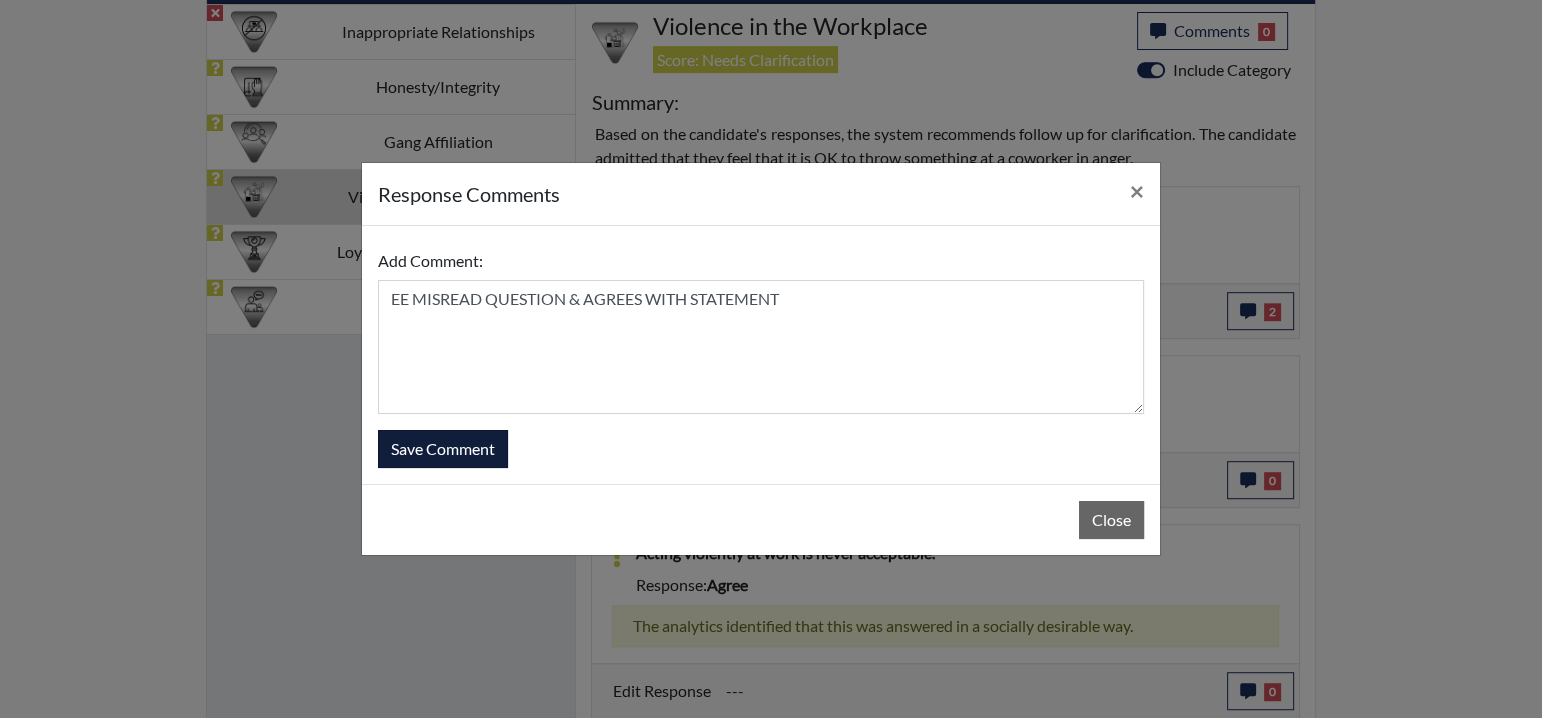 type 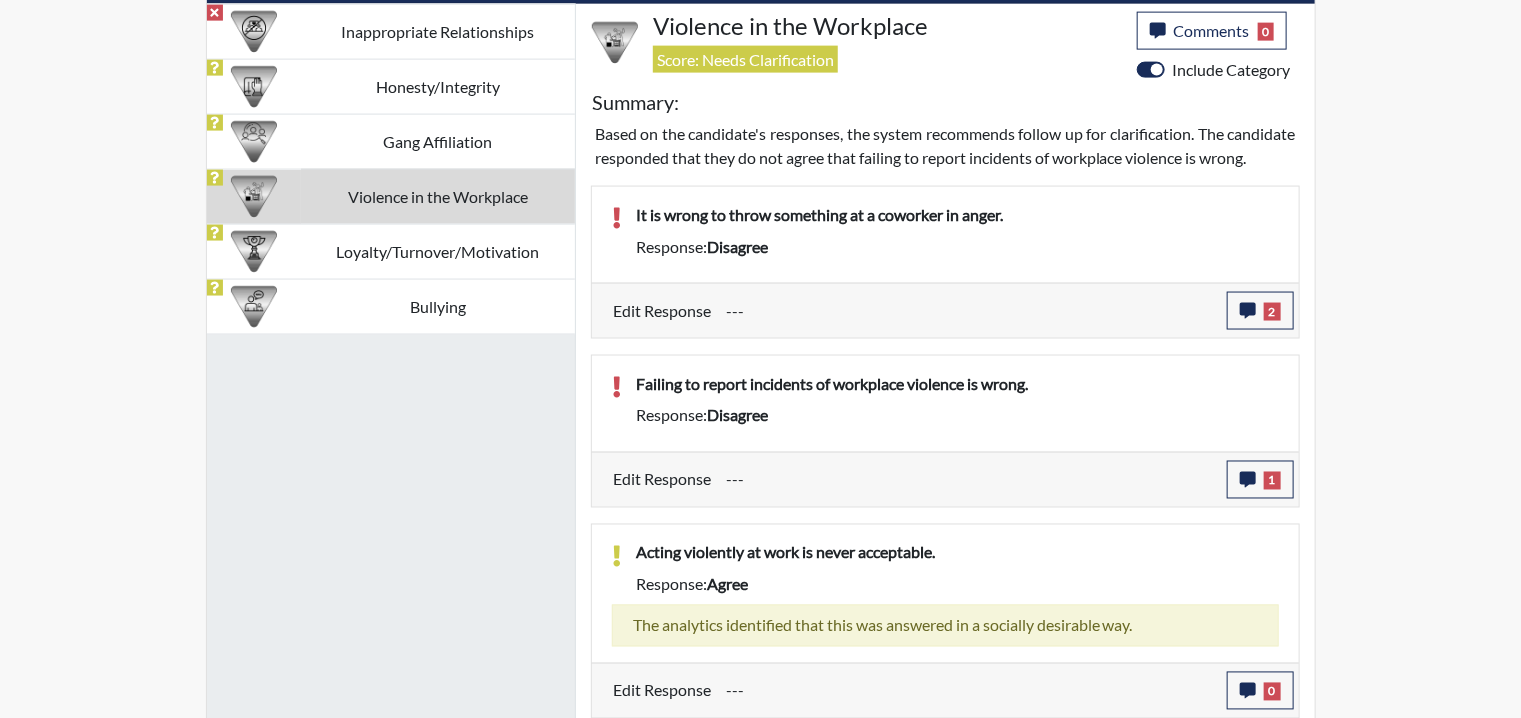 scroll, scrollTop: 1280, scrollLeft: 0, axis: vertical 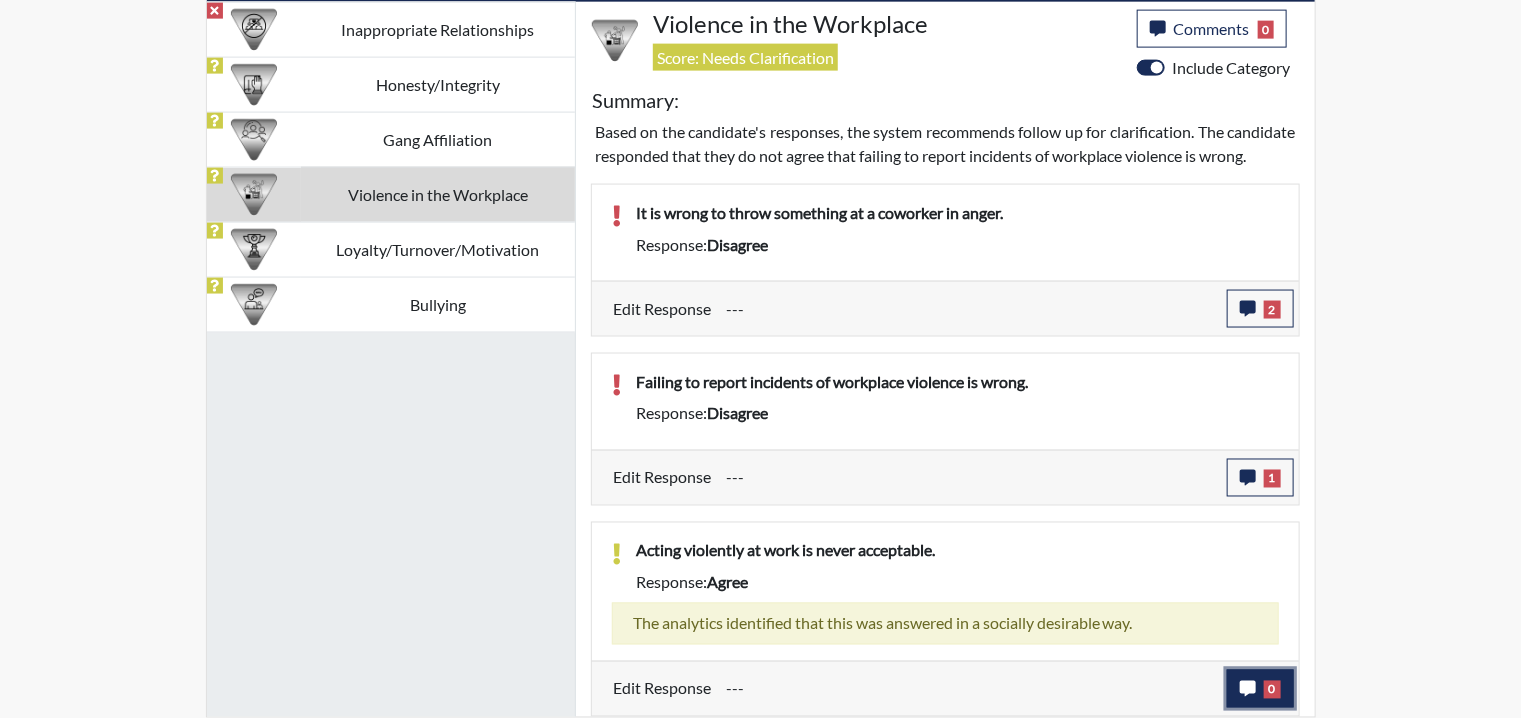 click on "0" at bounding box center [1272, 690] 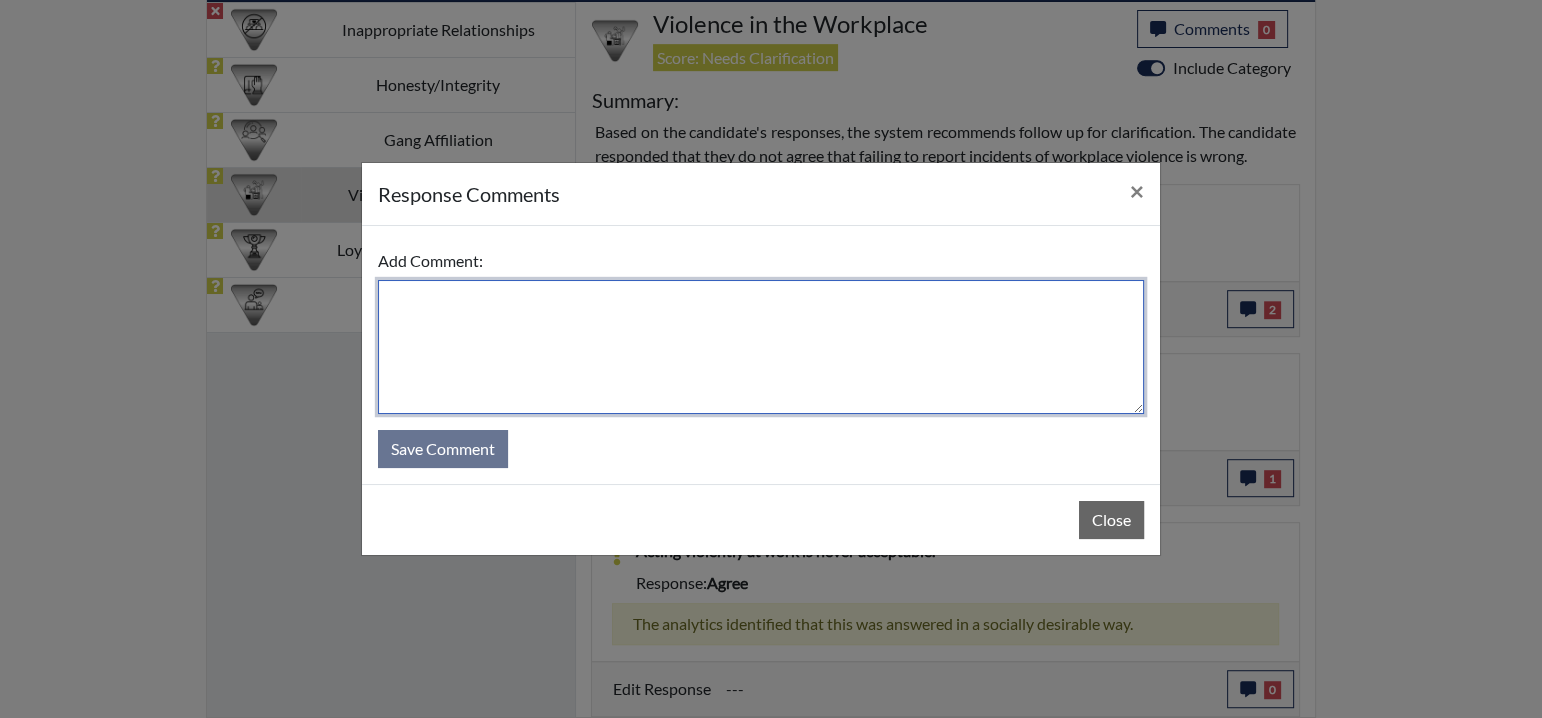 click at bounding box center (761, 347) 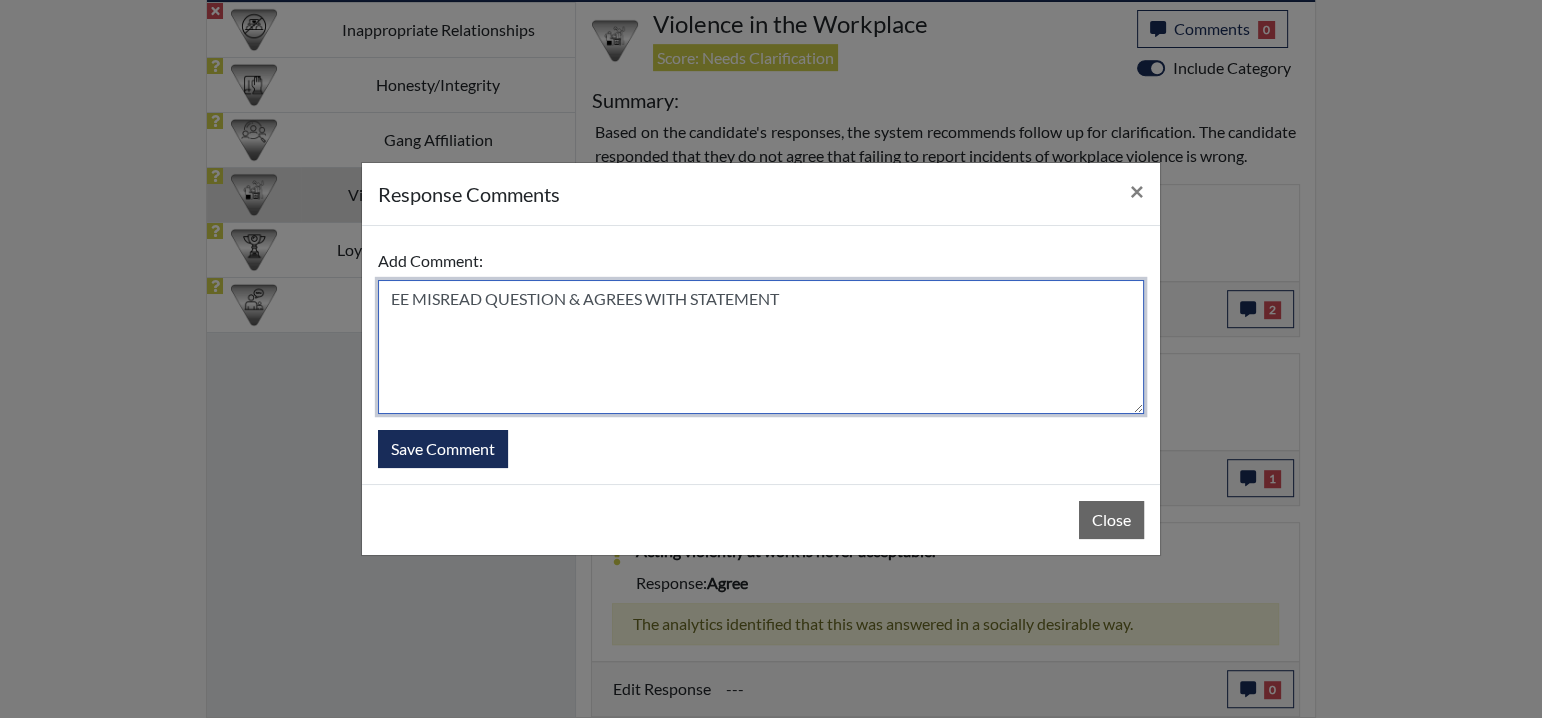 drag, startPoint x: 581, startPoint y: 297, endPoint x: 410, endPoint y: 287, distance: 171.29214 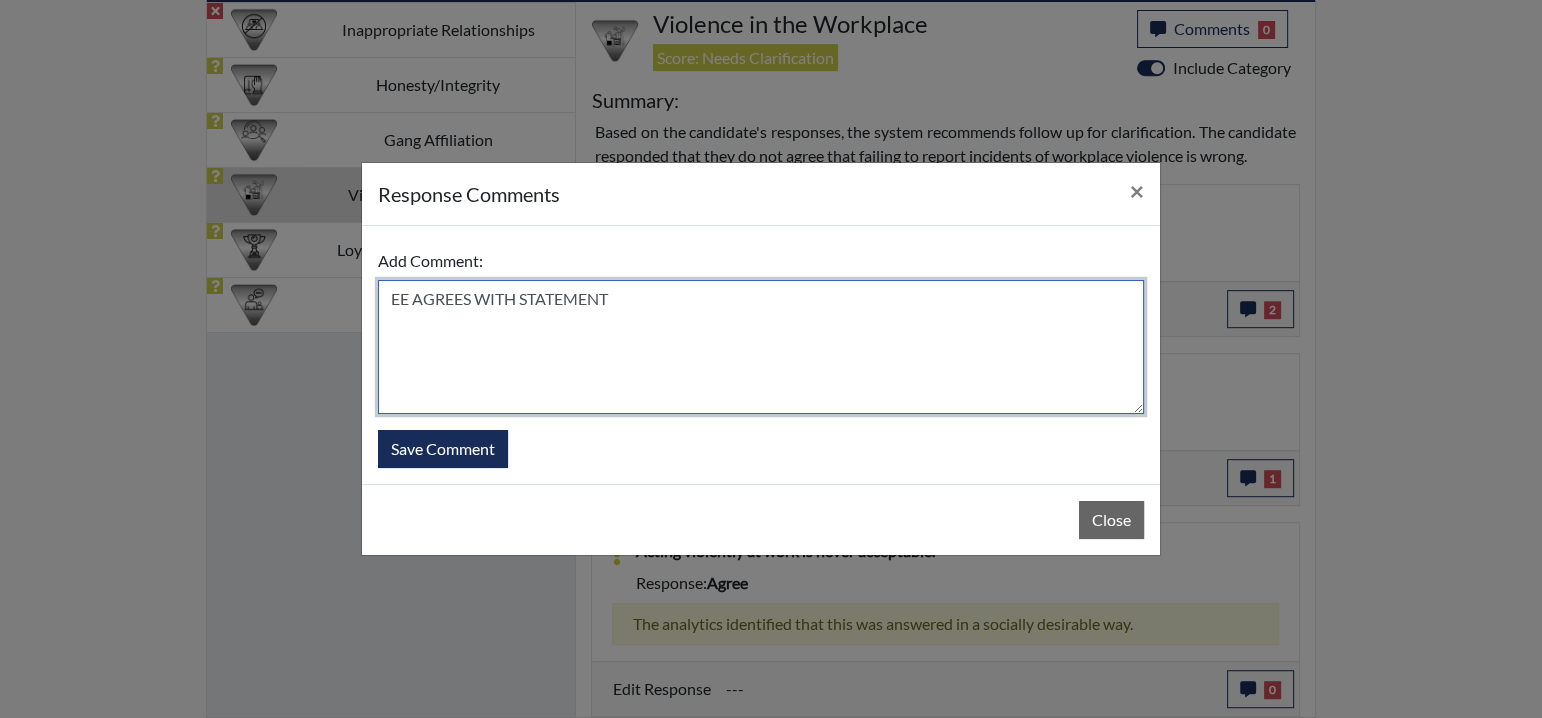 type on "EE AGREES WITH STATEMENT" 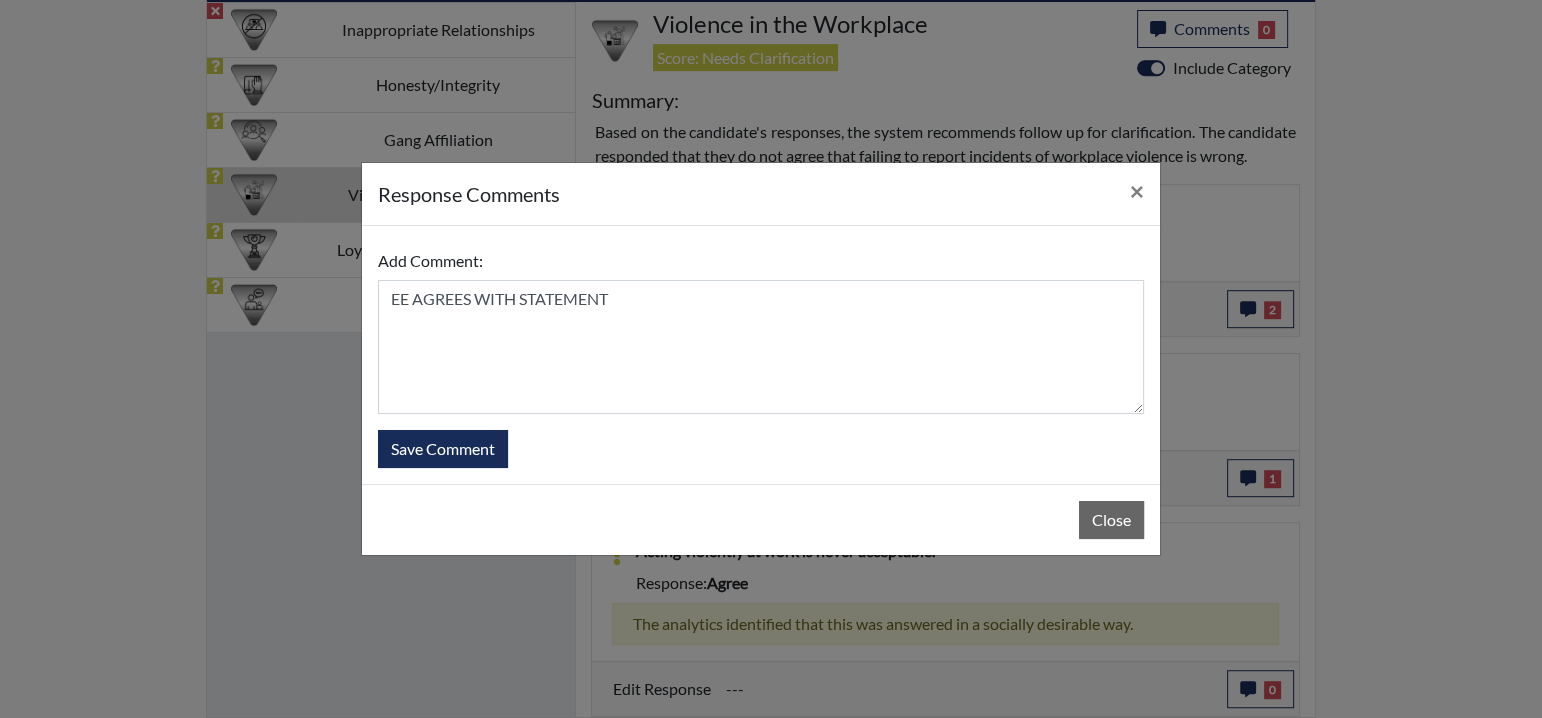 click on "Add Comment: EE AGREES WITH STATEMENT Save Comment" at bounding box center [761, 355] 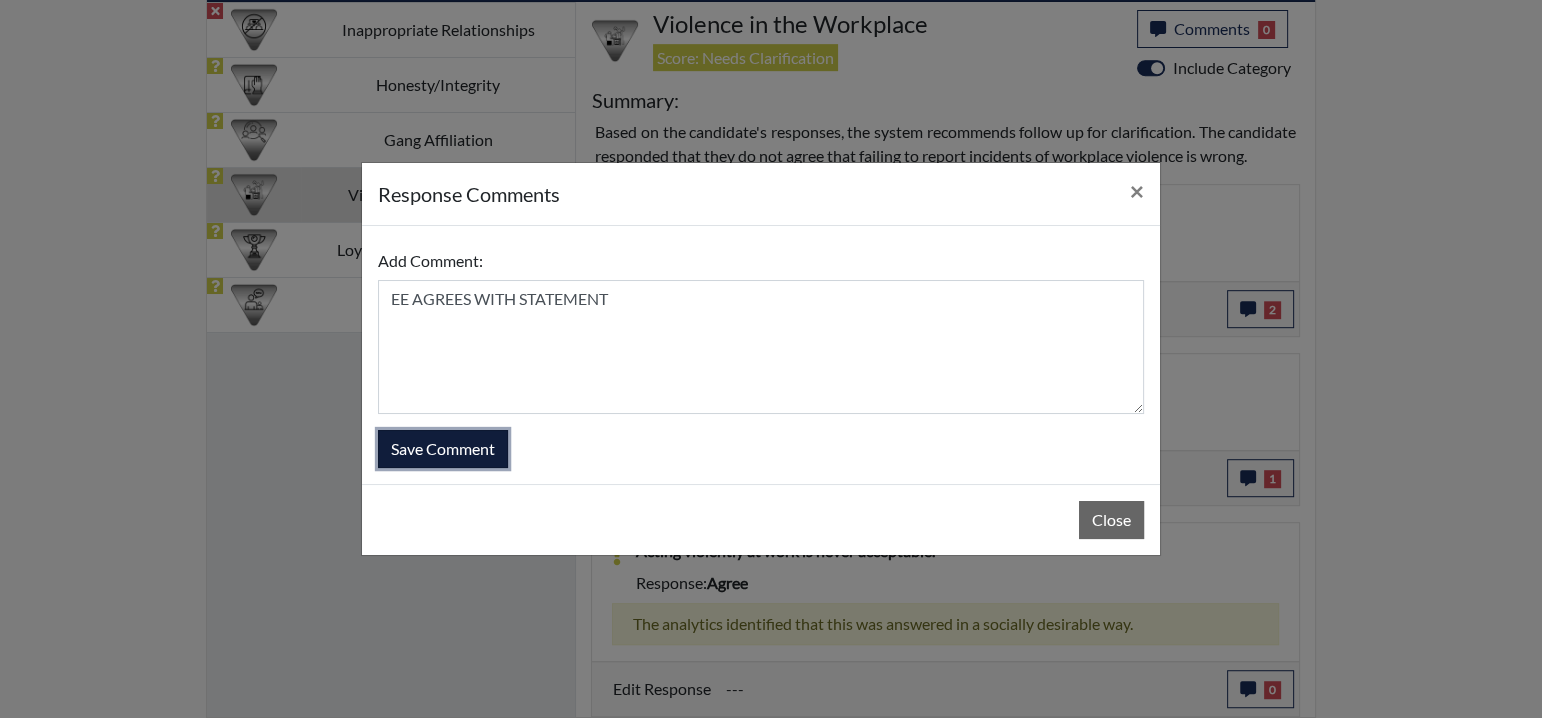 click on "Save Comment" at bounding box center [443, 449] 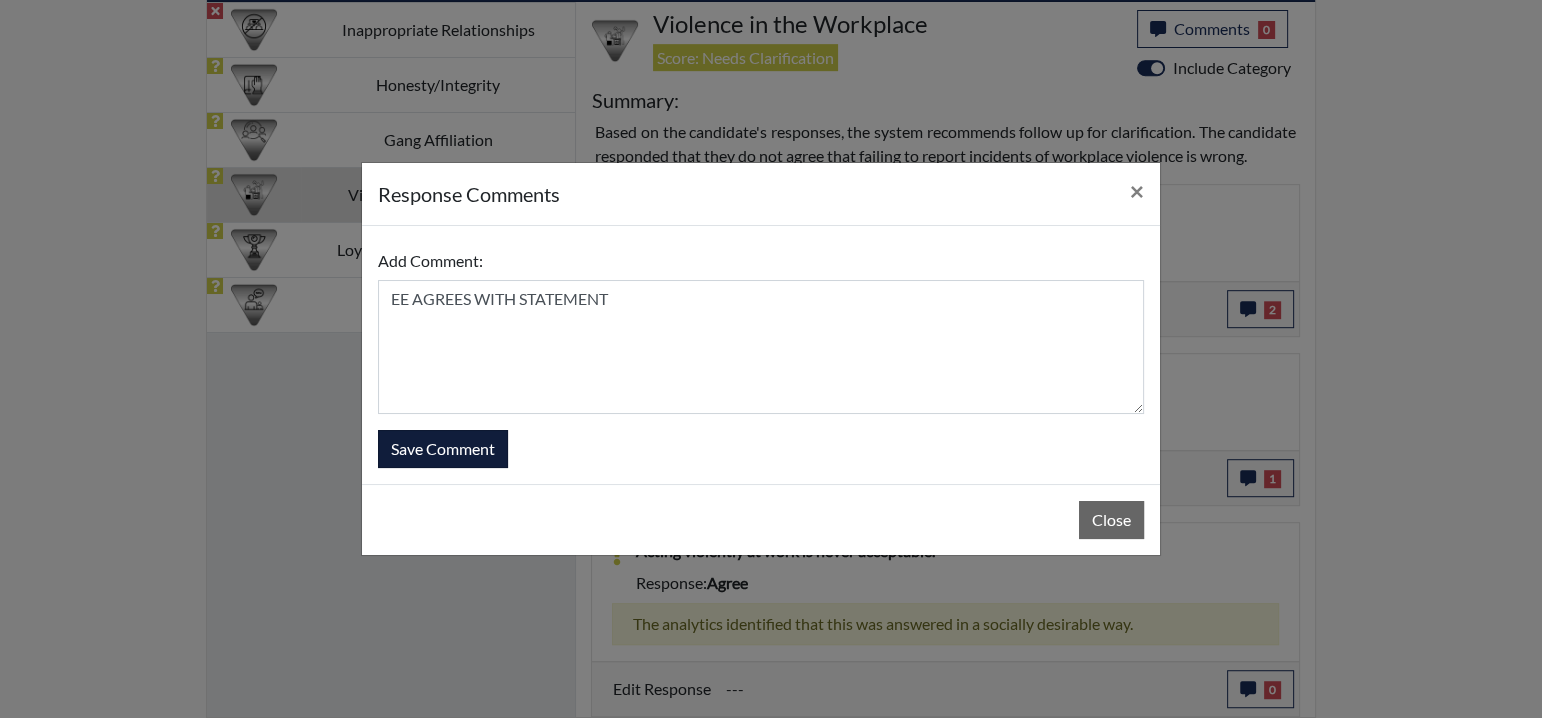 type 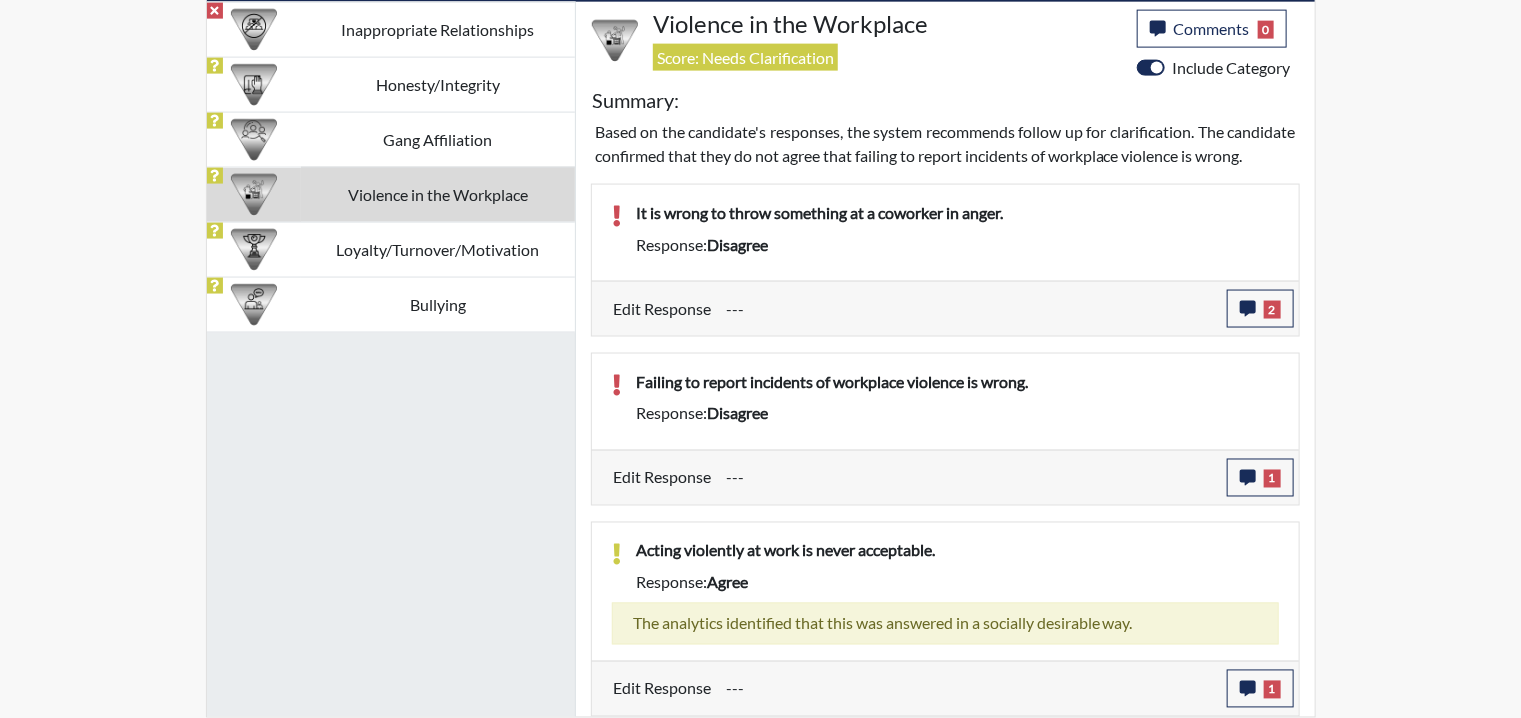 scroll, scrollTop: 999668, scrollLeft: 999168, axis: both 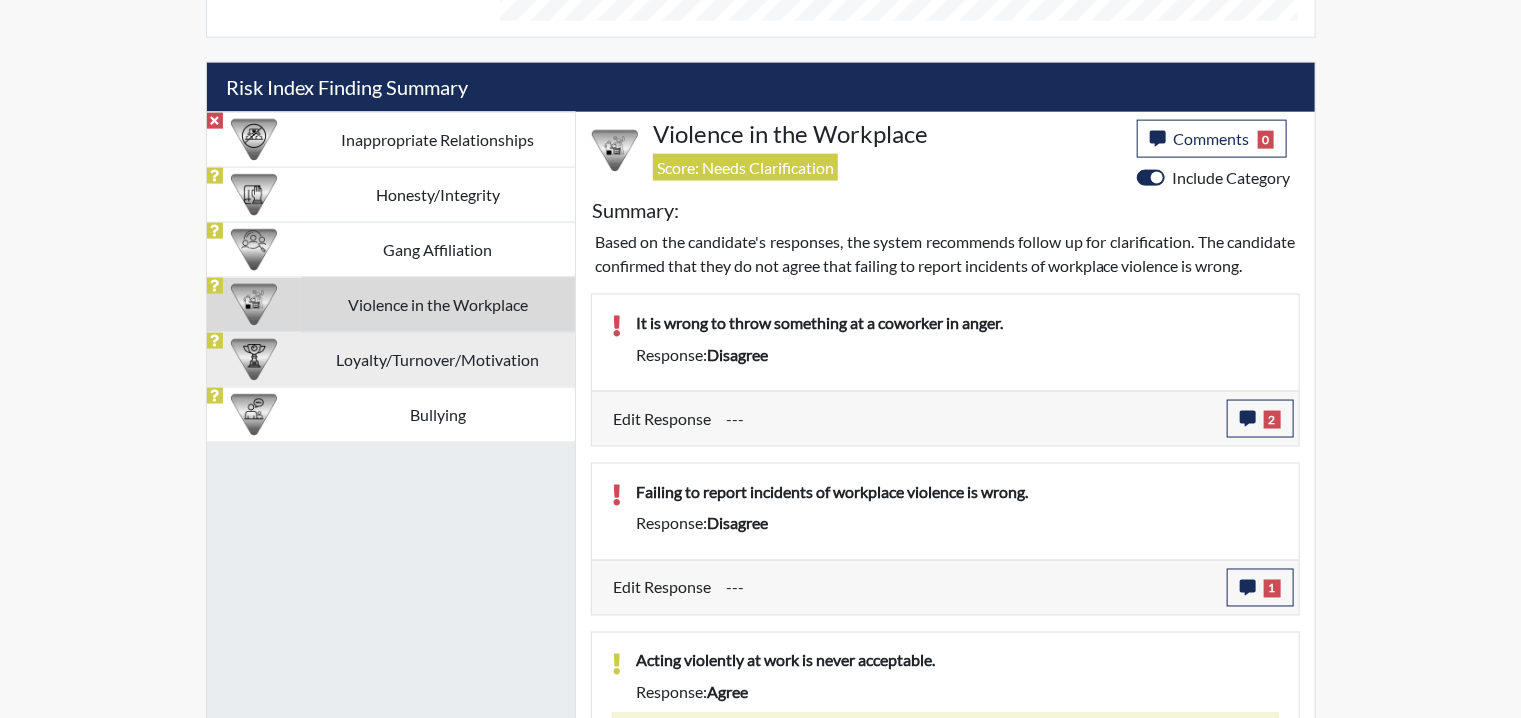 click on "Loyalty/Turnover/Motivation" at bounding box center (438, 359) 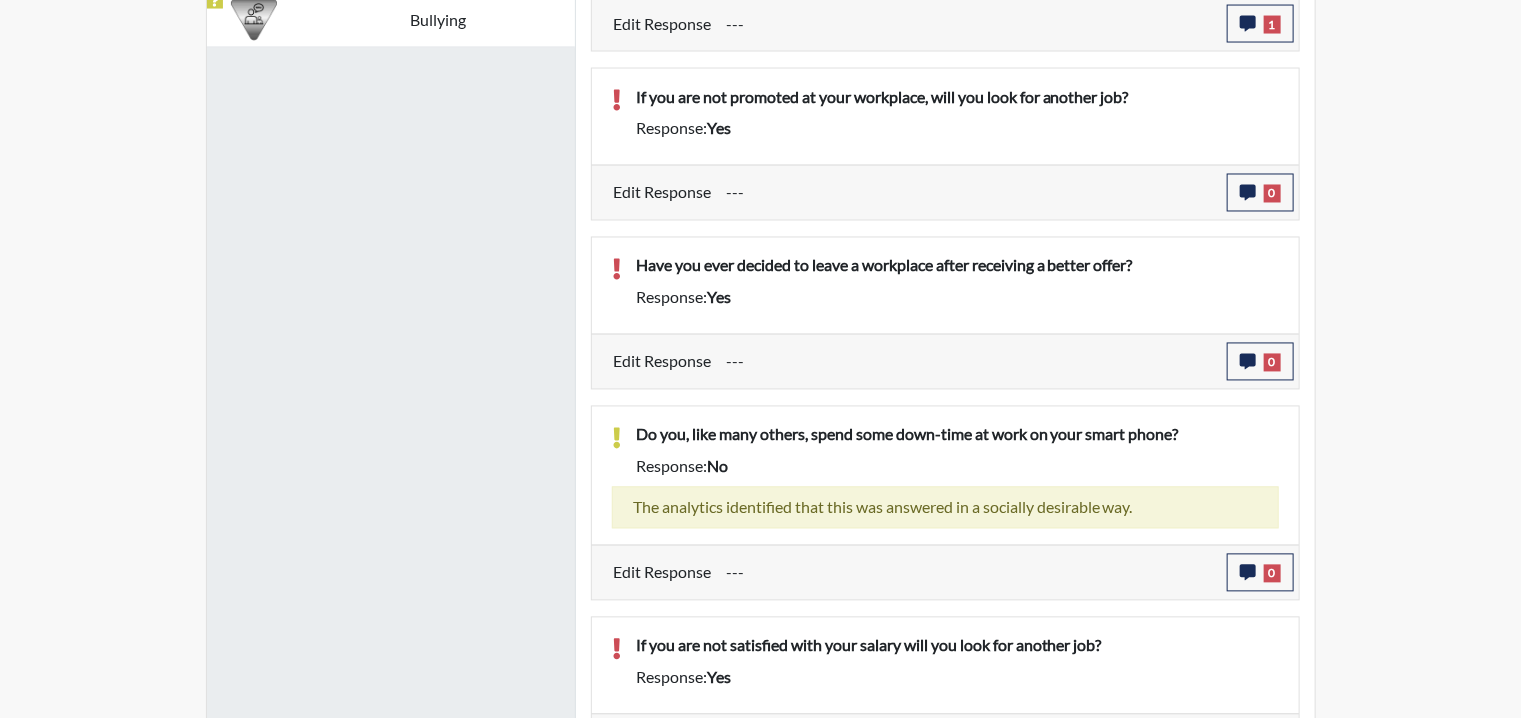 scroll, scrollTop: 1547, scrollLeft: 0, axis: vertical 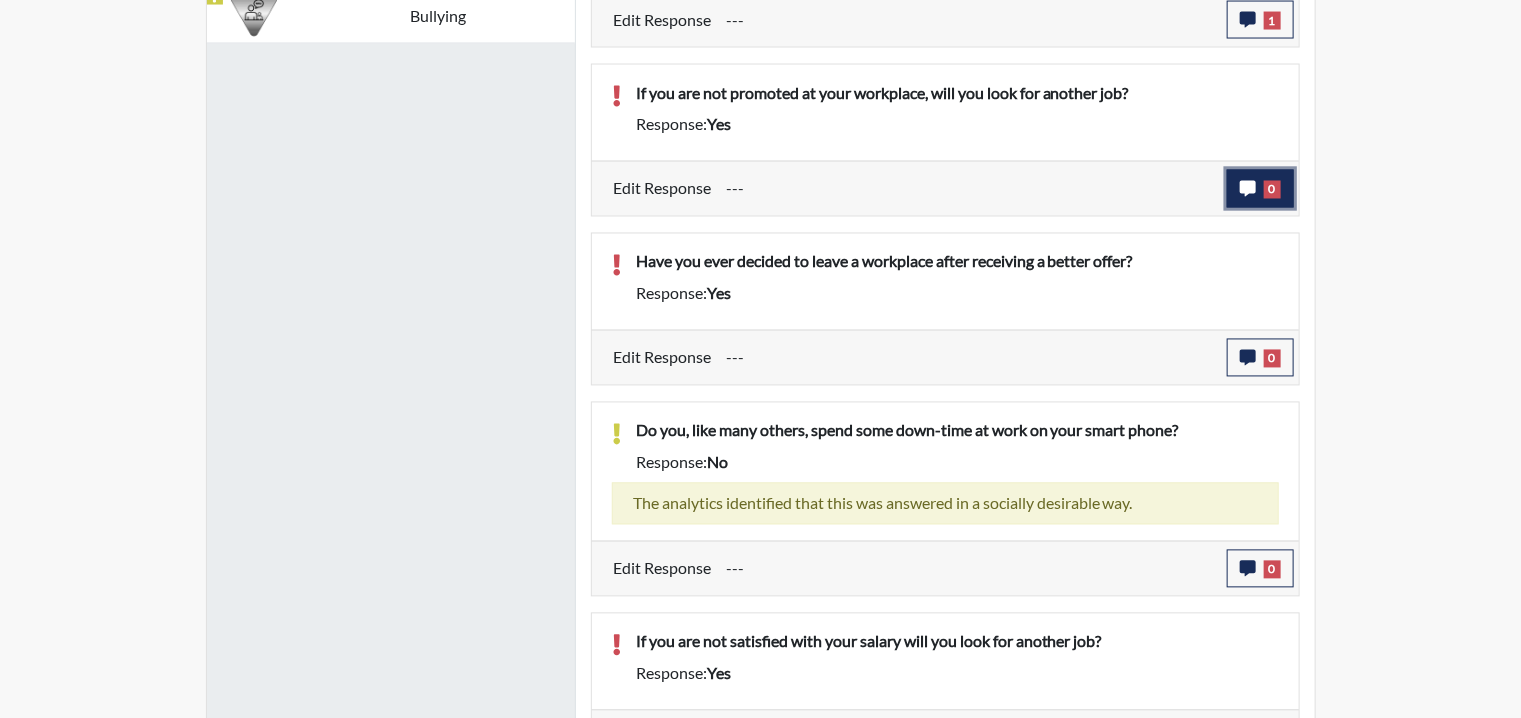 click on "0" at bounding box center [1272, 190] 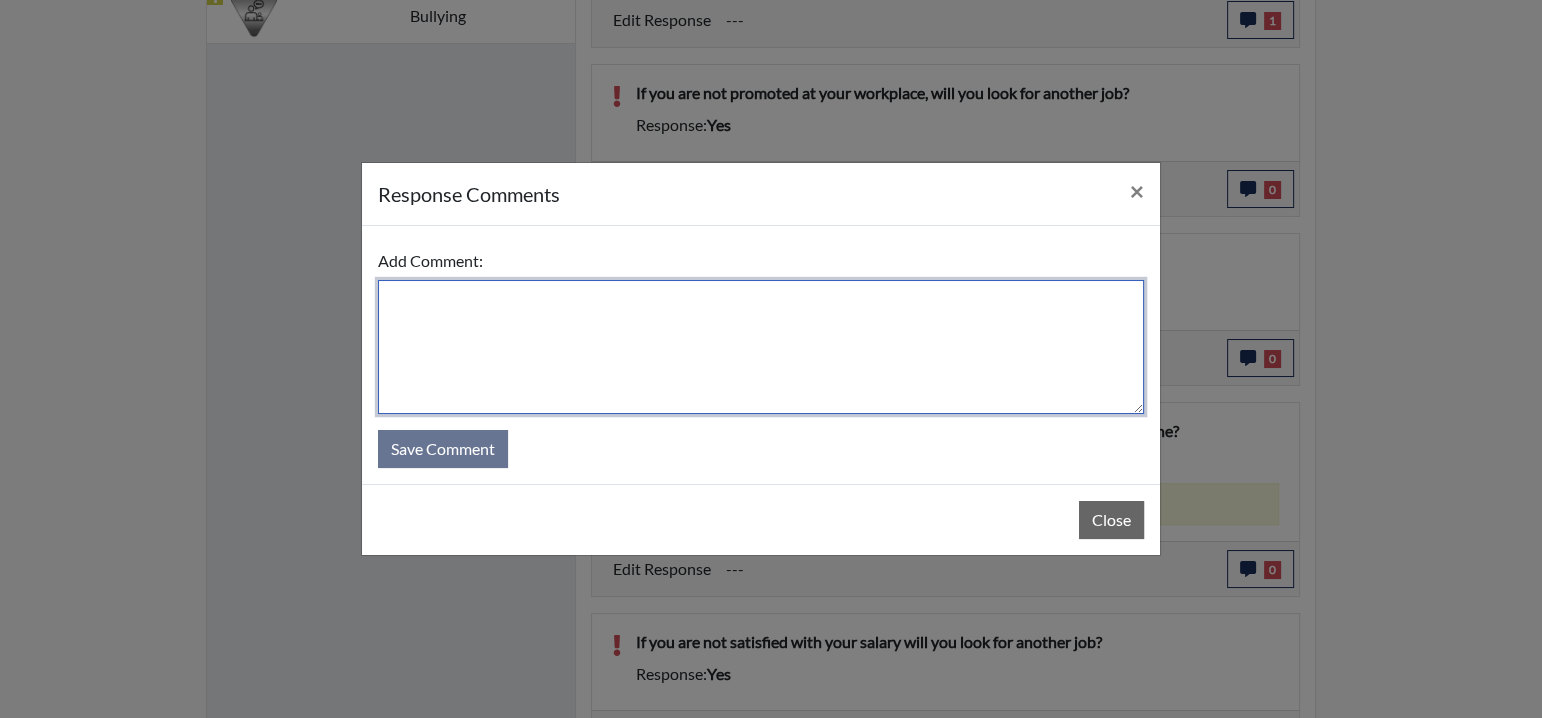 click at bounding box center [761, 347] 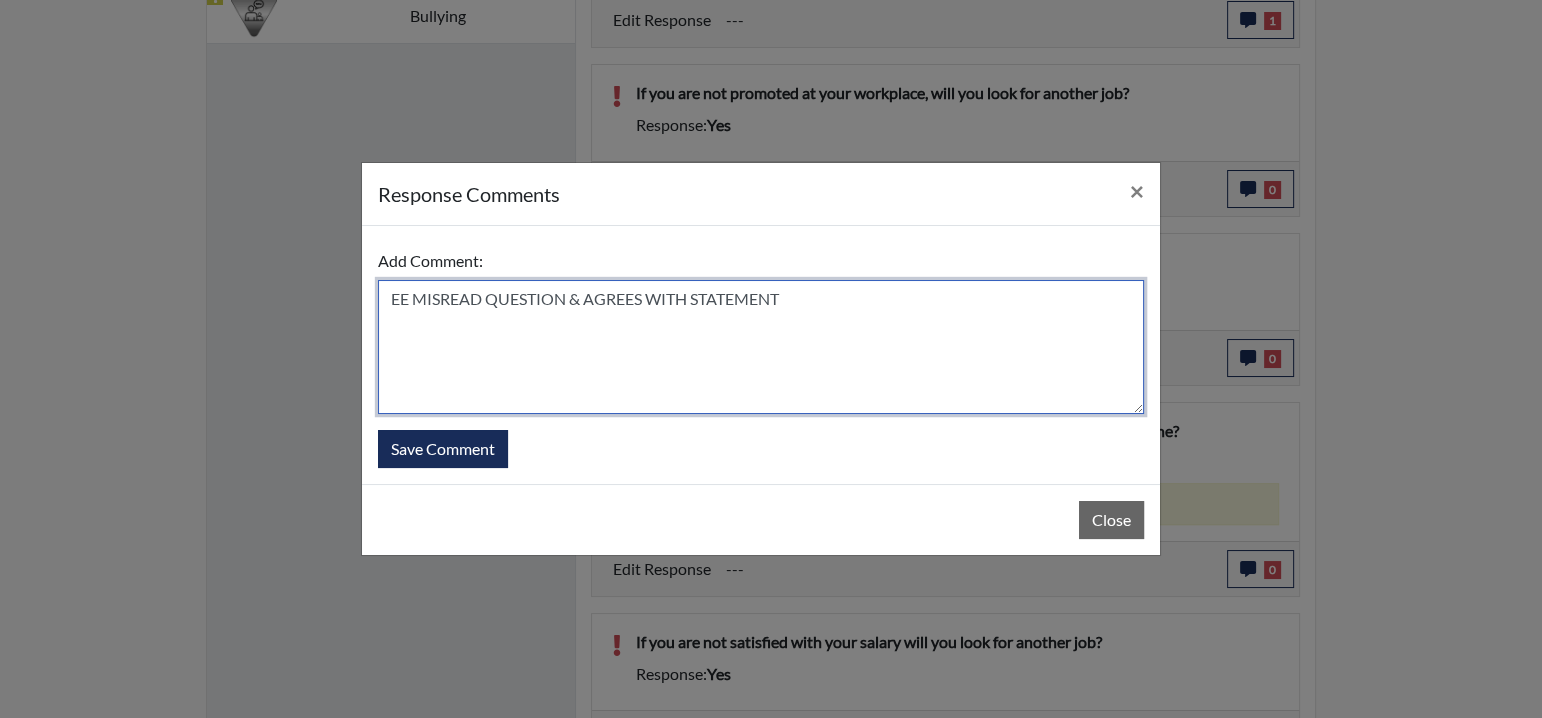 drag, startPoint x: 803, startPoint y: 291, endPoint x: 418, endPoint y: 291, distance: 385 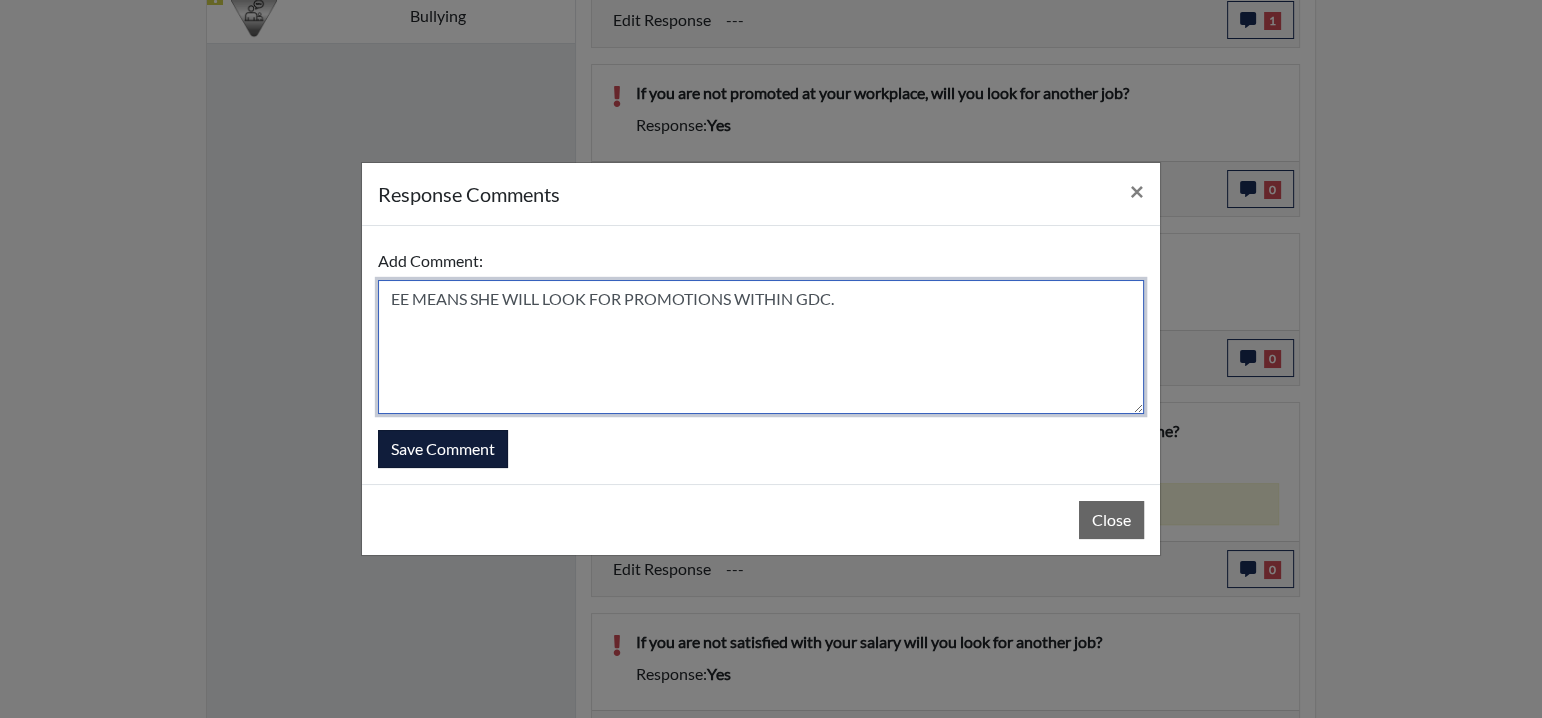 type on "EE MEANS SHE WILL LOOK FOR PROMOTIONS WITHIN GDC." 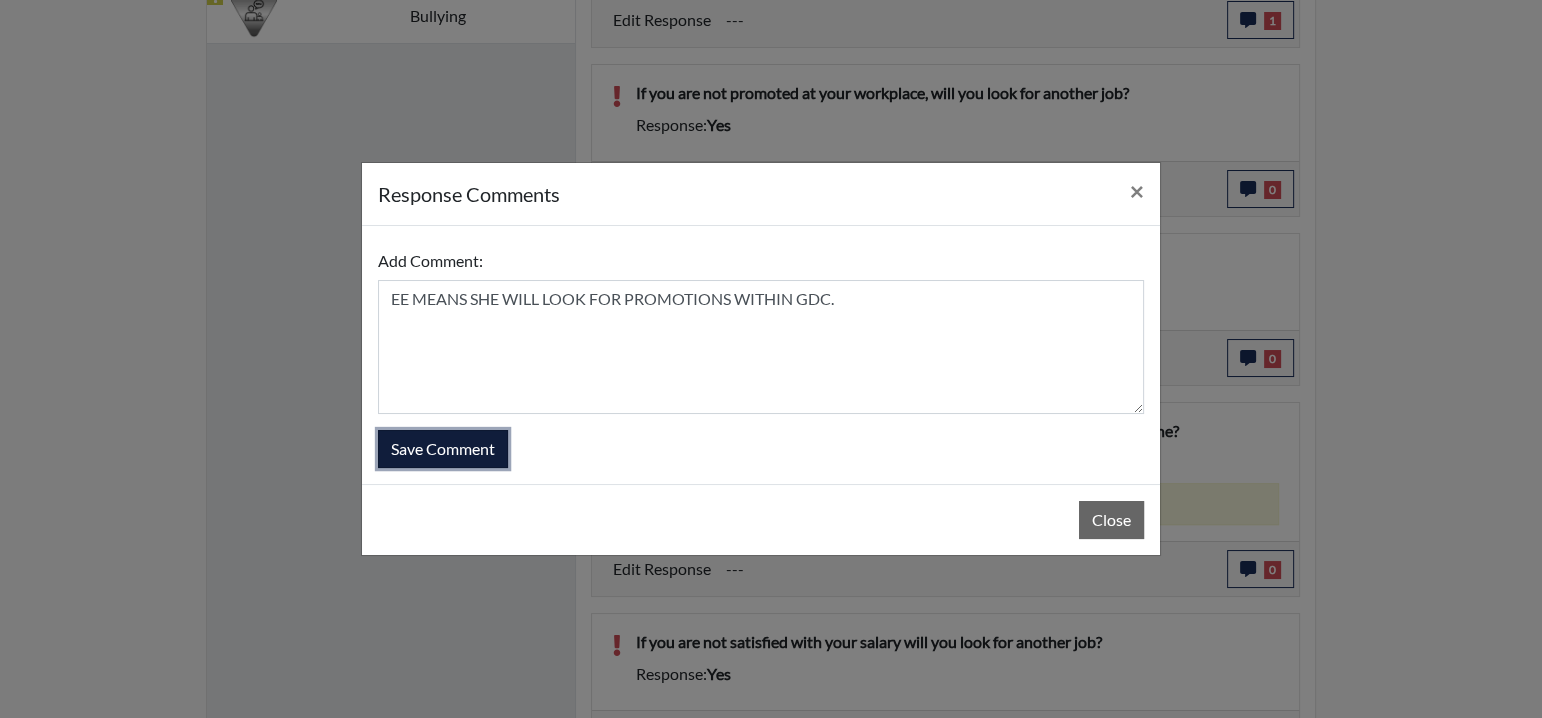 click on "Save Comment" at bounding box center [443, 449] 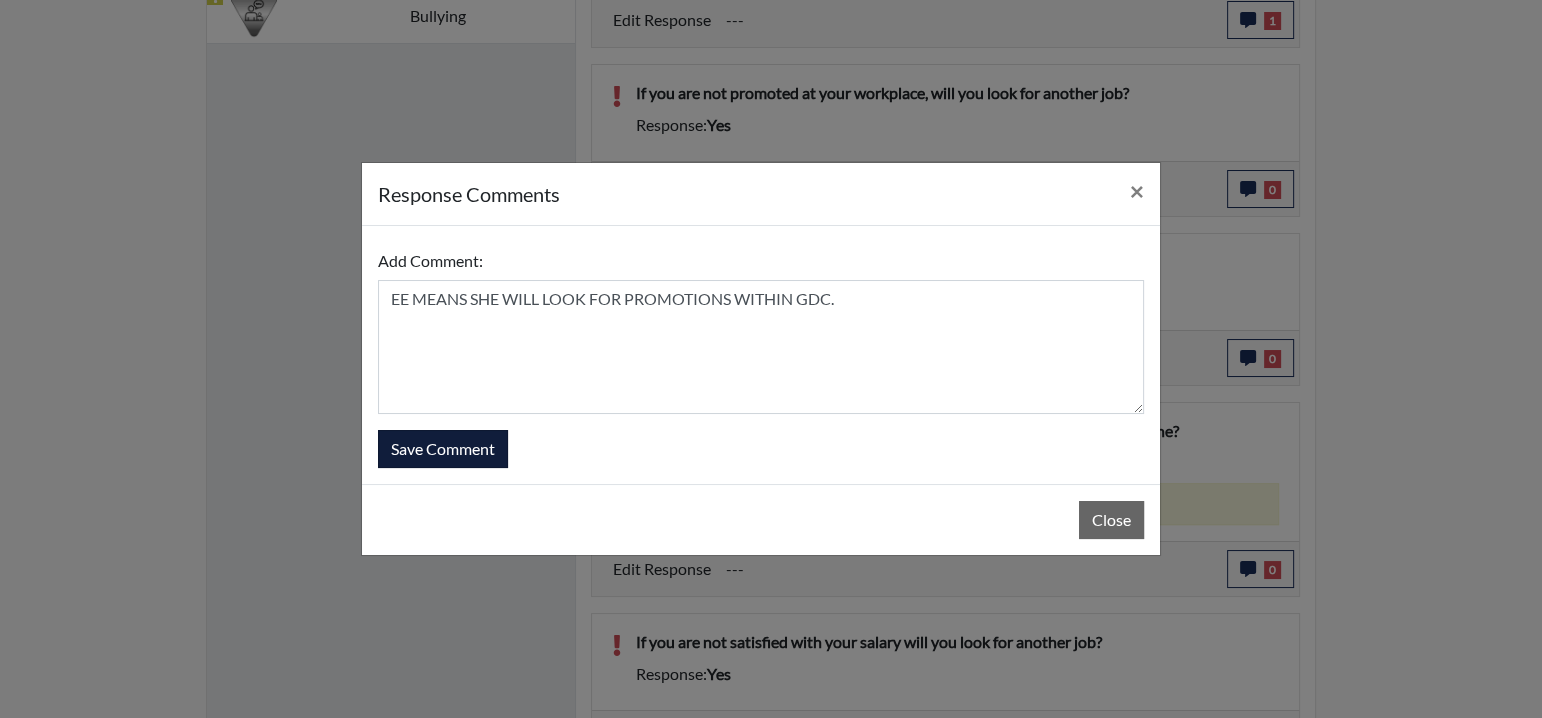 type 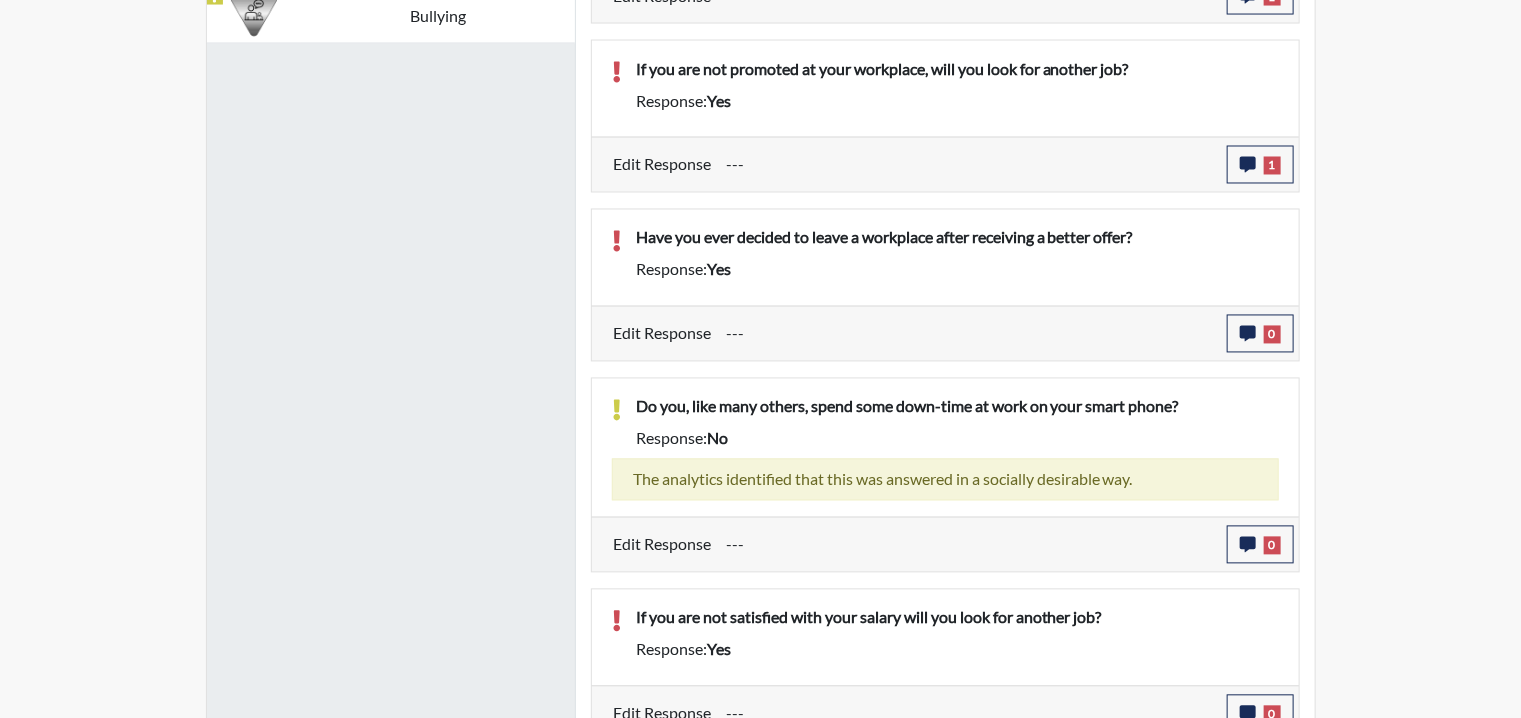 scroll, scrollTop: 999668, scrollLeft: 999168, axis: both 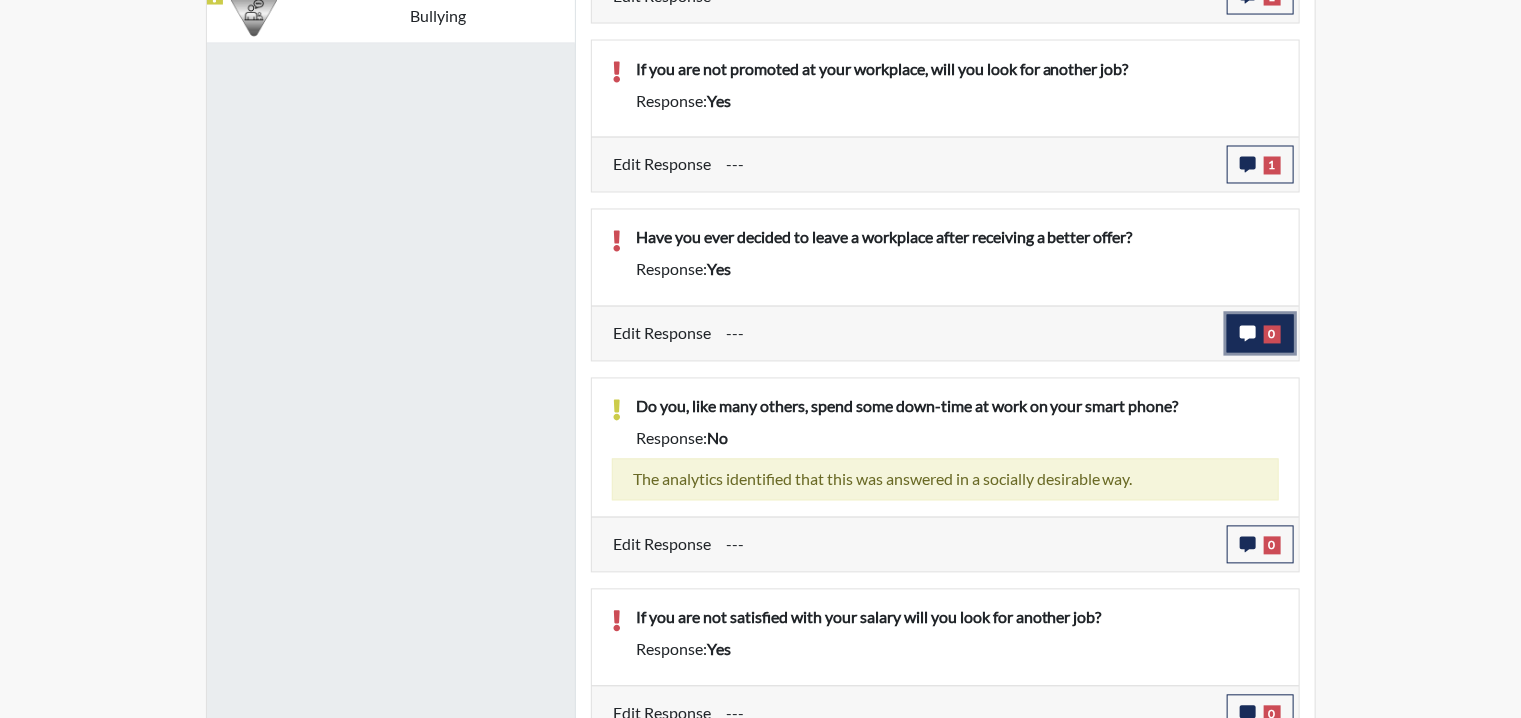click on "0" at bounding box center [1272, 335] 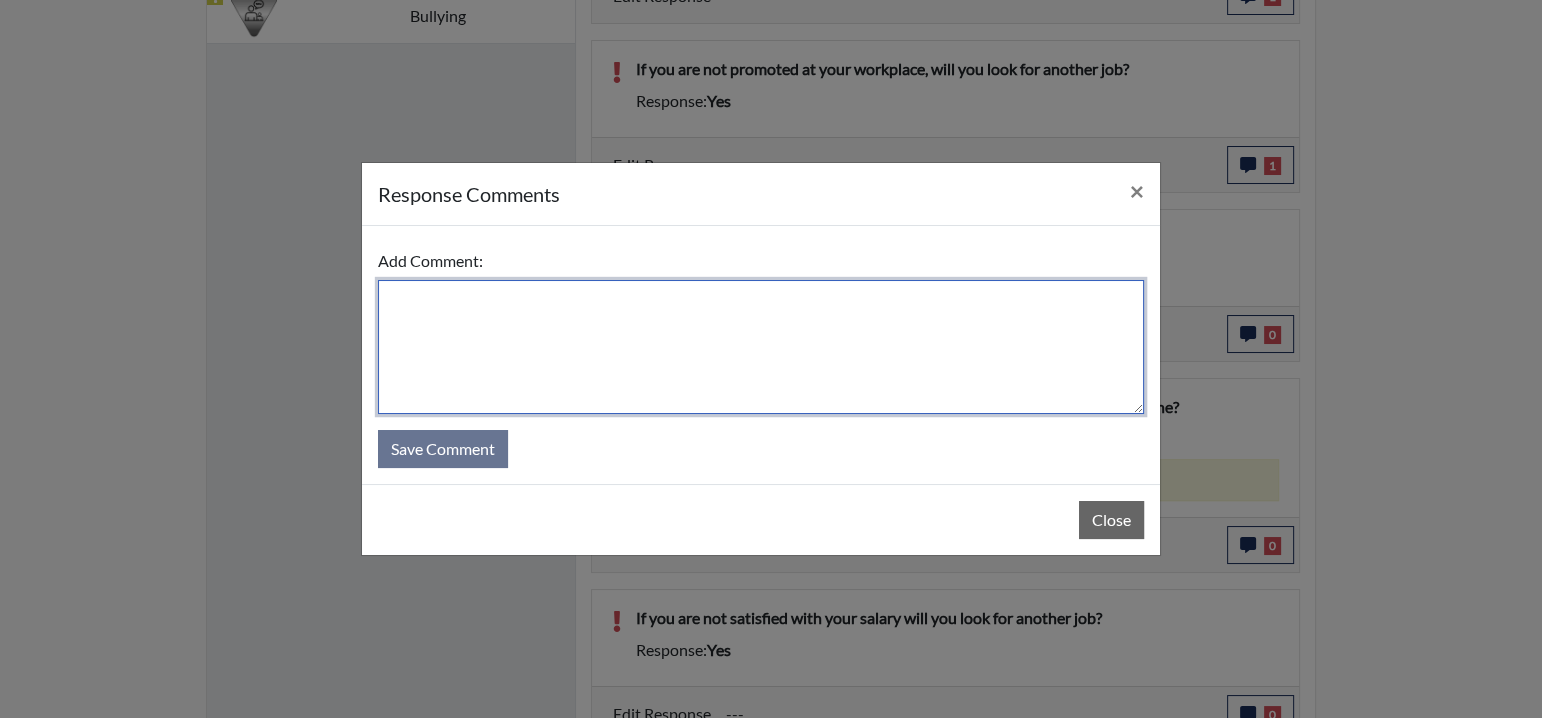 click at bounding box center (761, 347) 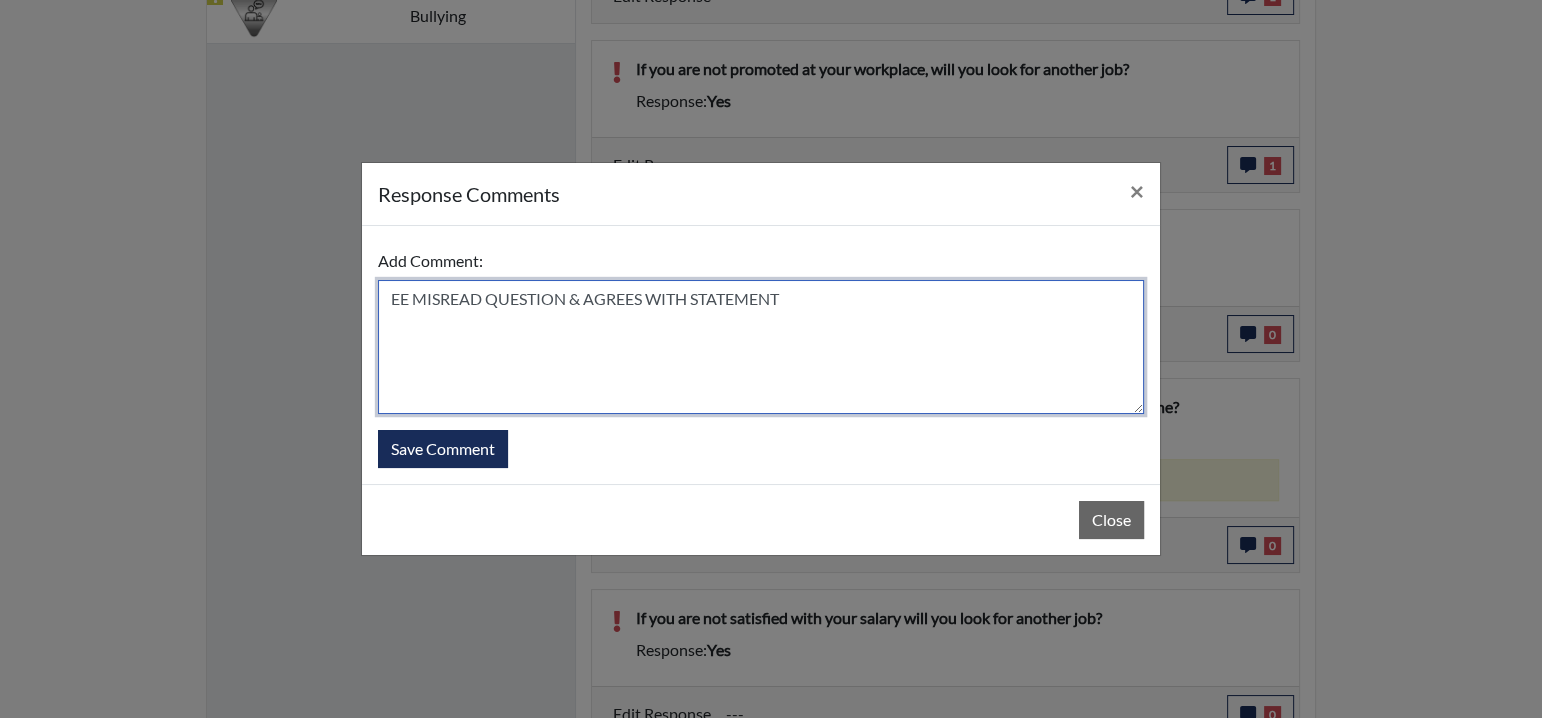 drag, startPoint x: 417, startPoint y: 296, endPoint x: 1056, endPoint y: 300, distance: 639.0125 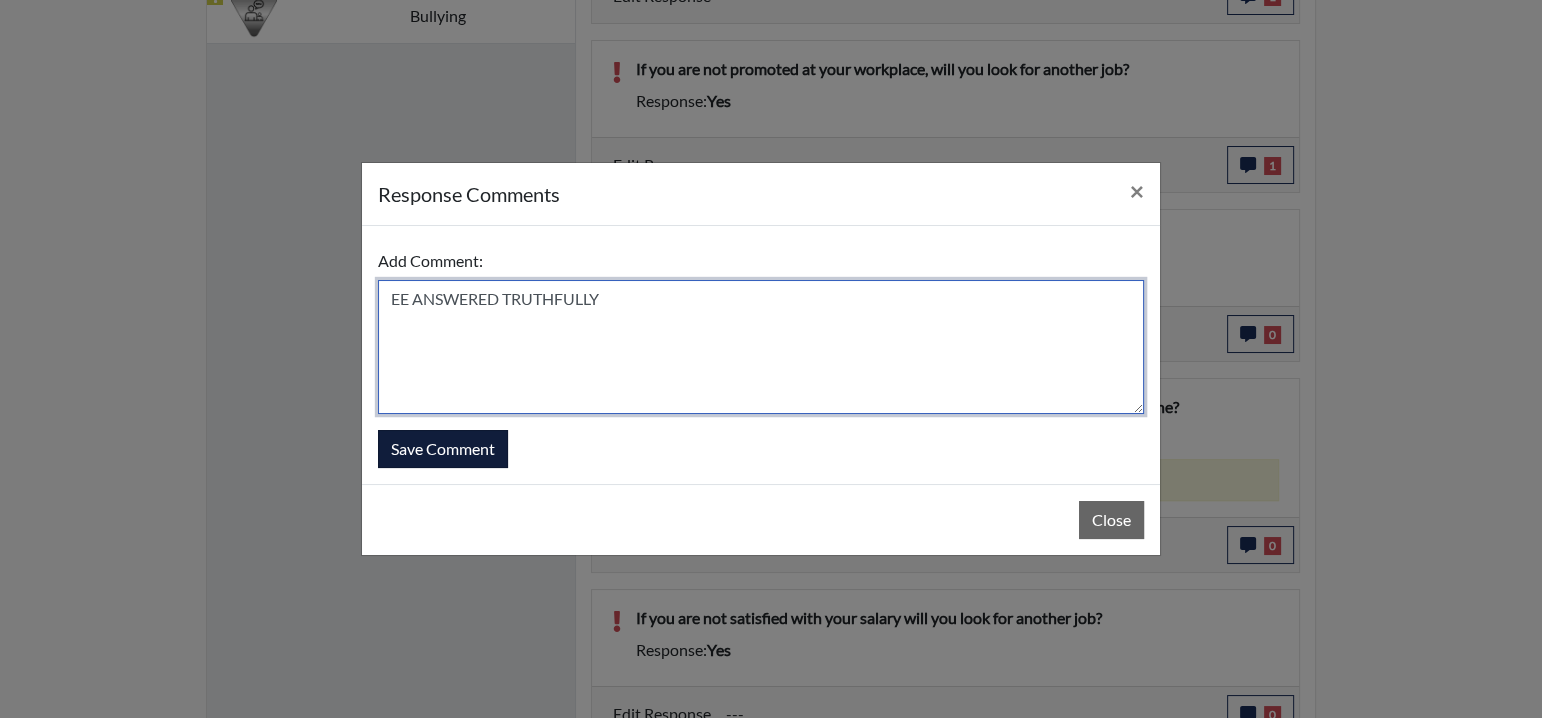 type on "EE ANSWERED TRUTHFULLY" 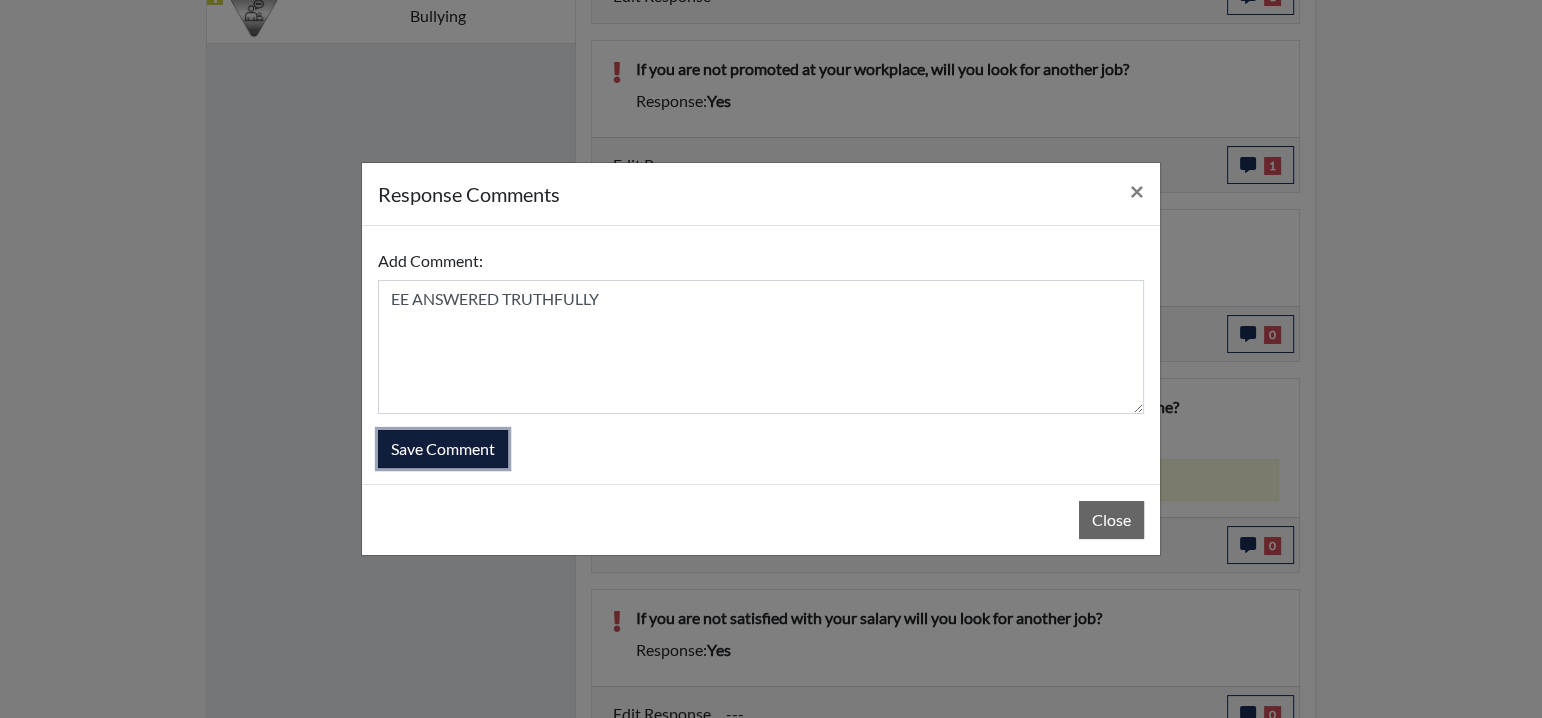 click on "Save Comment" at bounding box center [443, 449] 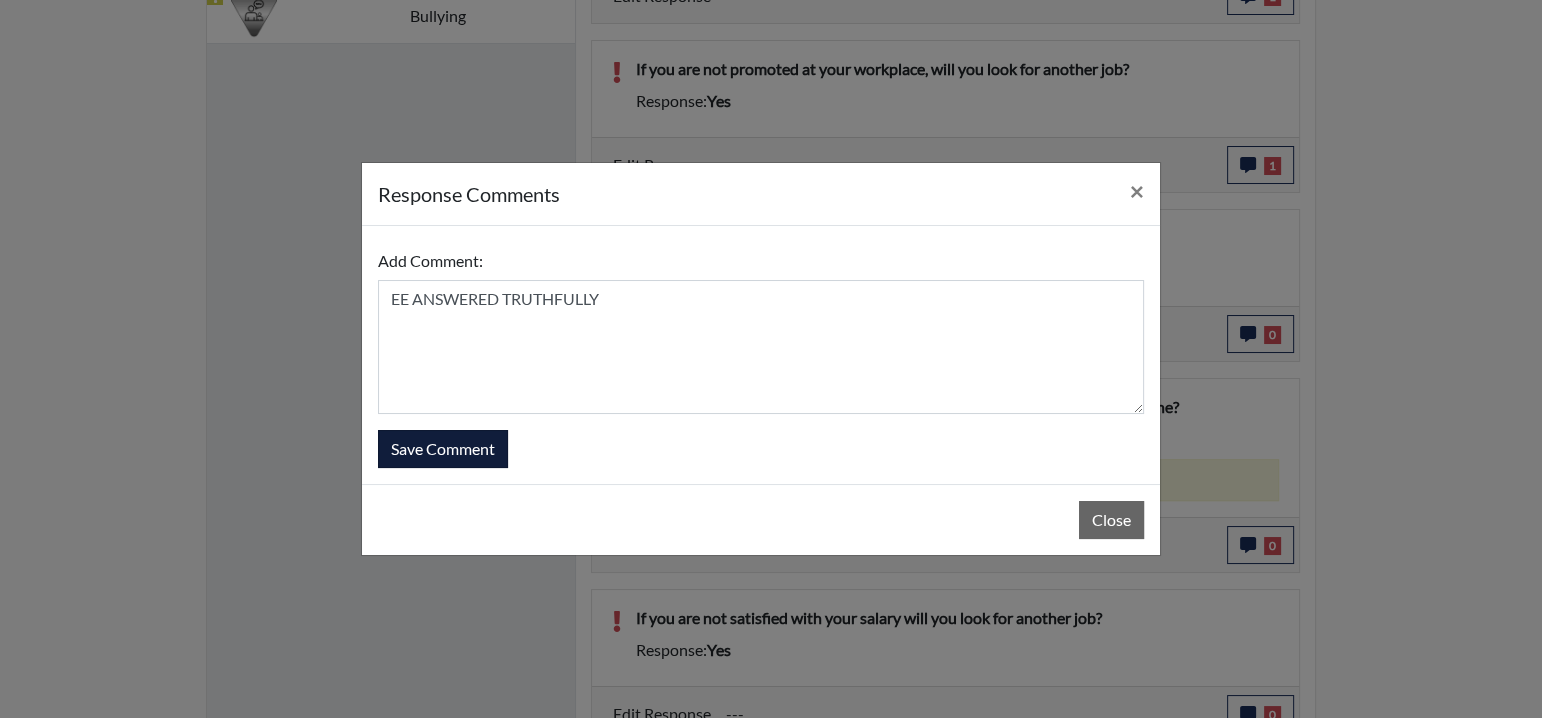 type 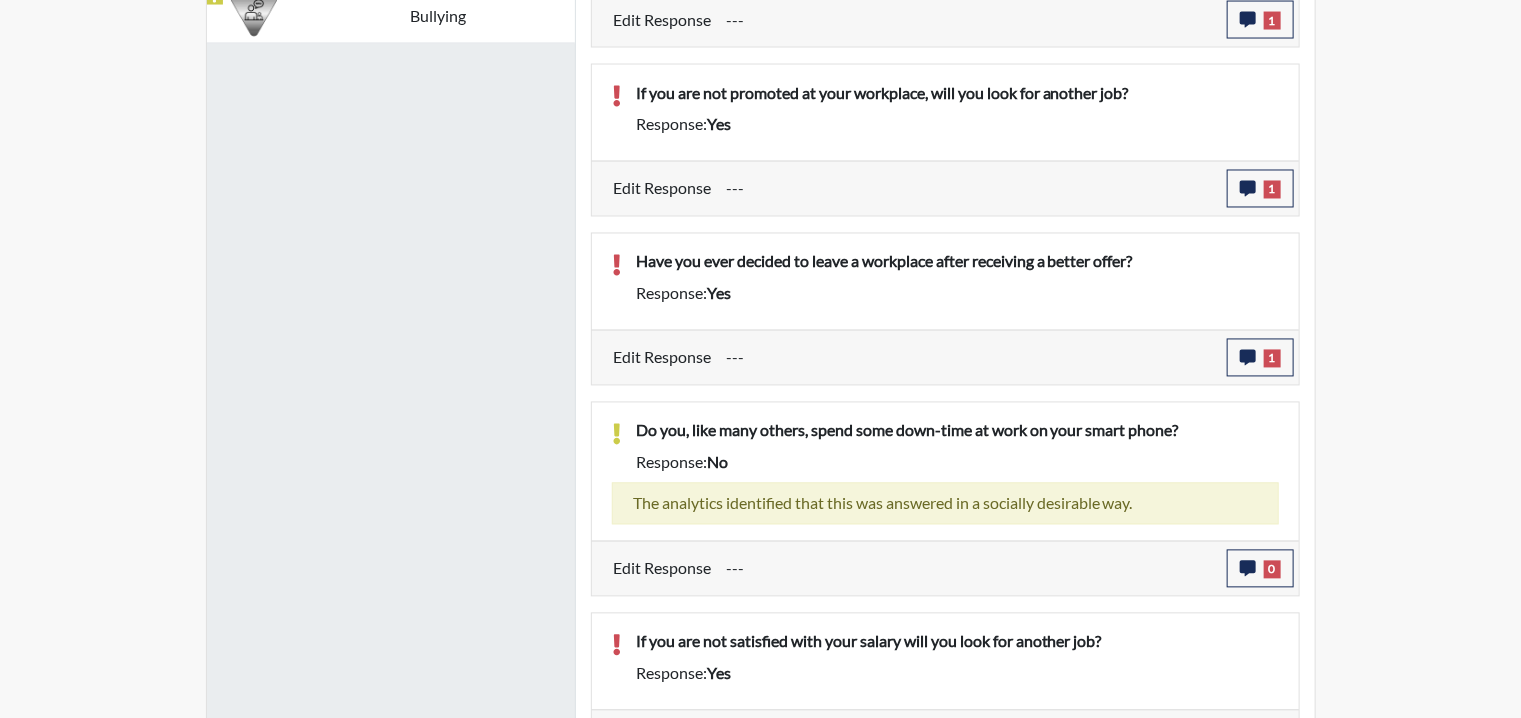 scroll, scrollTop: 999668, scrollLeft: 999168, axis: both 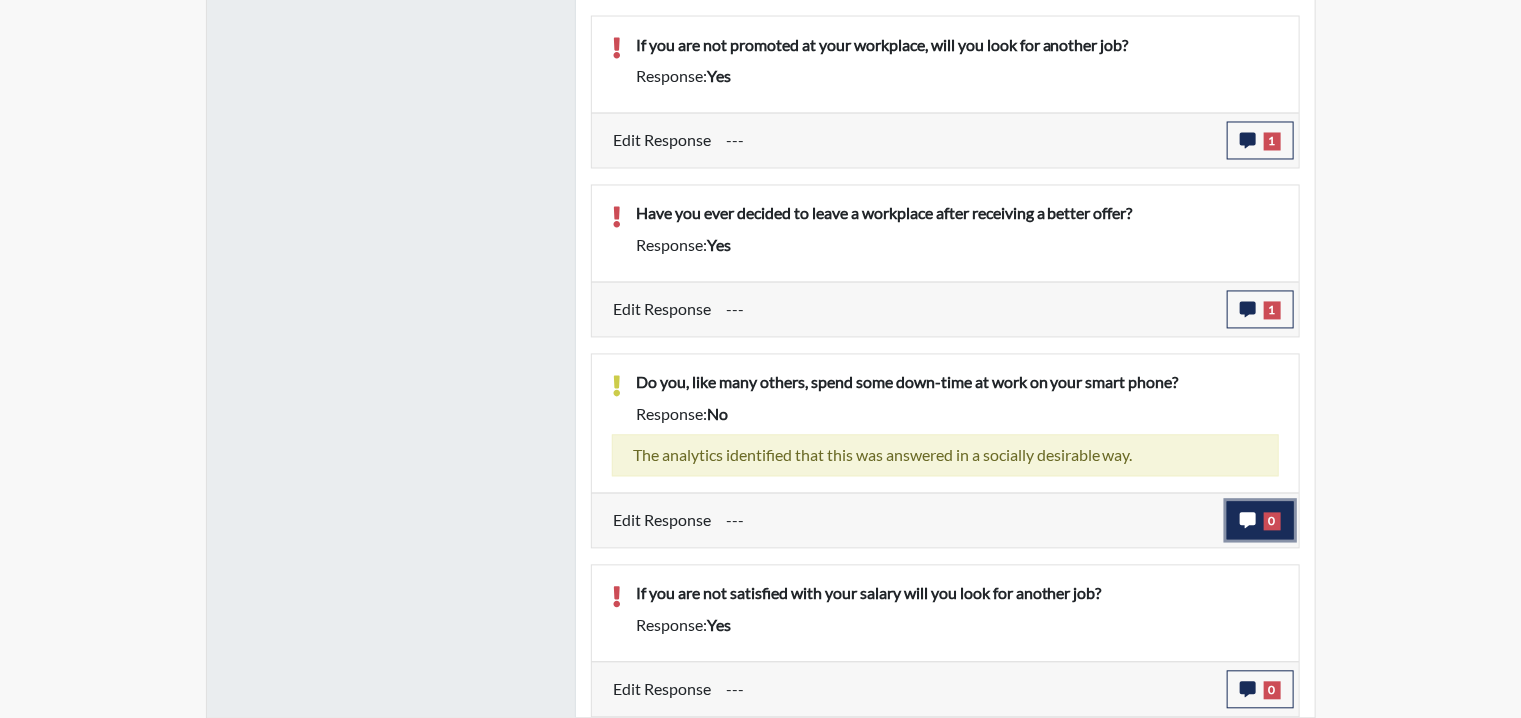 click on "0" at bounding box center (1260, 521) 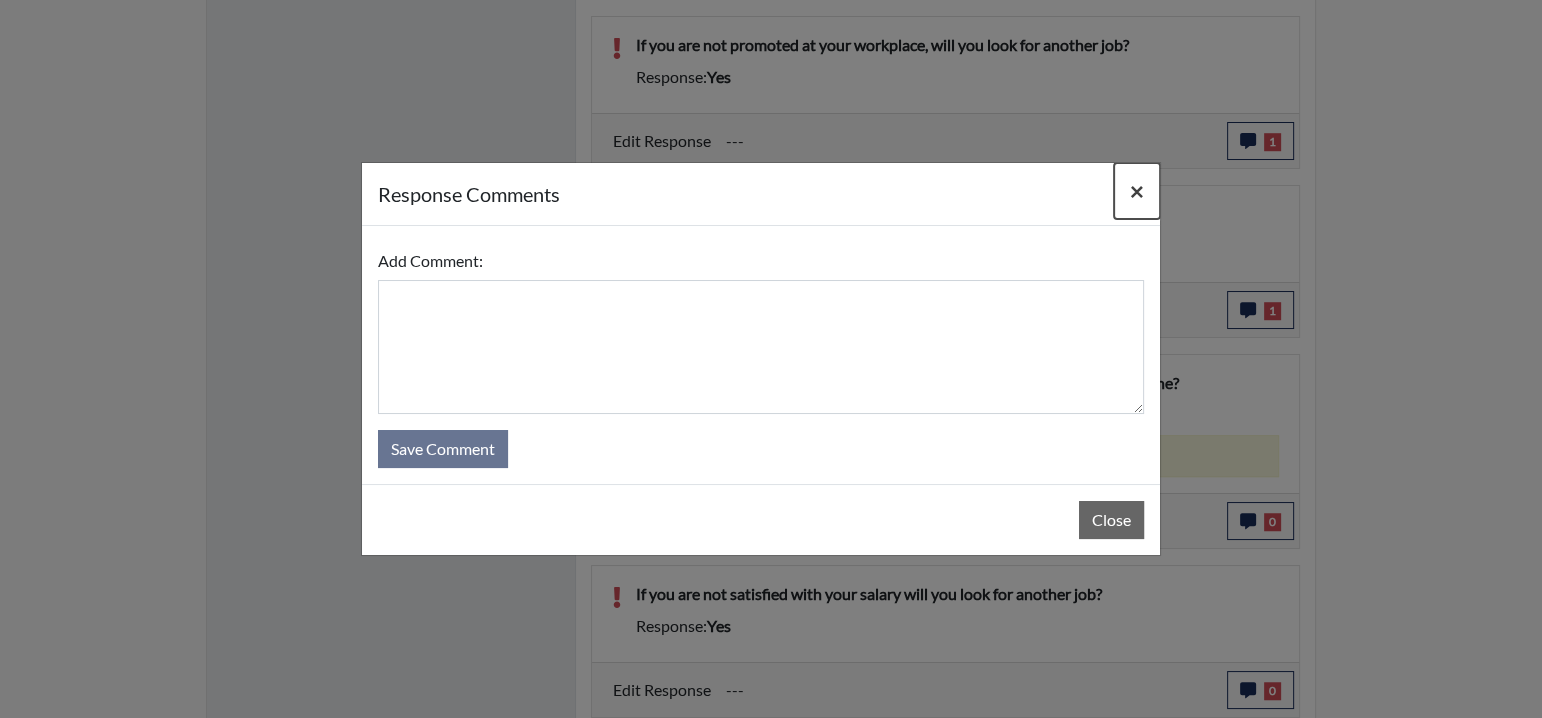 drag, startPoint x: 405, startPoint y: 312, endPoint x: 1131, endPoint y: 193, distance: 735.6881 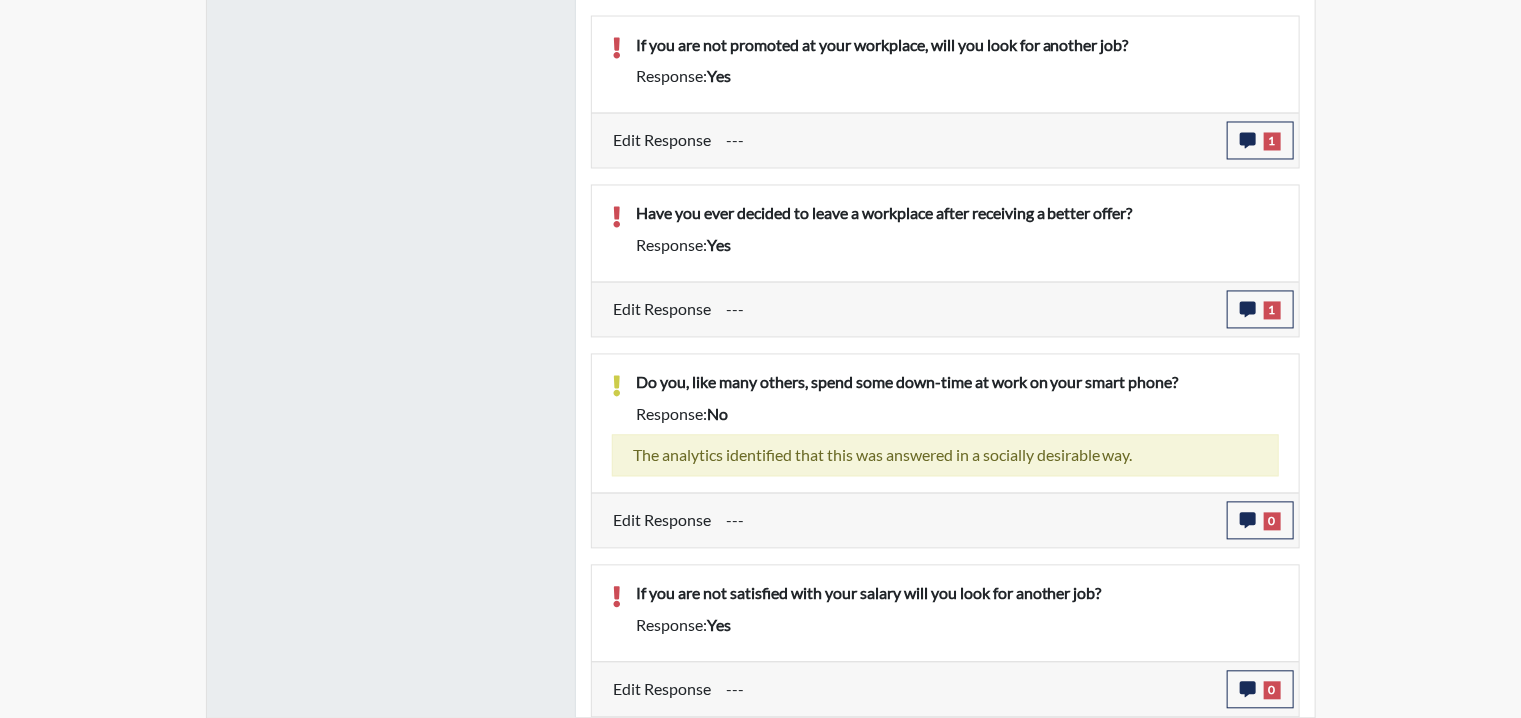 click on "Edit Response --- 0 response Comments × Add Comment: Save Comment Close" at bounding box center (945, 520) 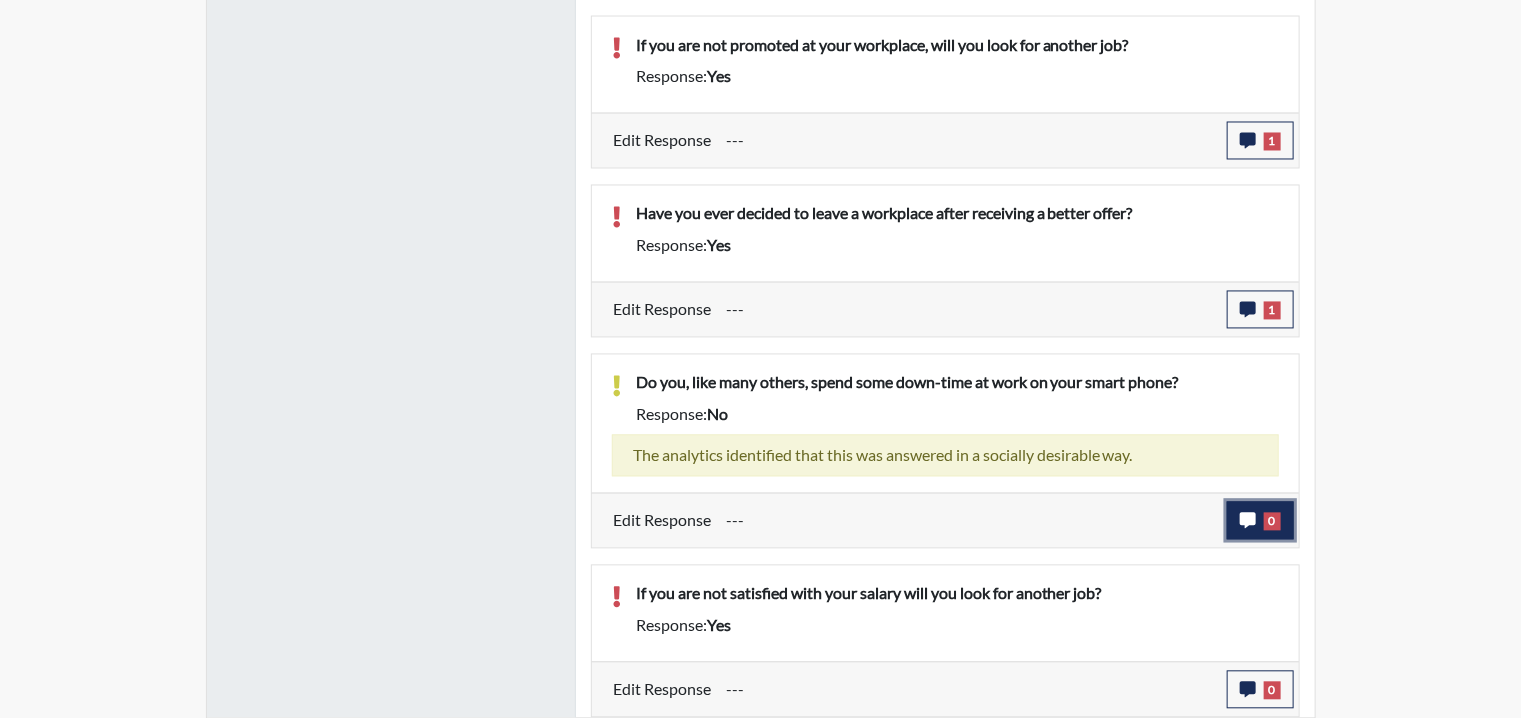 click on "0" at bounding box center (1260, 521) 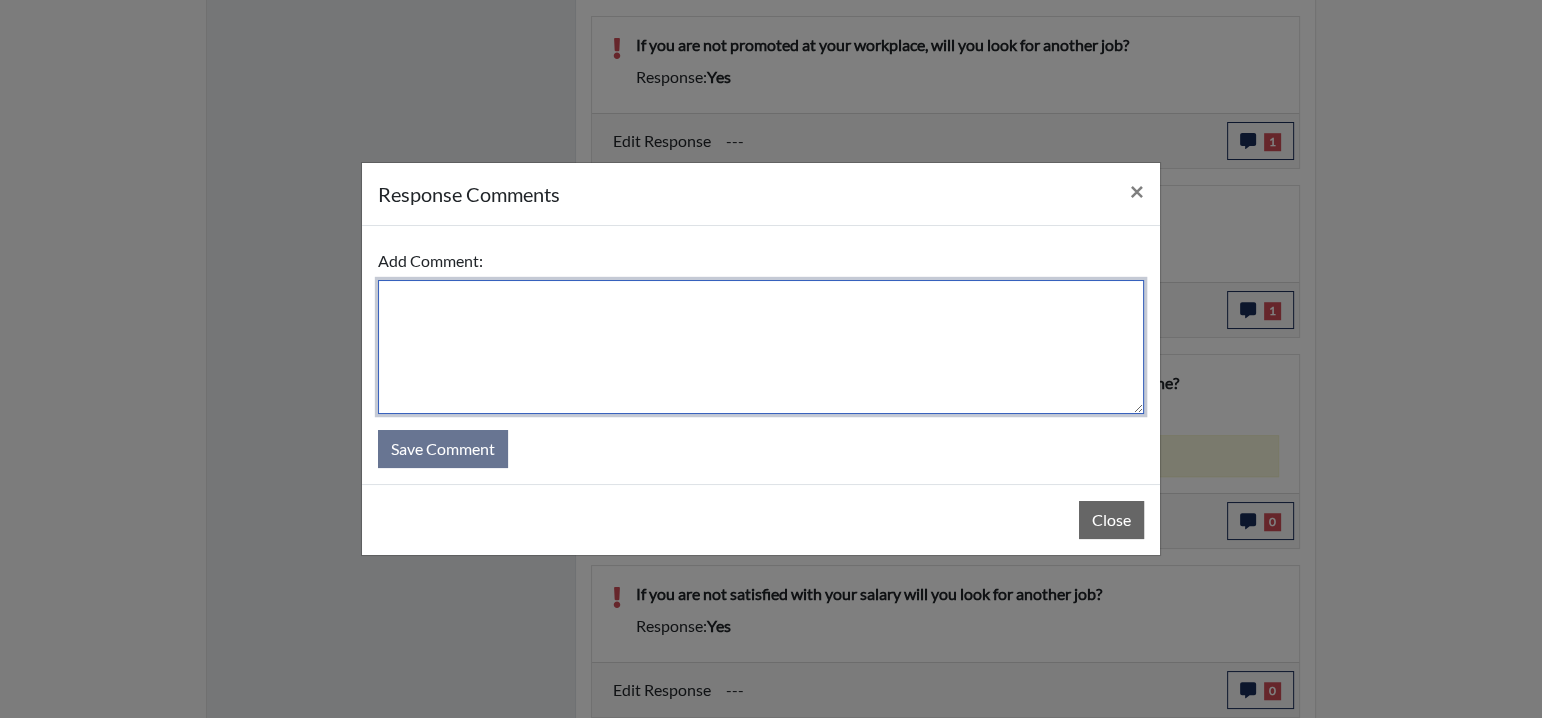 click at bounding box center [761, 347] 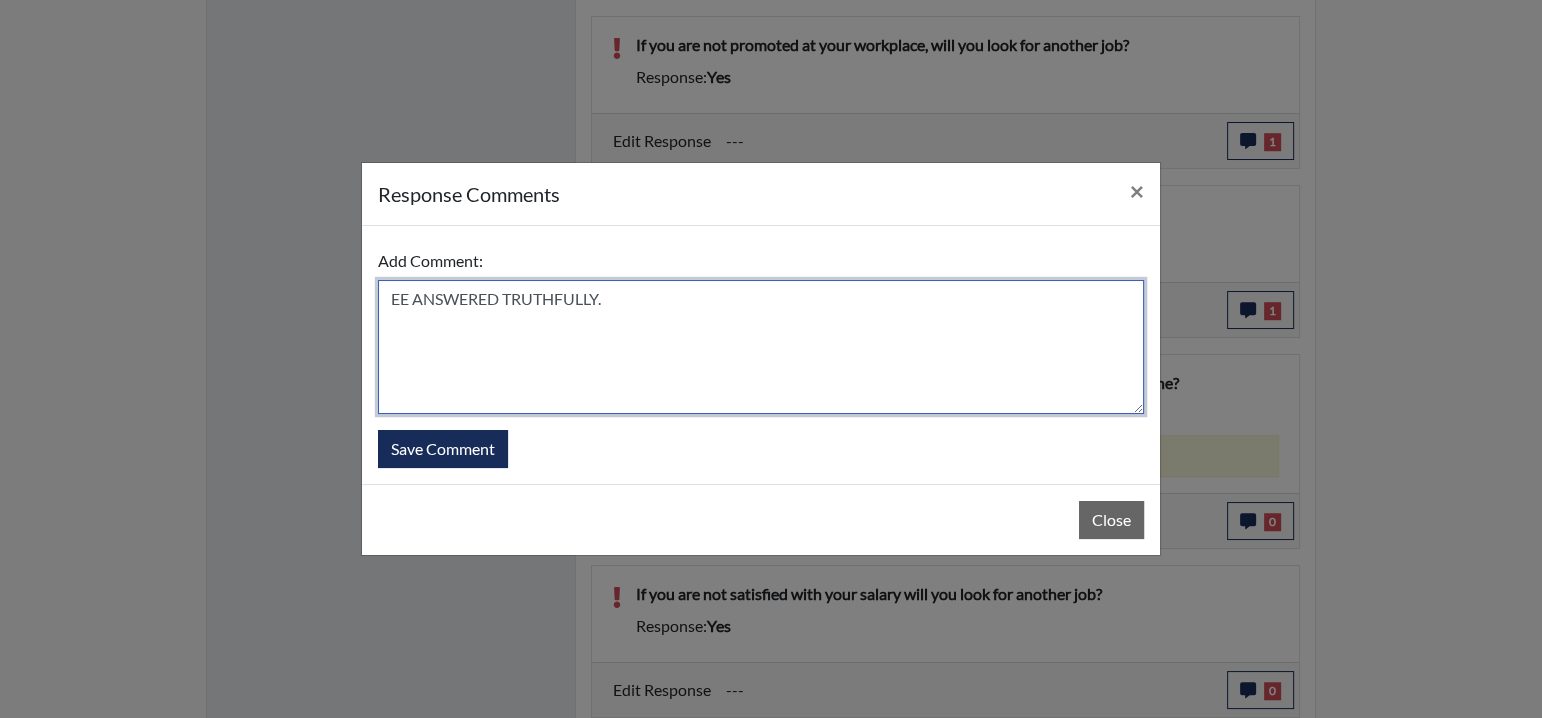 type on "EE ANSWERED TRUTHFULLY." 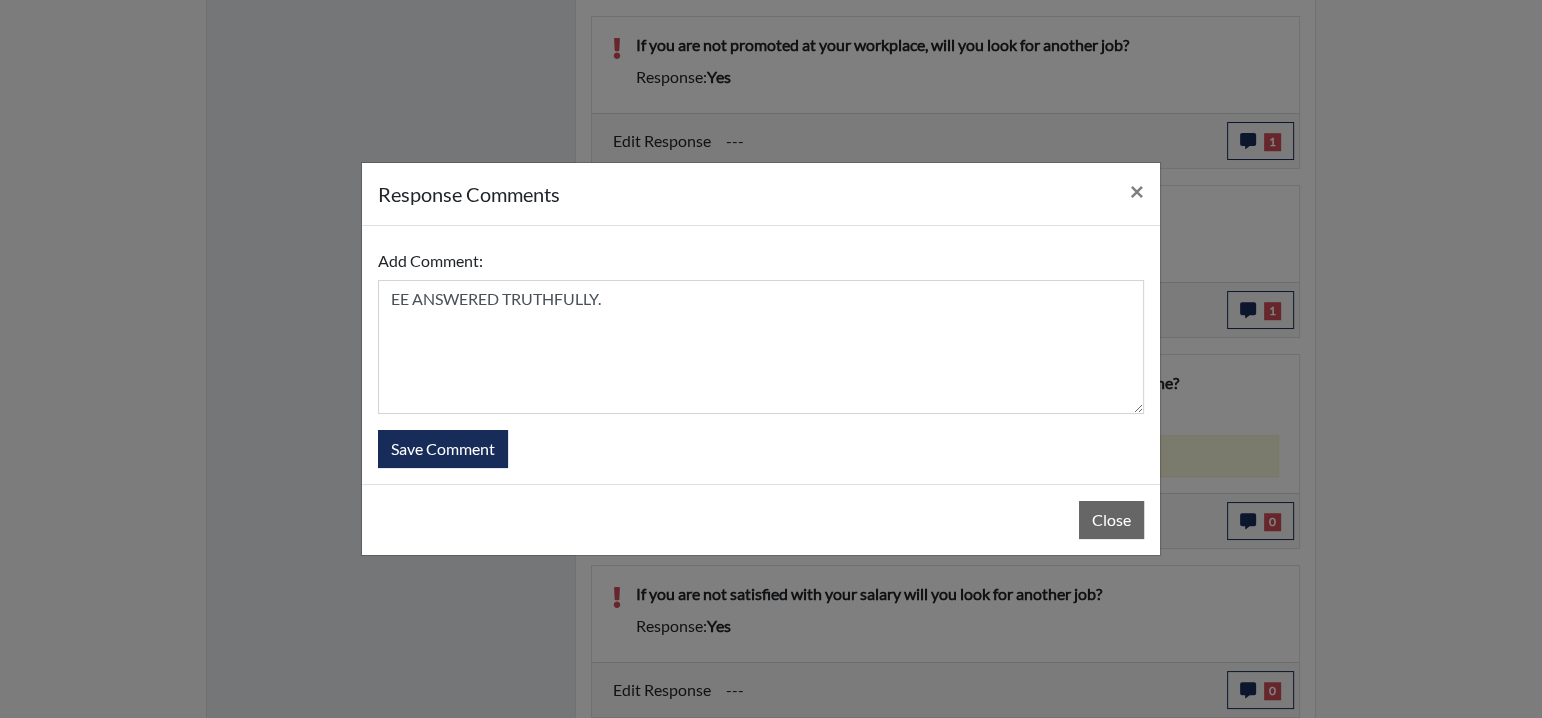 click on "Add Comment: EE ANSWERED TRUTHFULLY. Save Comment" at bounding box center [761, 355] 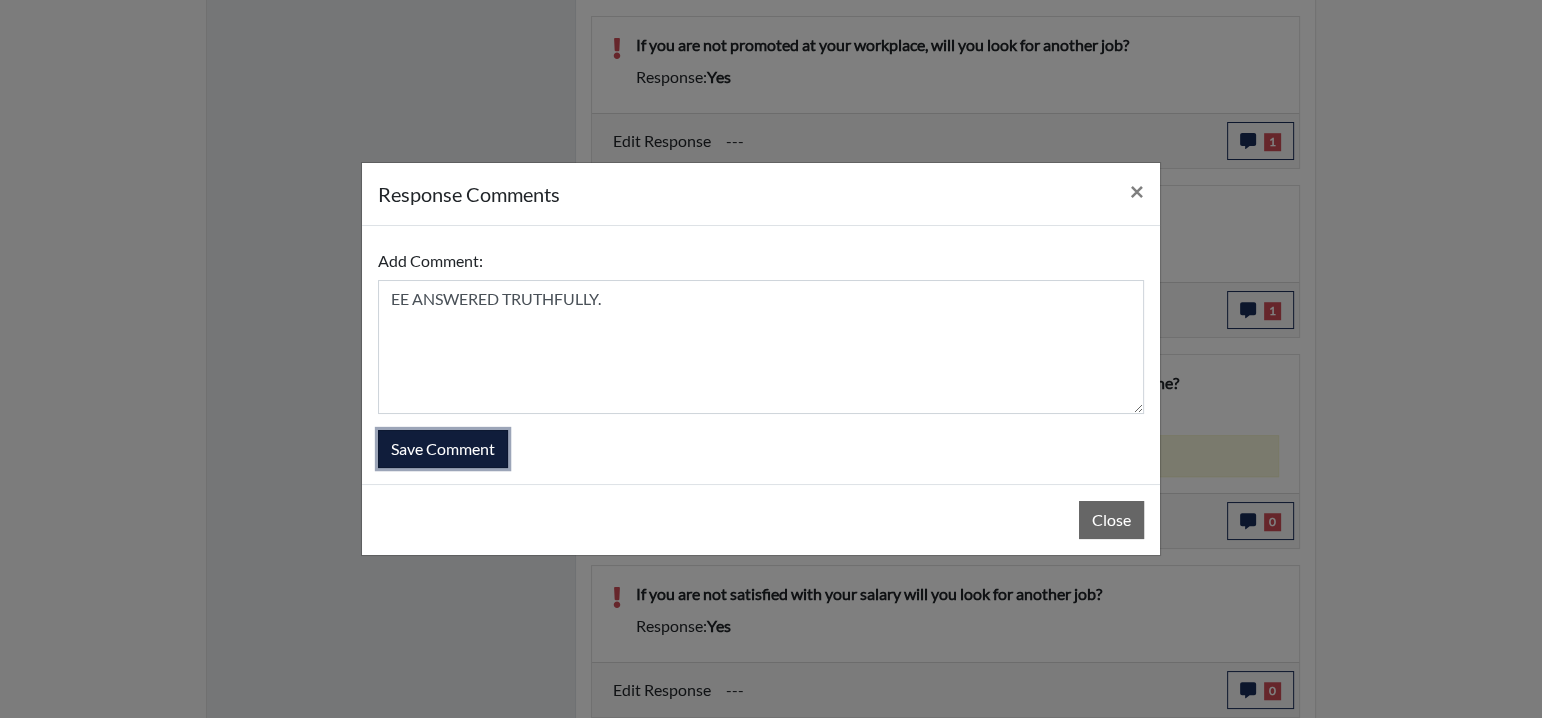 click on "Save Comment" at bounding box center (443, 449) 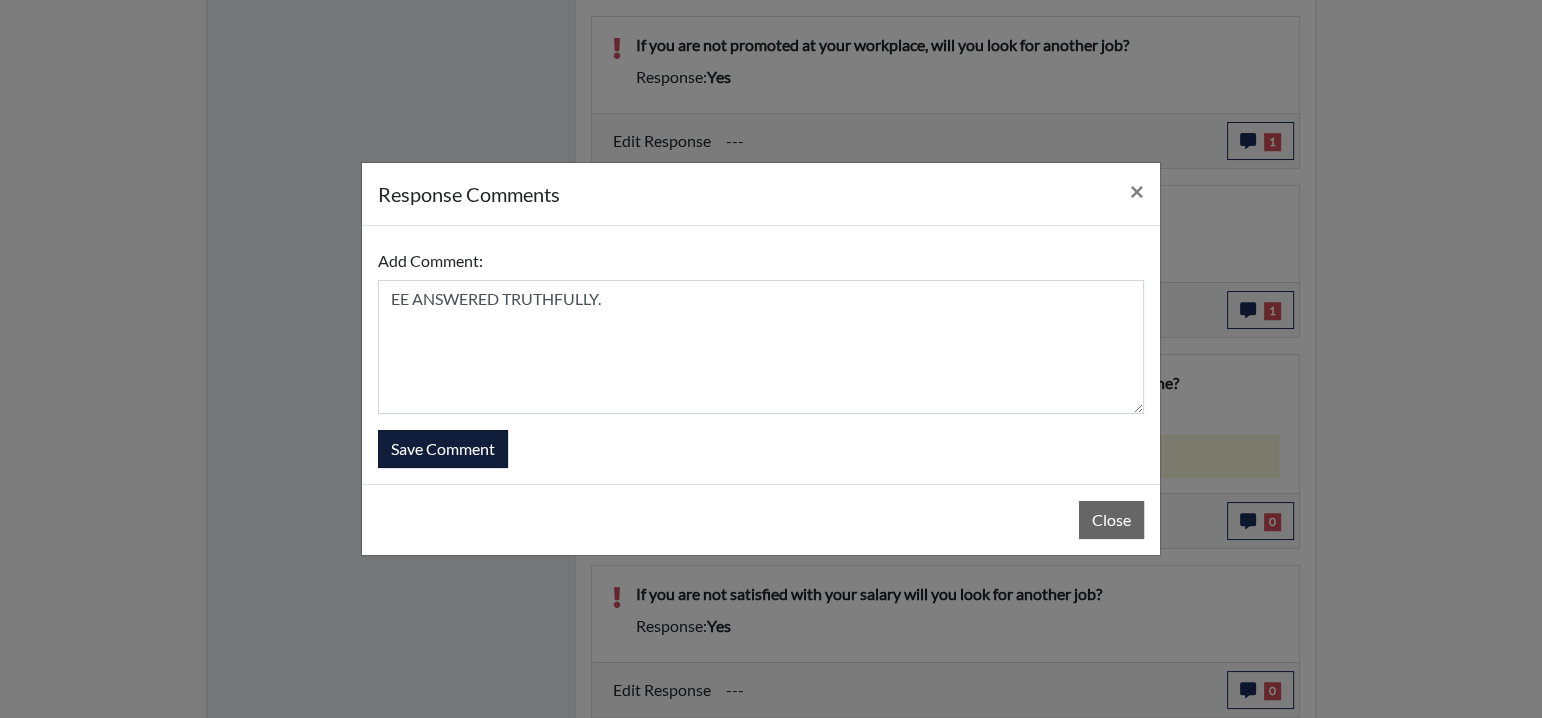 type 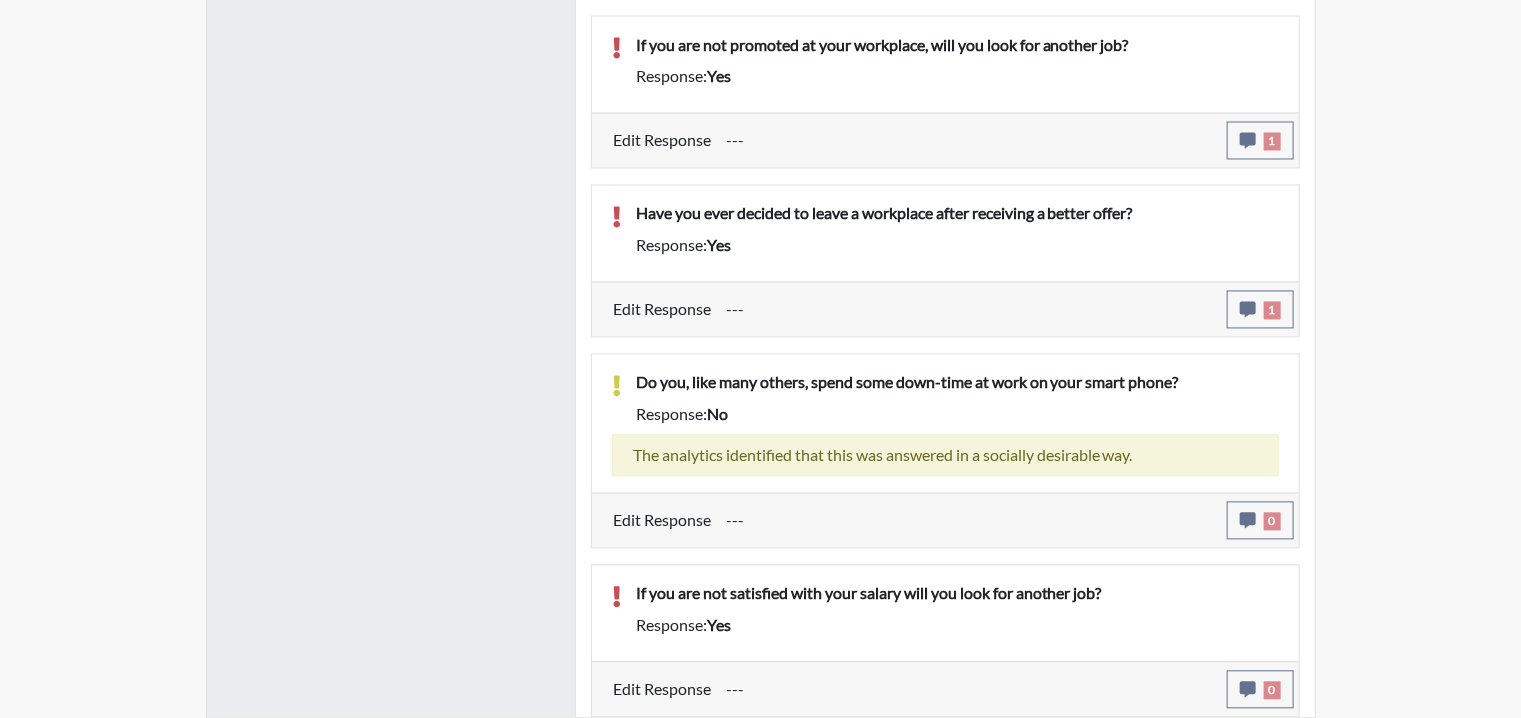 scroll, scrollTop: 1570, scrollLeft: 0, axis: vertical 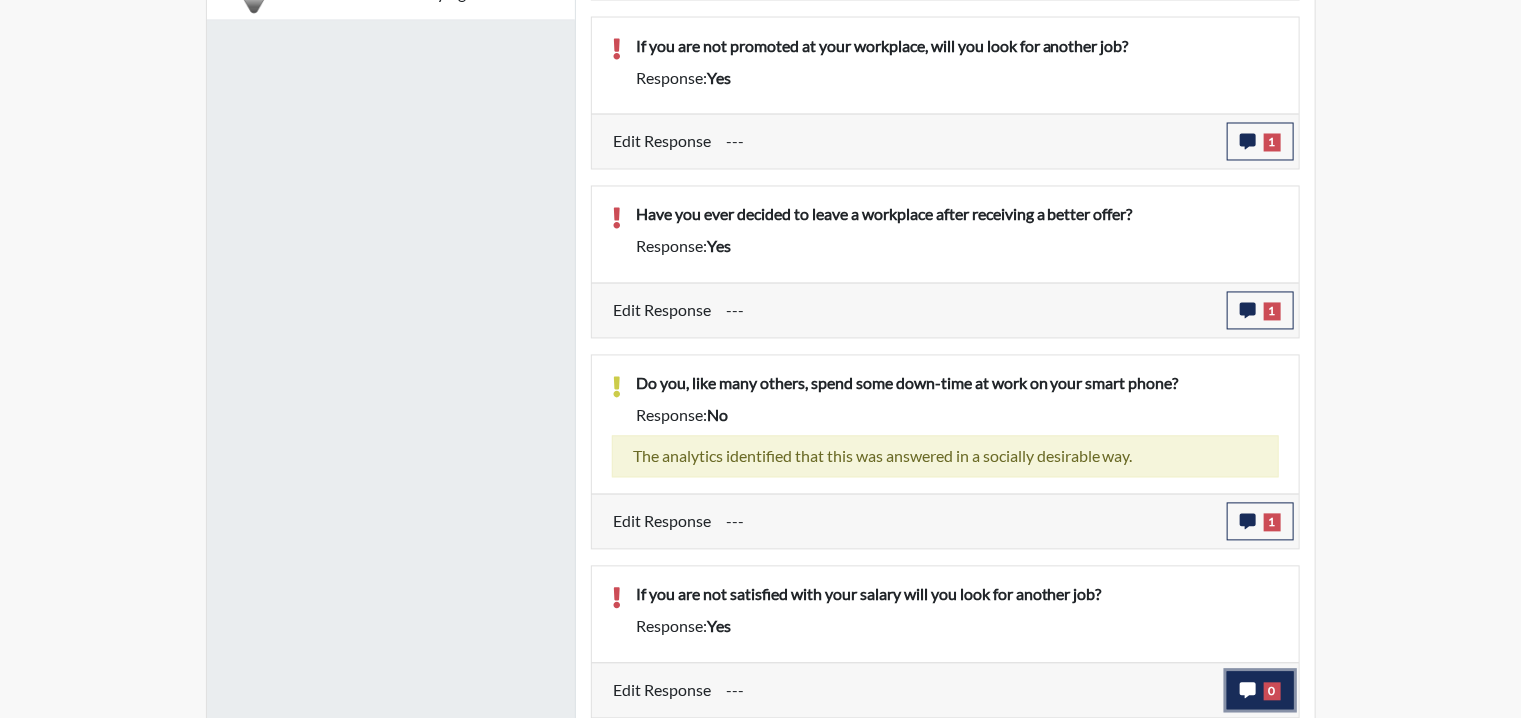 click on "0" at bounding box center (1272, 692) 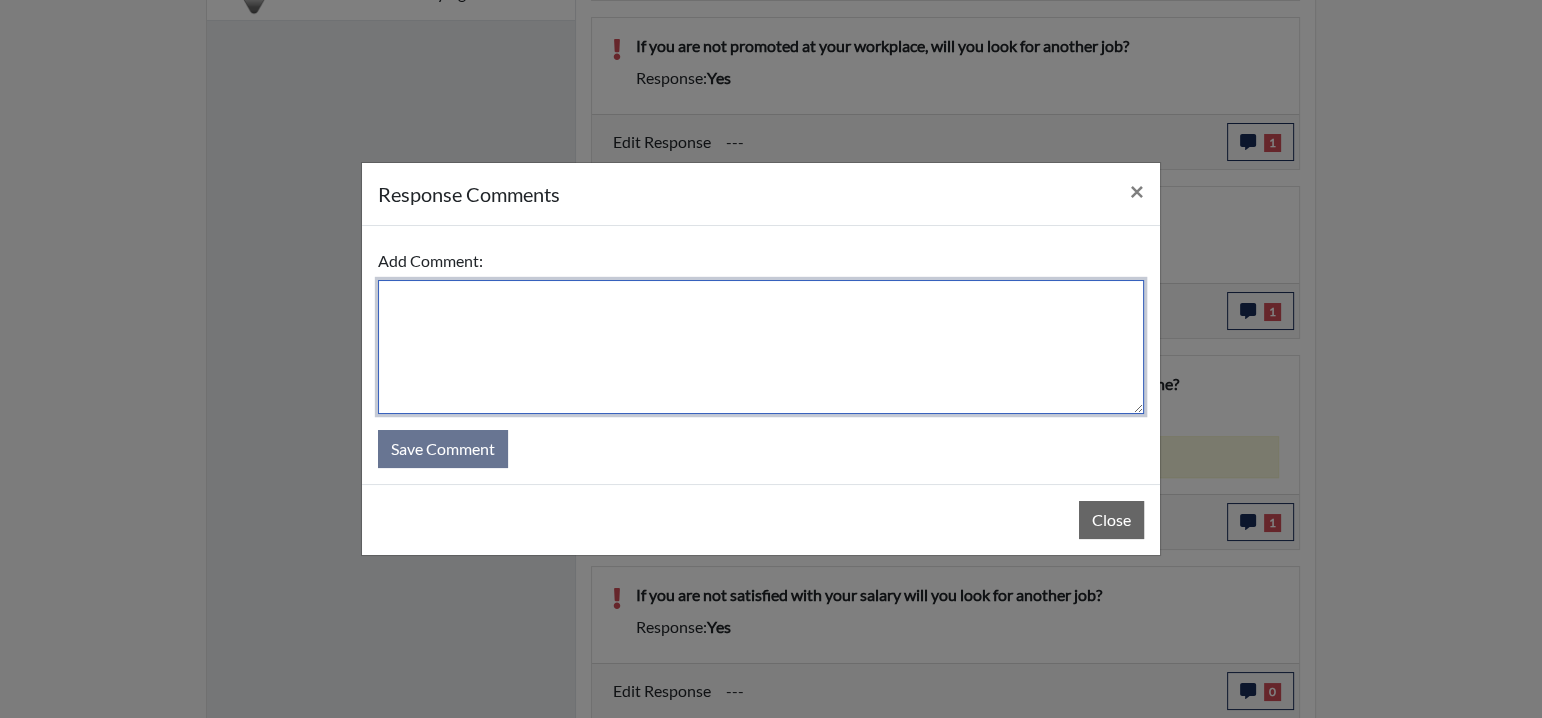 click at bounding box center [761, 347] 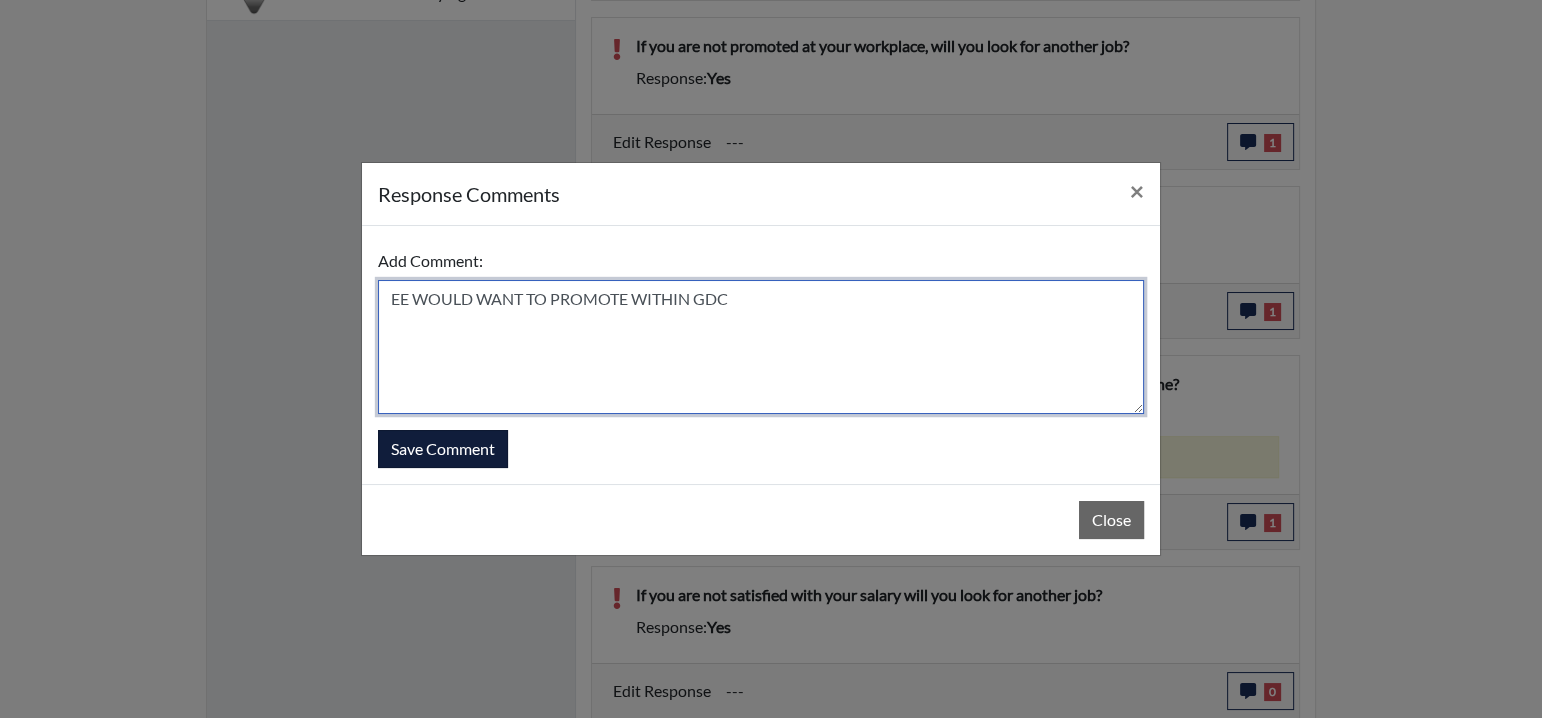 type on "EE WOULD WANT TO PROMOTE WITHIN GDC" 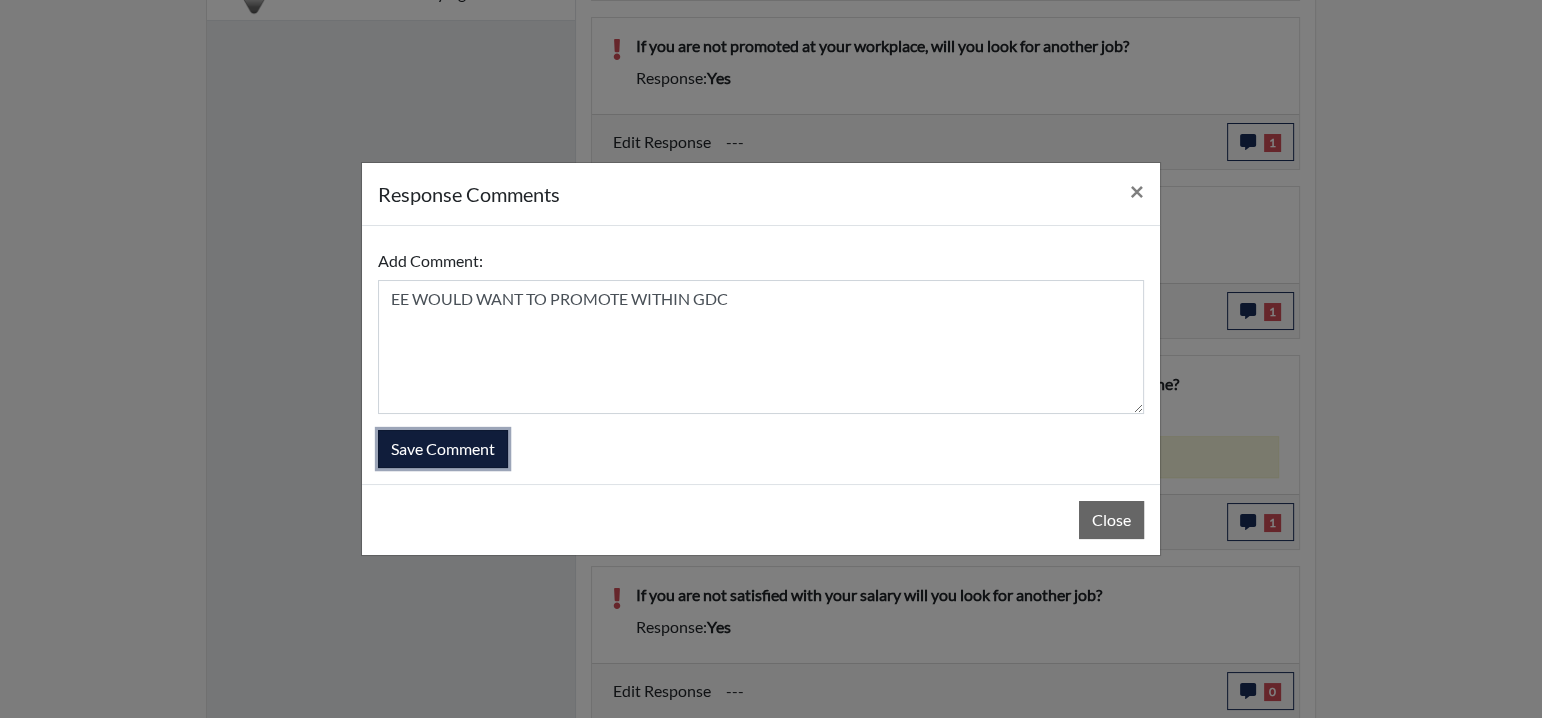 click on "Save Comment" at bounding box center (443, 449) 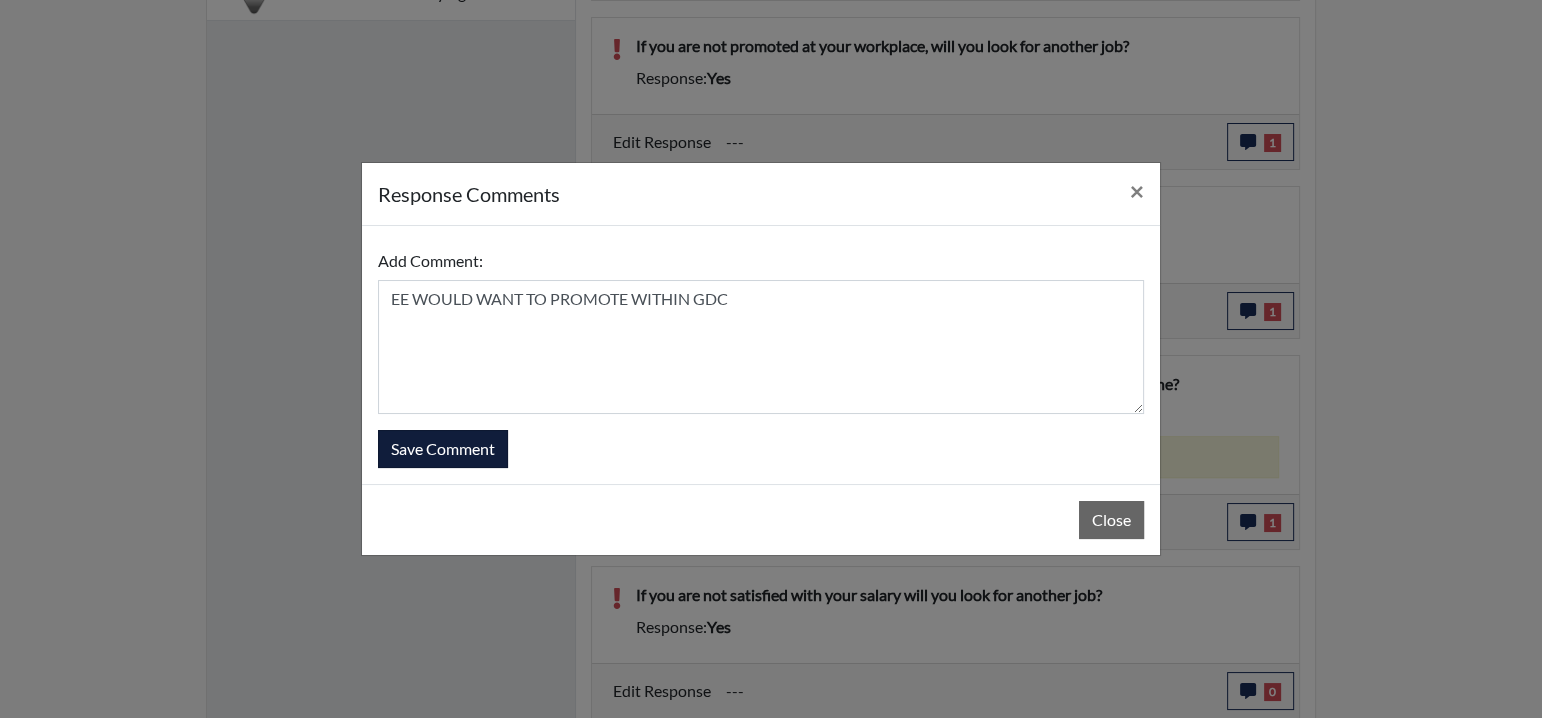 type 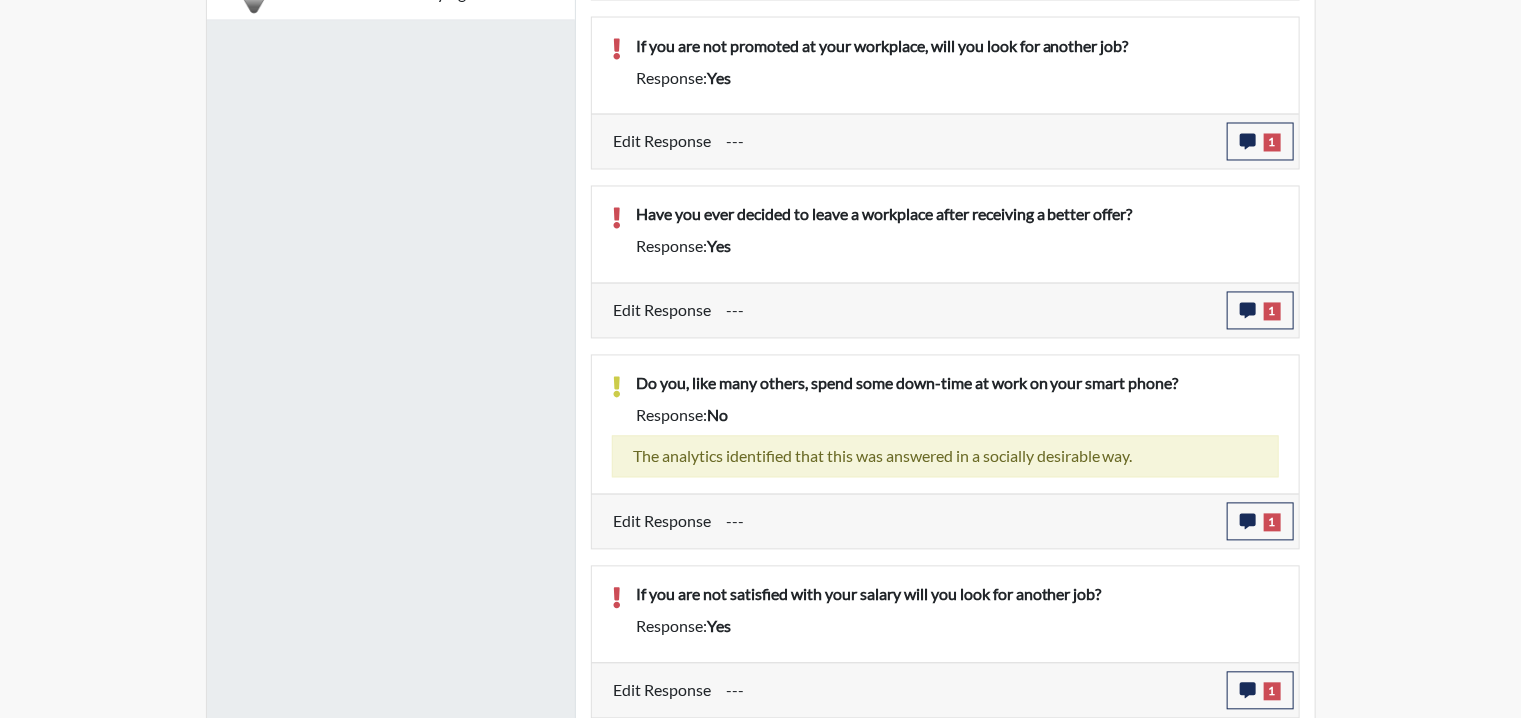 scroll, scrollTop: 999668, scrollLeft: 999168, axis: both 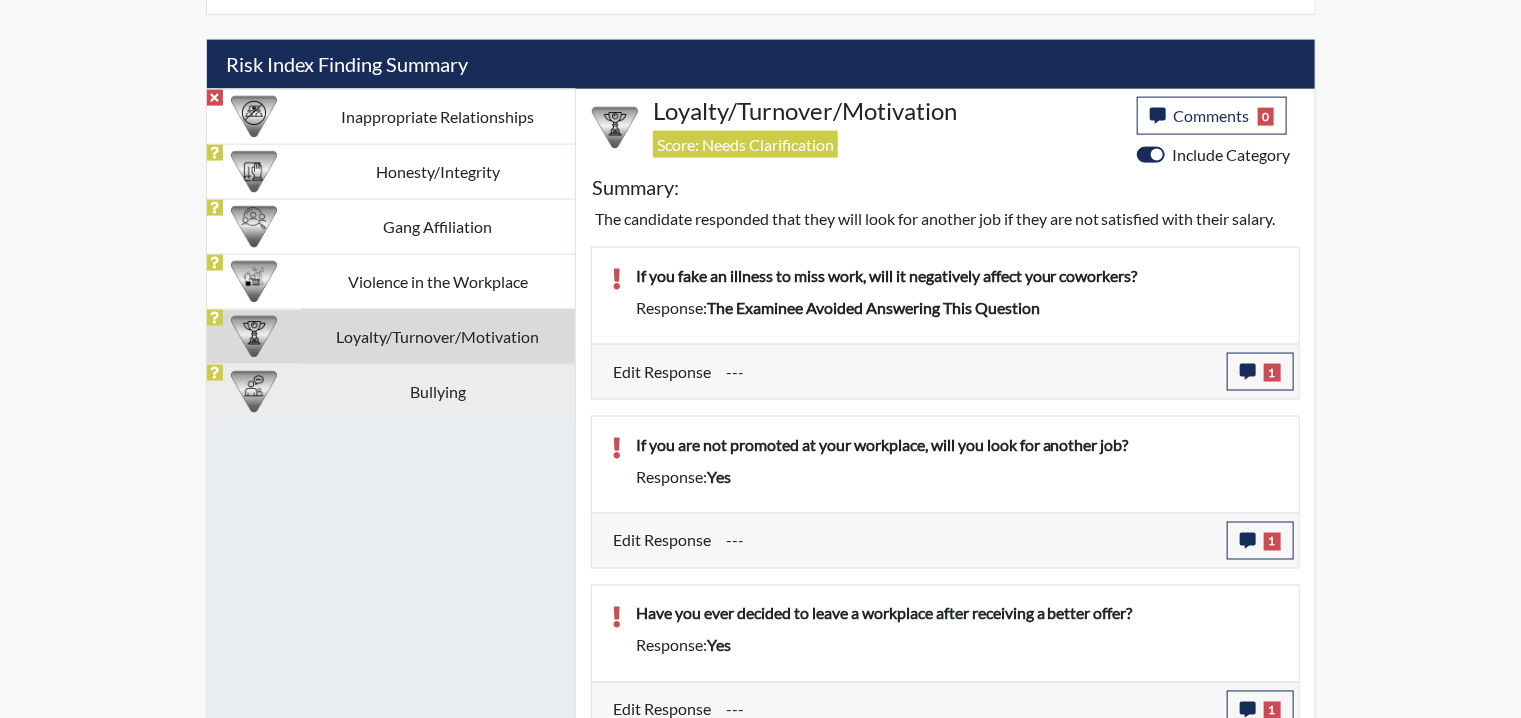 click on "Bullying" at bounding box center [438, 391] 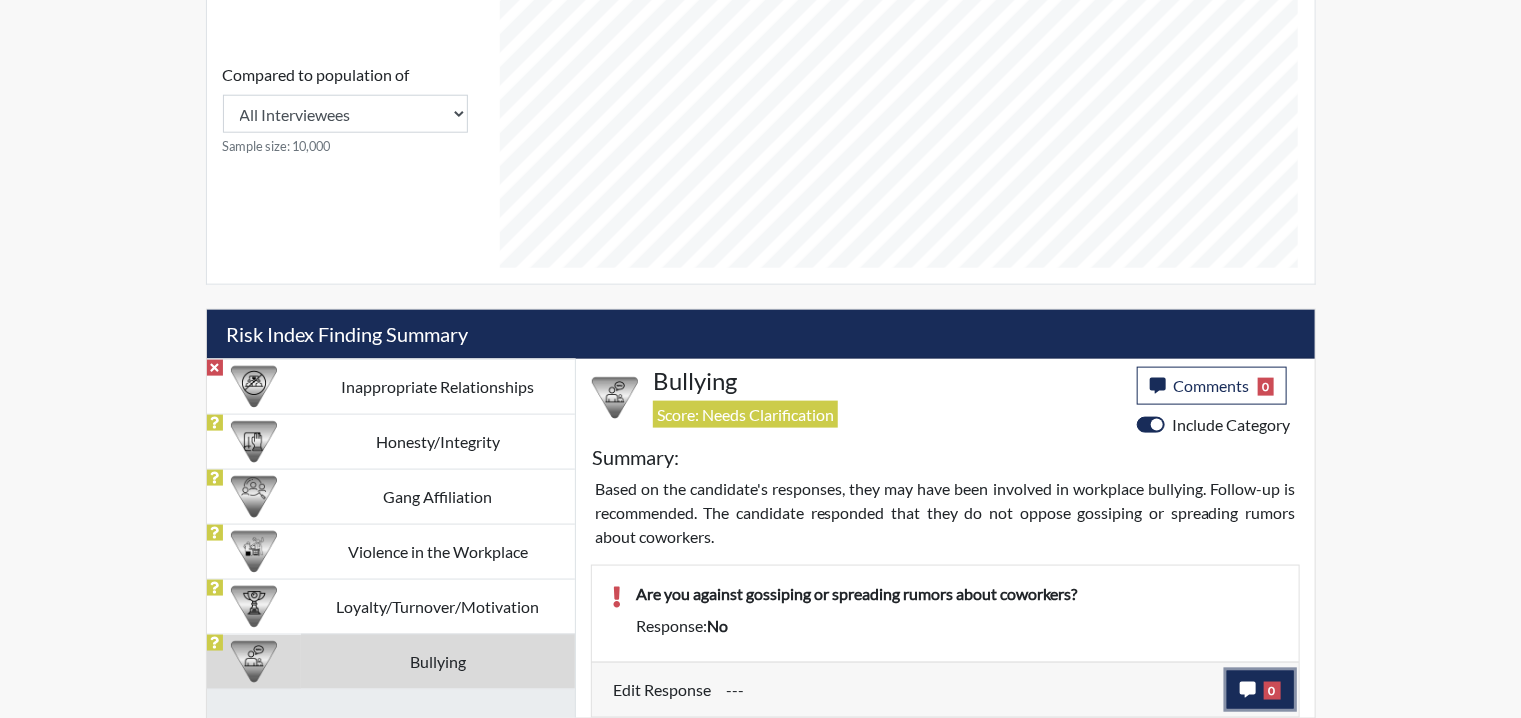 click on "0" at bounding box center [1272, 691] 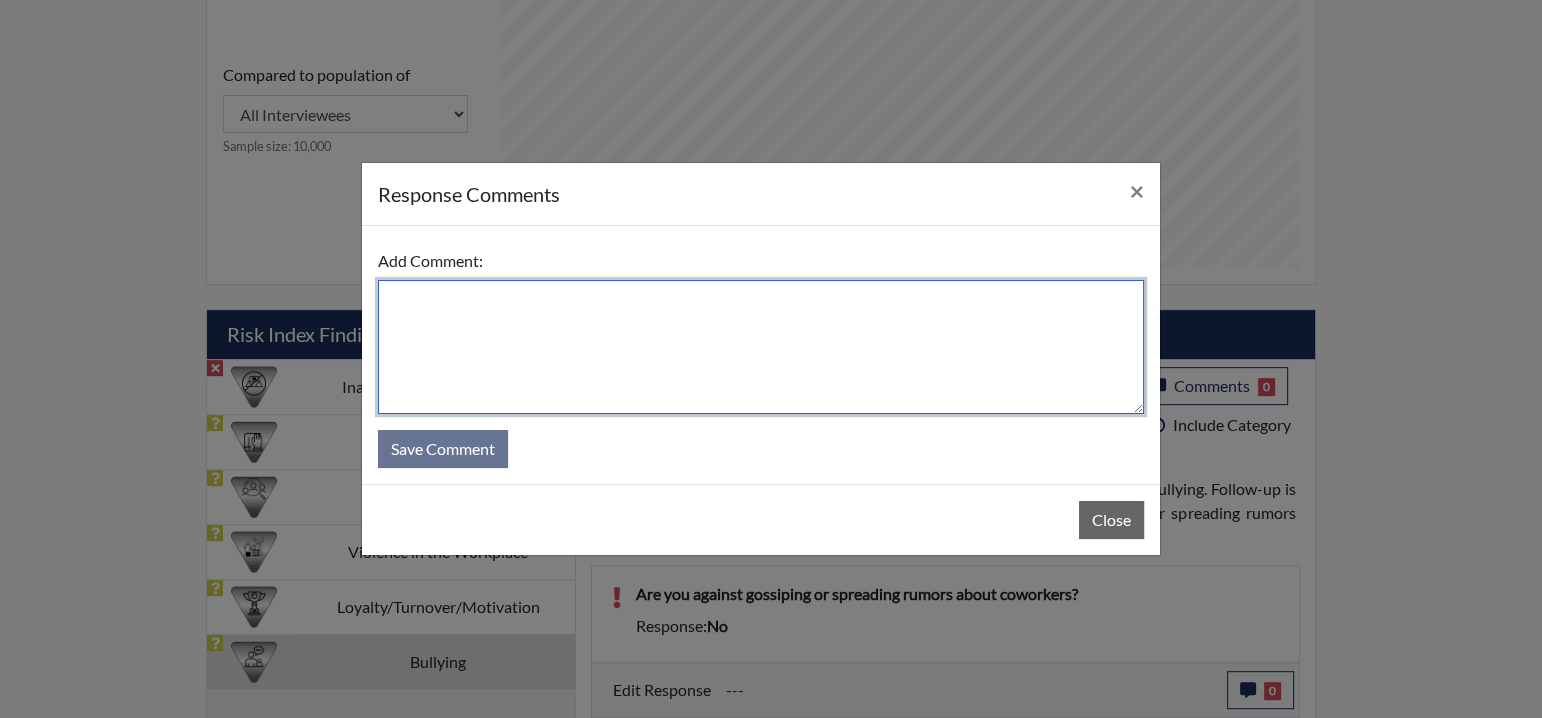 click at bounding box center (761, 347) 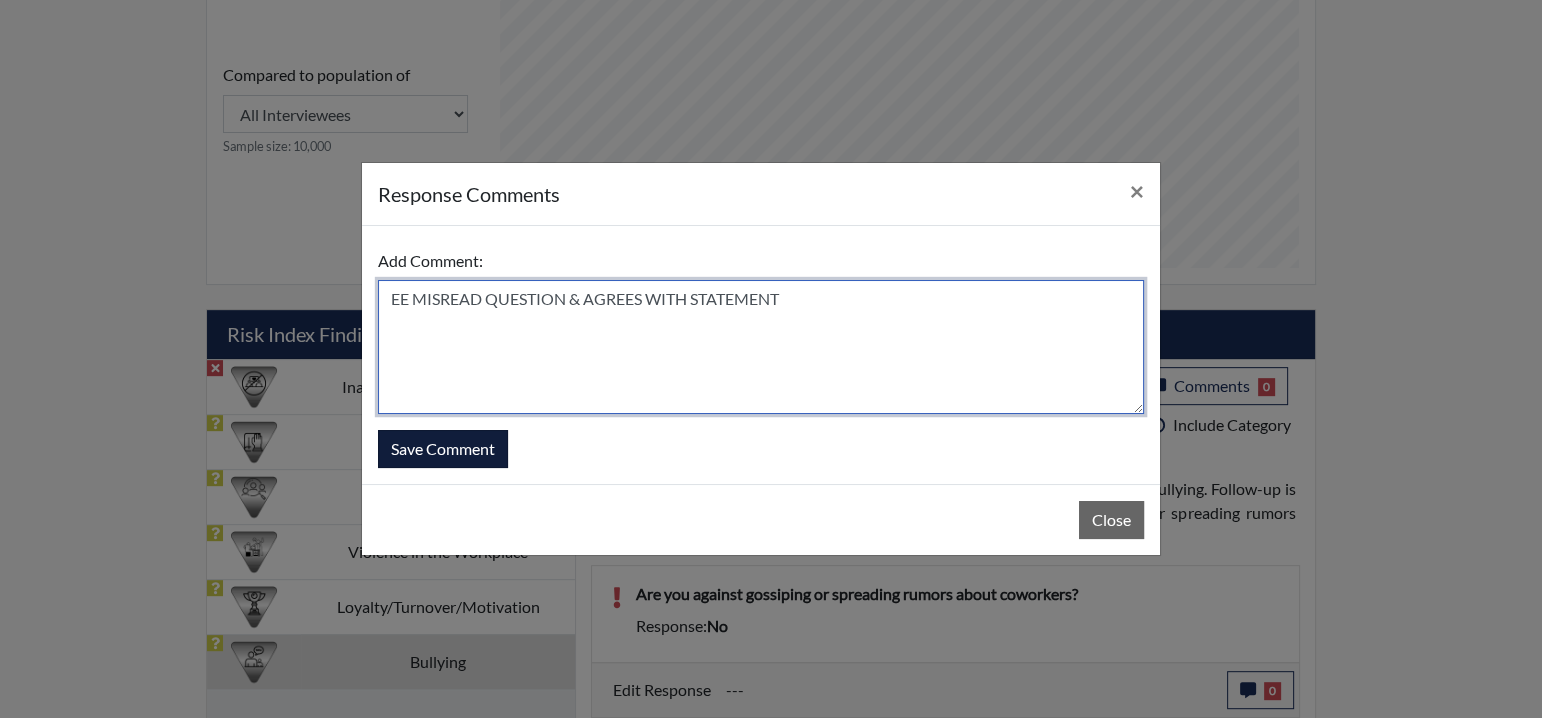 type on "EE MISREAD QUESTION & AGREES WITH STATEMENT" 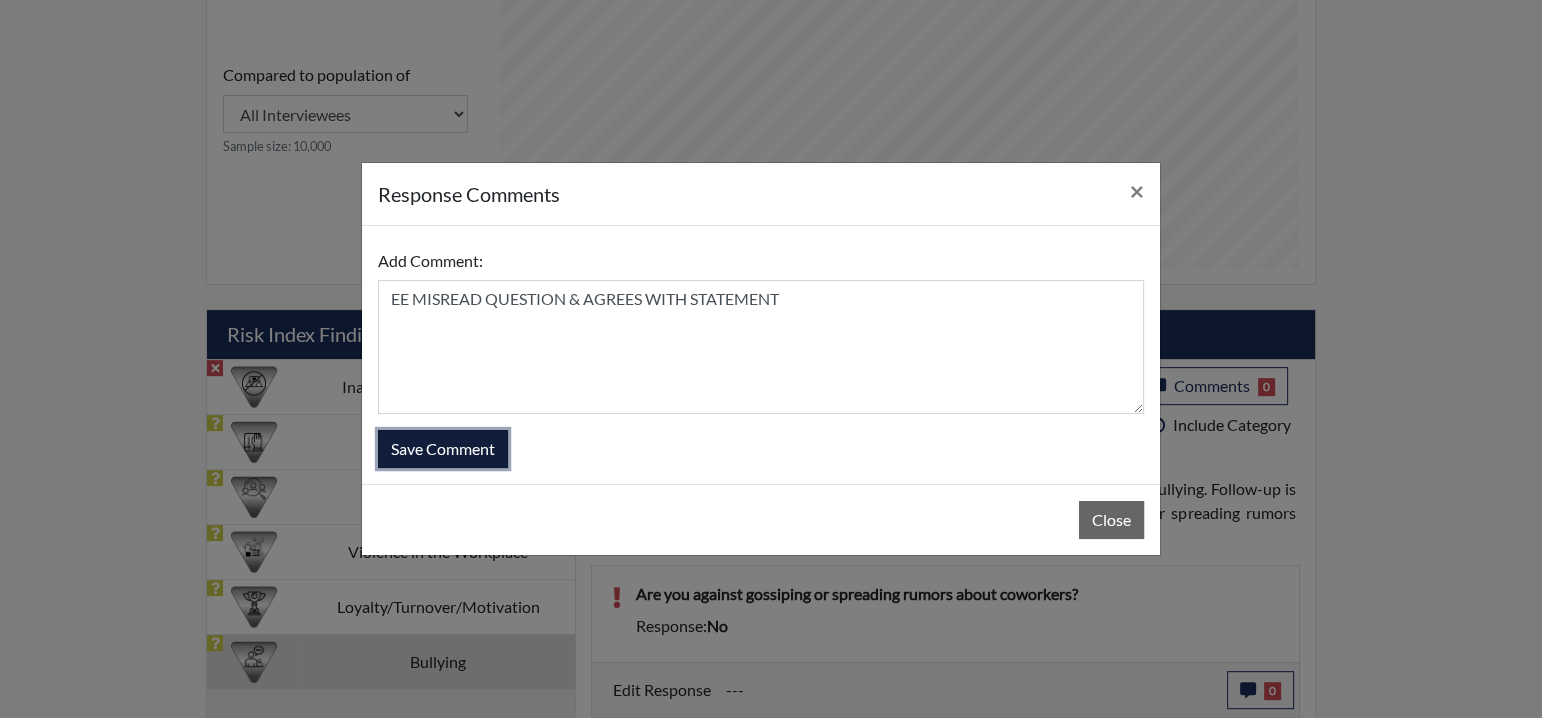 click on "Save Comment" at bounding box center [443, 449] 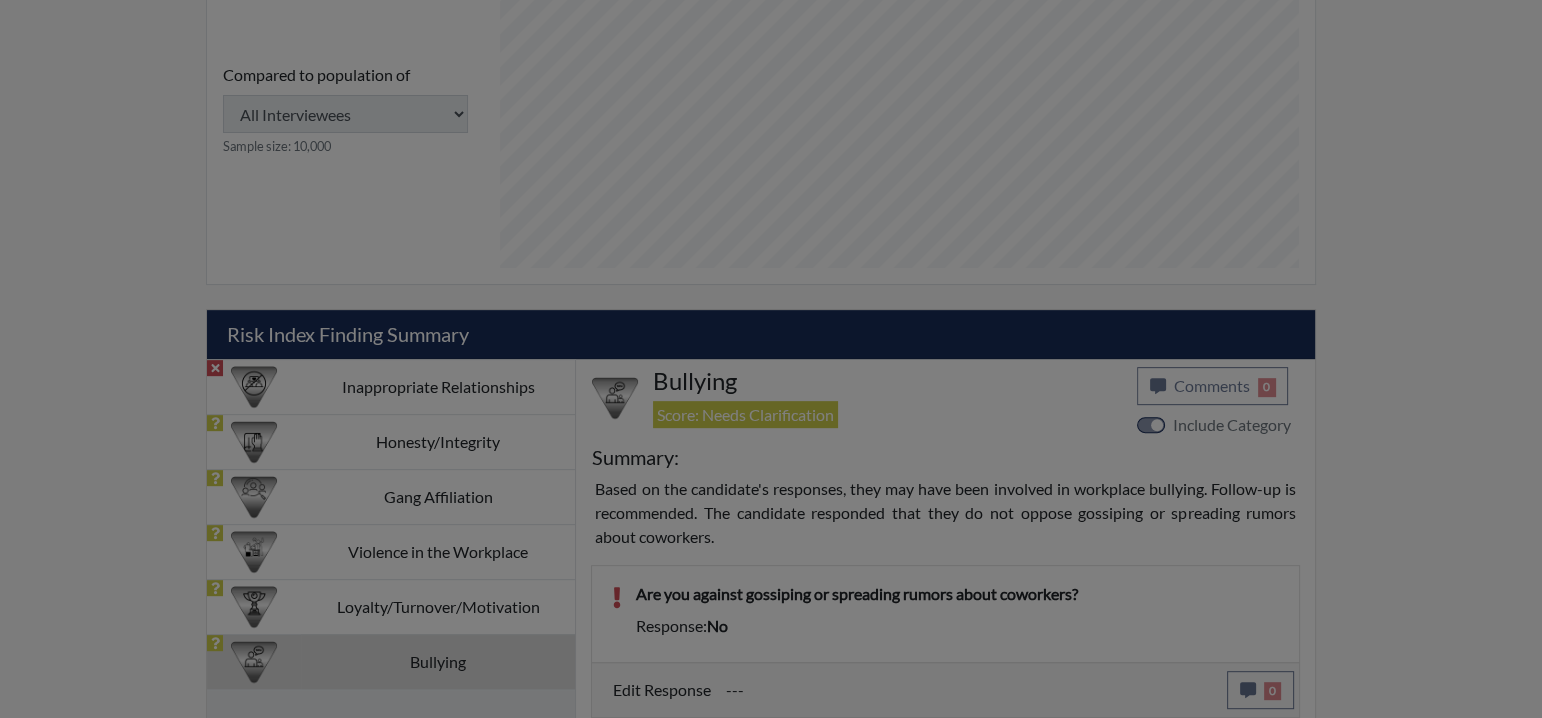 type 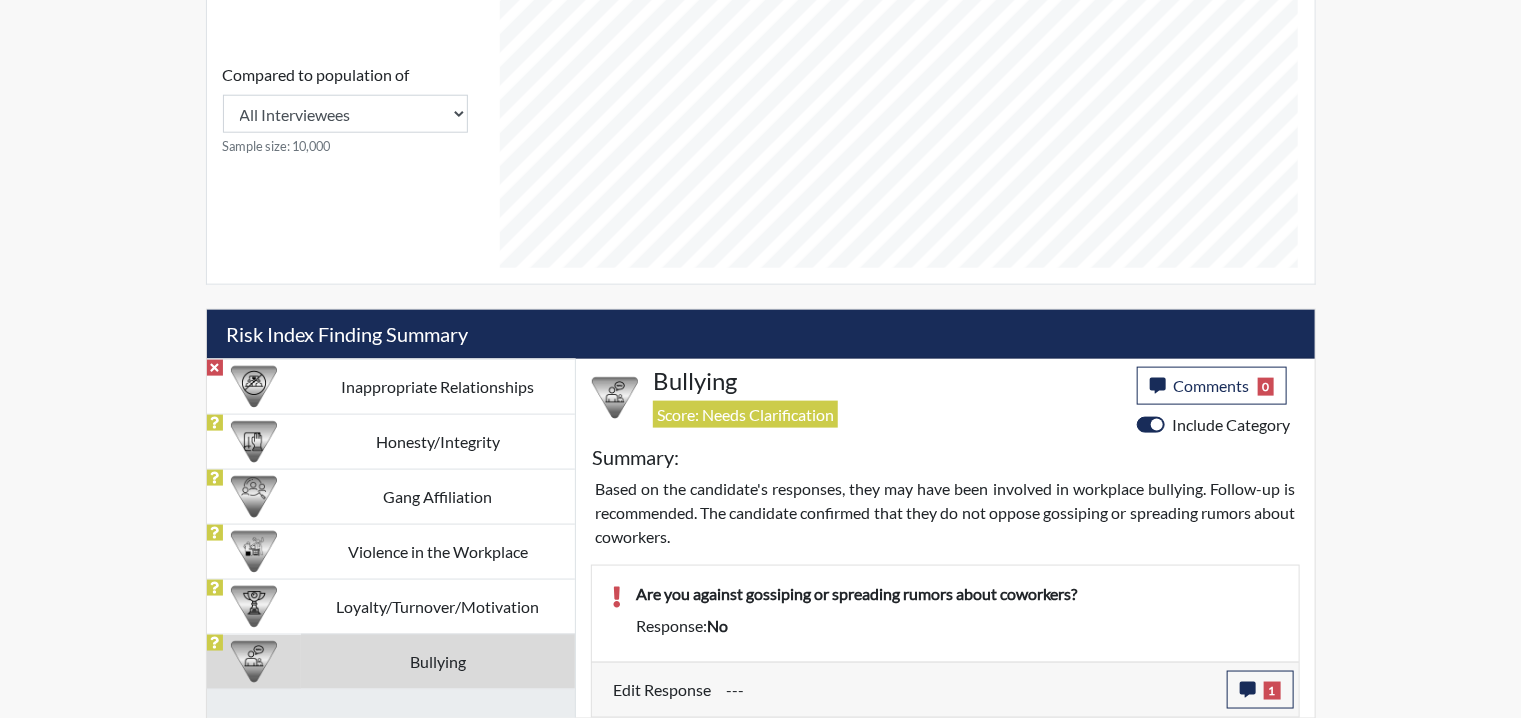 scroll, scrollTop: 999668, scrollLeft: 999168, axis: both 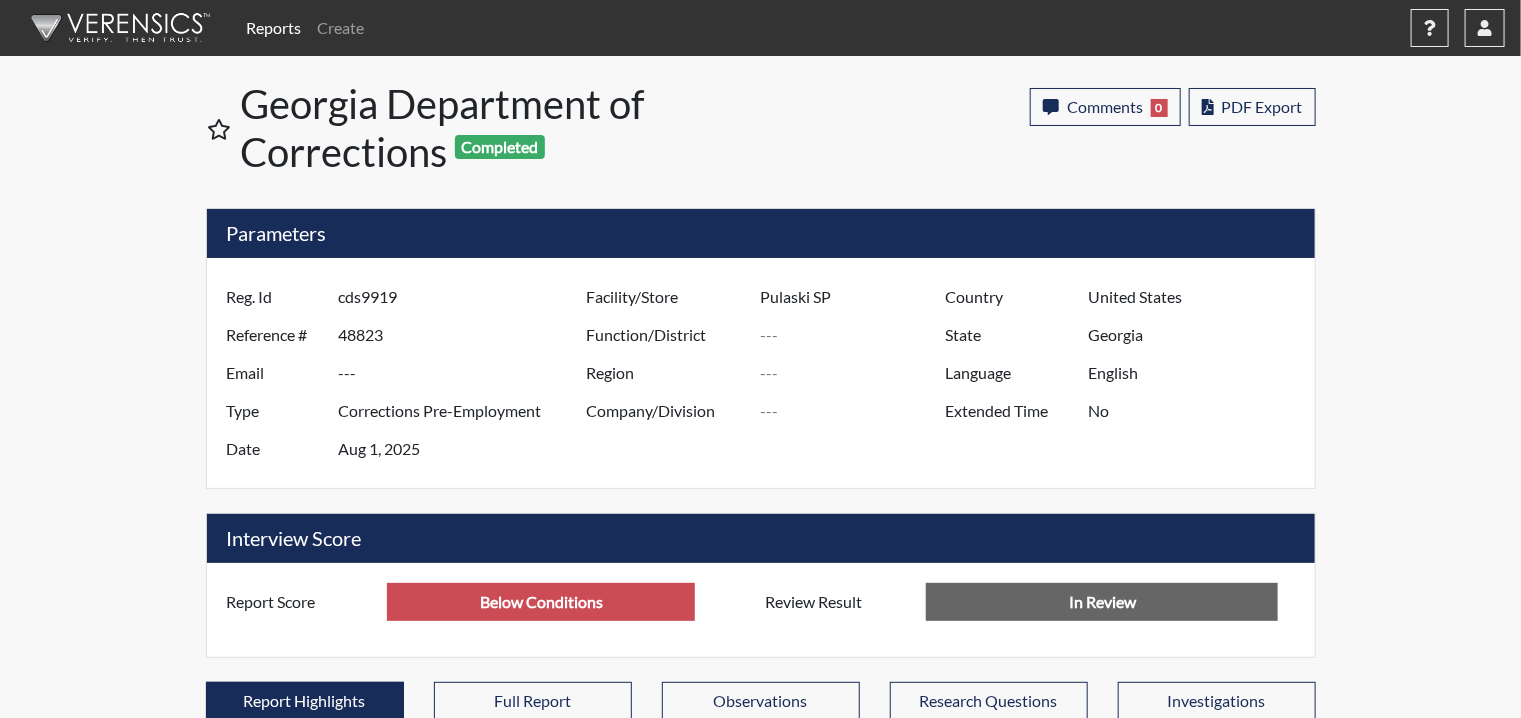 drag, startPoint x: 405, startPoint y: 296, endPoint x: 176, endPoint y: 289, distance: 229.10696 